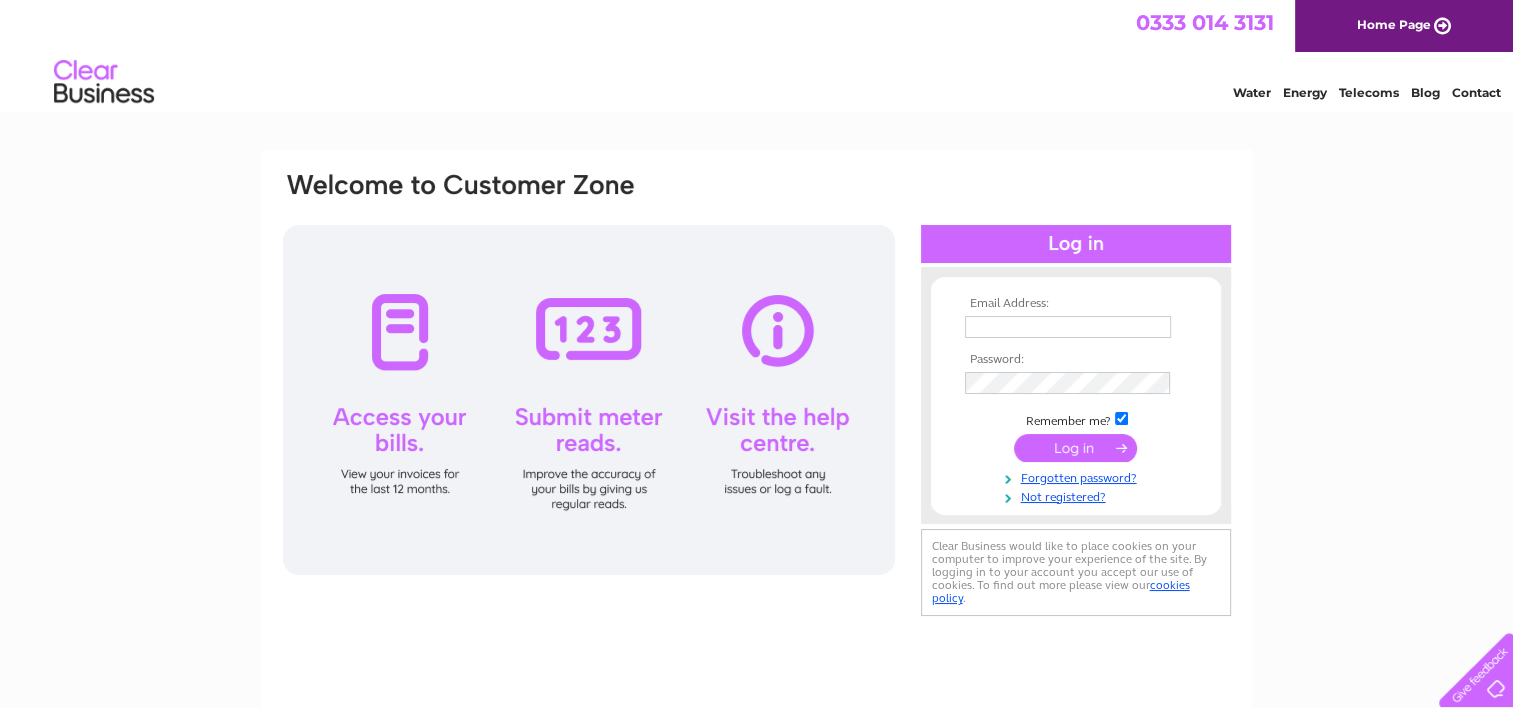 scroll, scrollTop: 0, scrollLeft: 0, axis: both 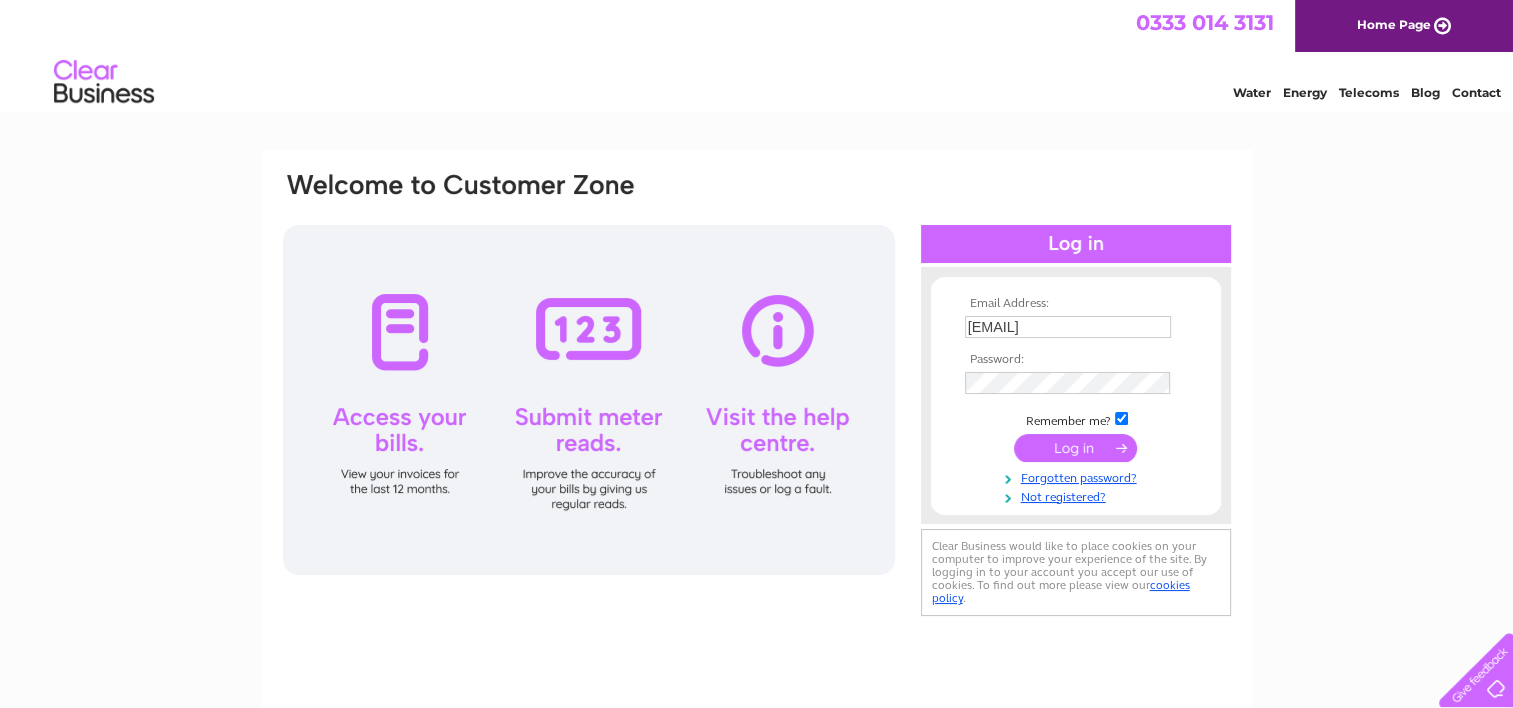 click at bounding box center [1075, 448] 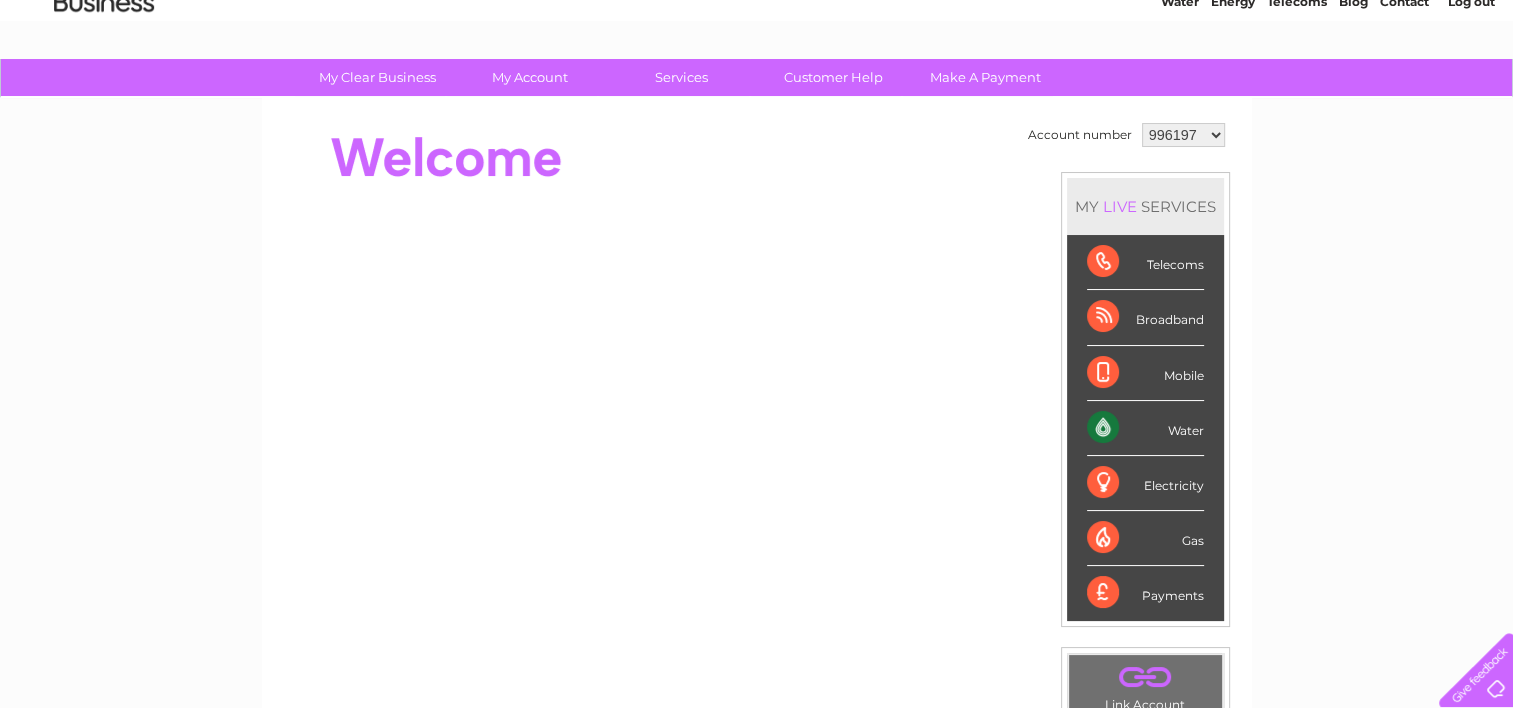 scroll, scrollTop: 92, scrollLeft: 0, axis: vertical 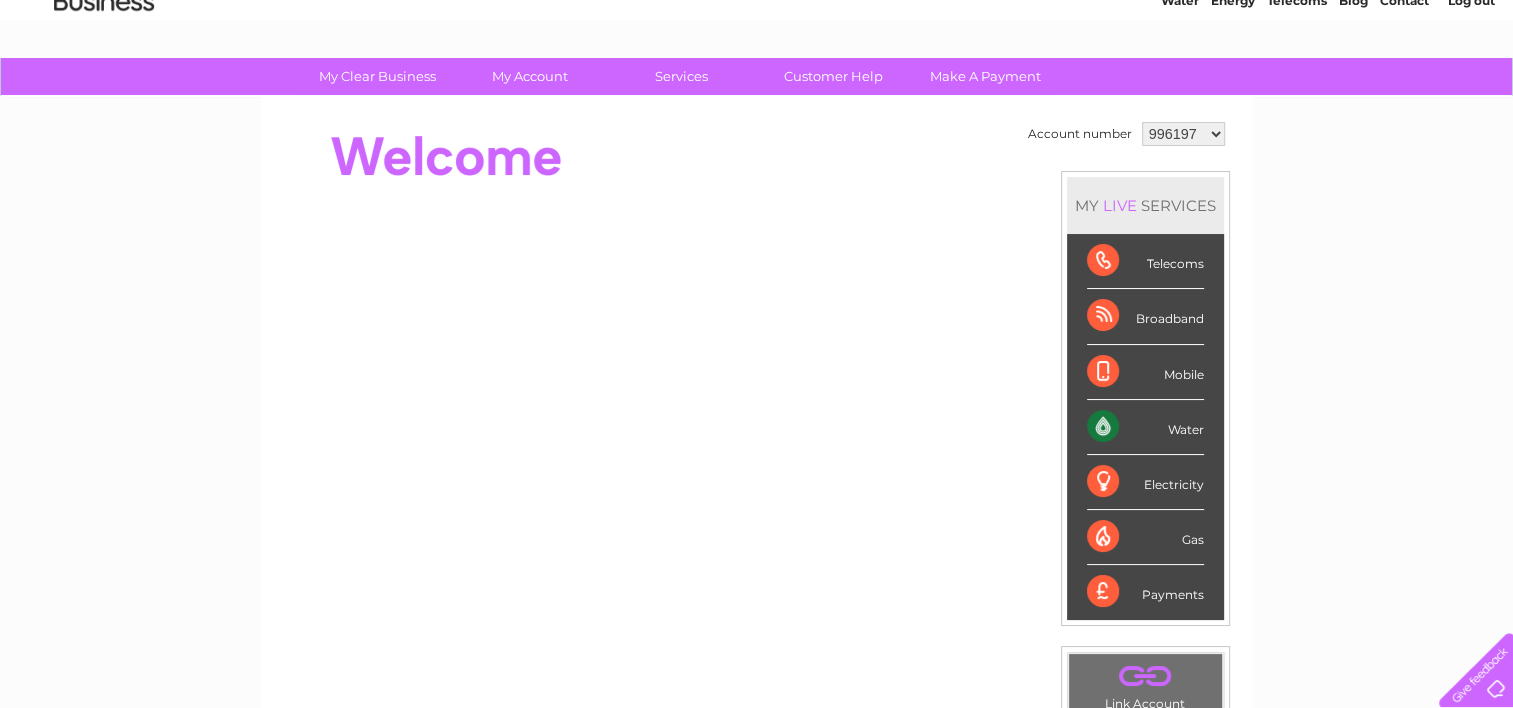 click on "Telecoms" at bounding box center (1145, 261) 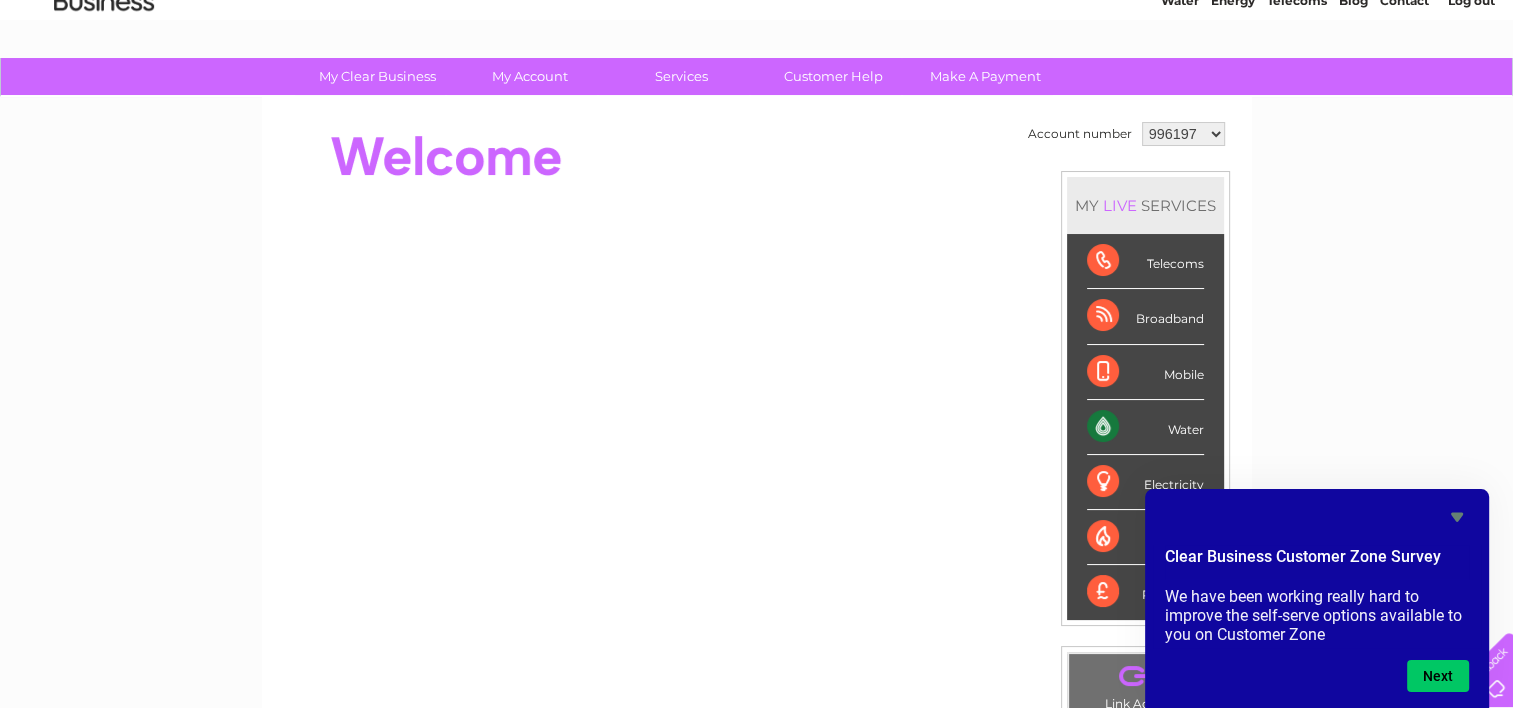 click on "996197
1001048
1094526" at bounding box center [1183, 134] 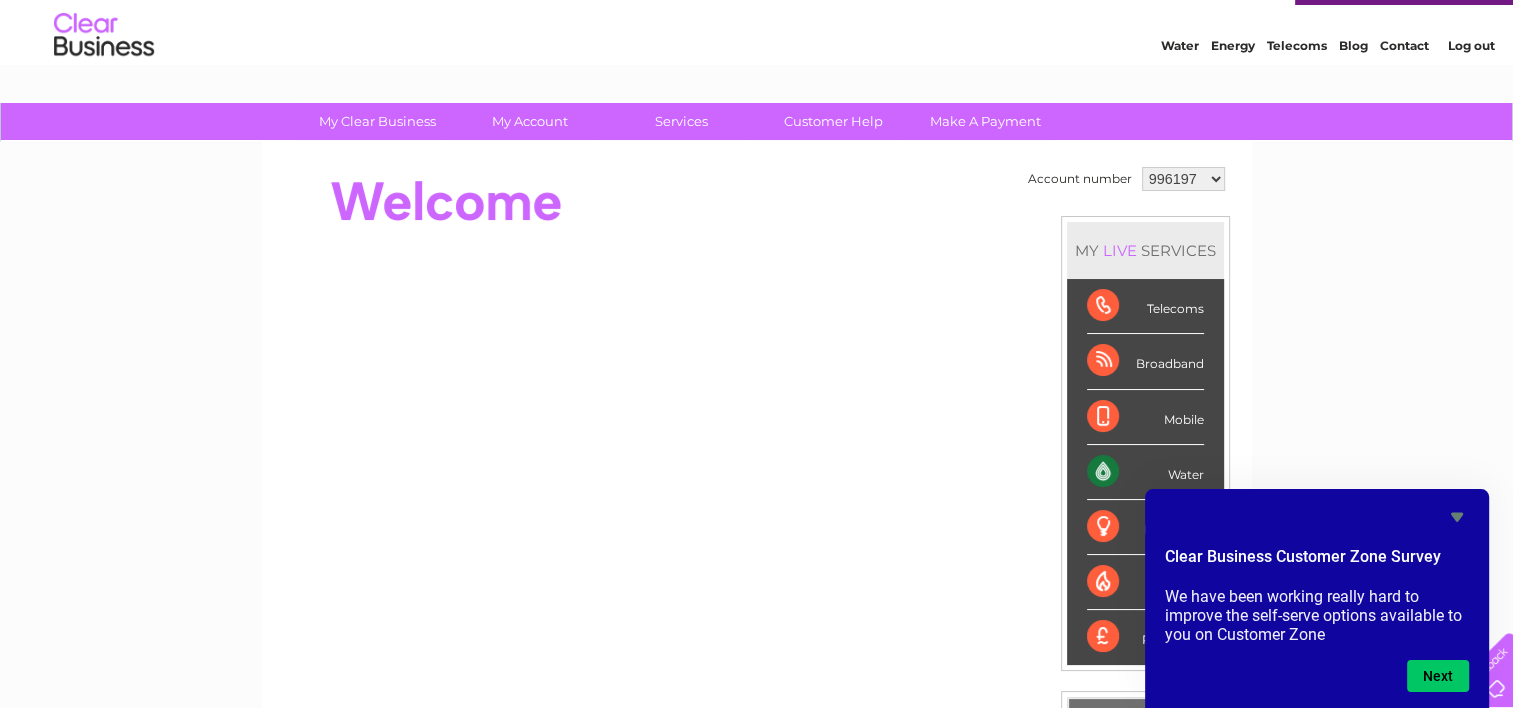 scroll, scrollTop: 26, scrollLeft: 0, axis: vertical 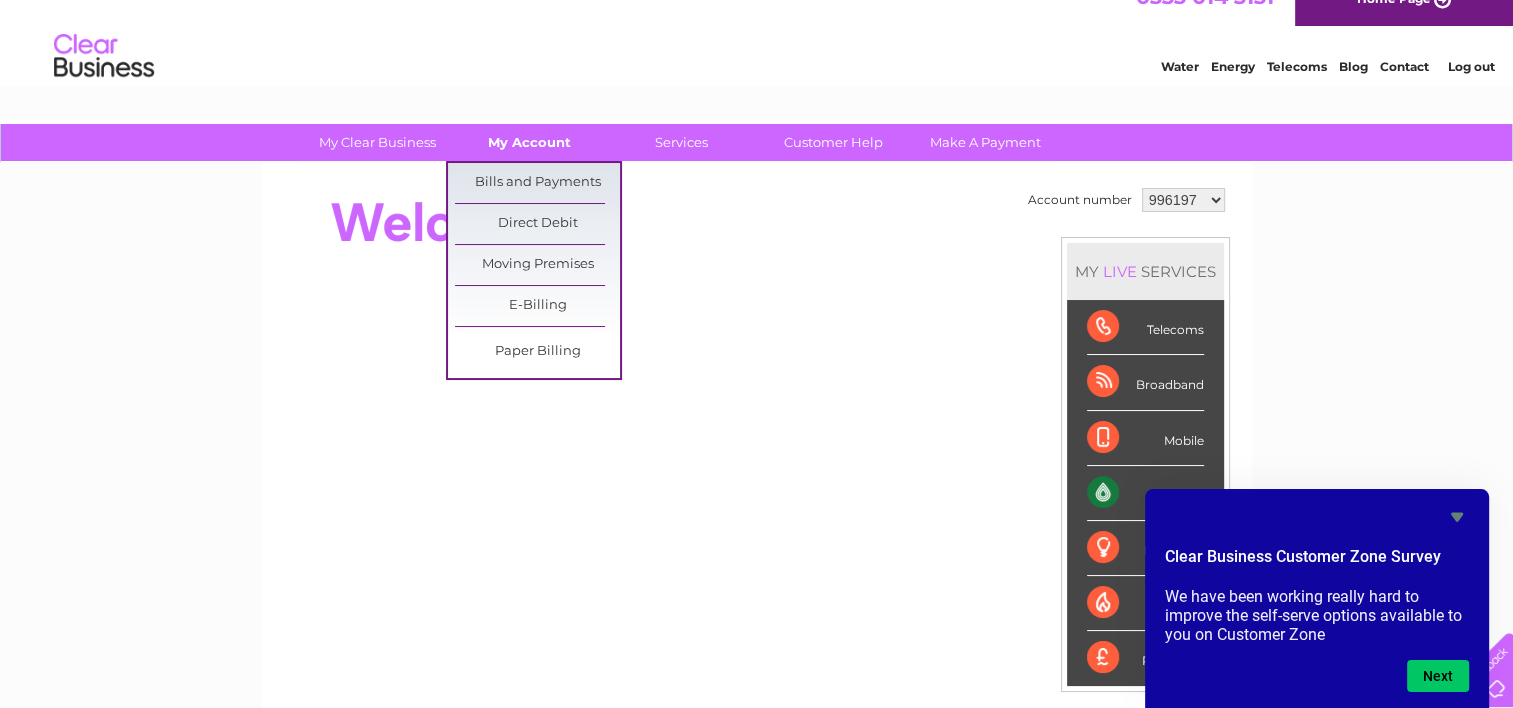 click on "My Account" at bounding box center (529, 142) 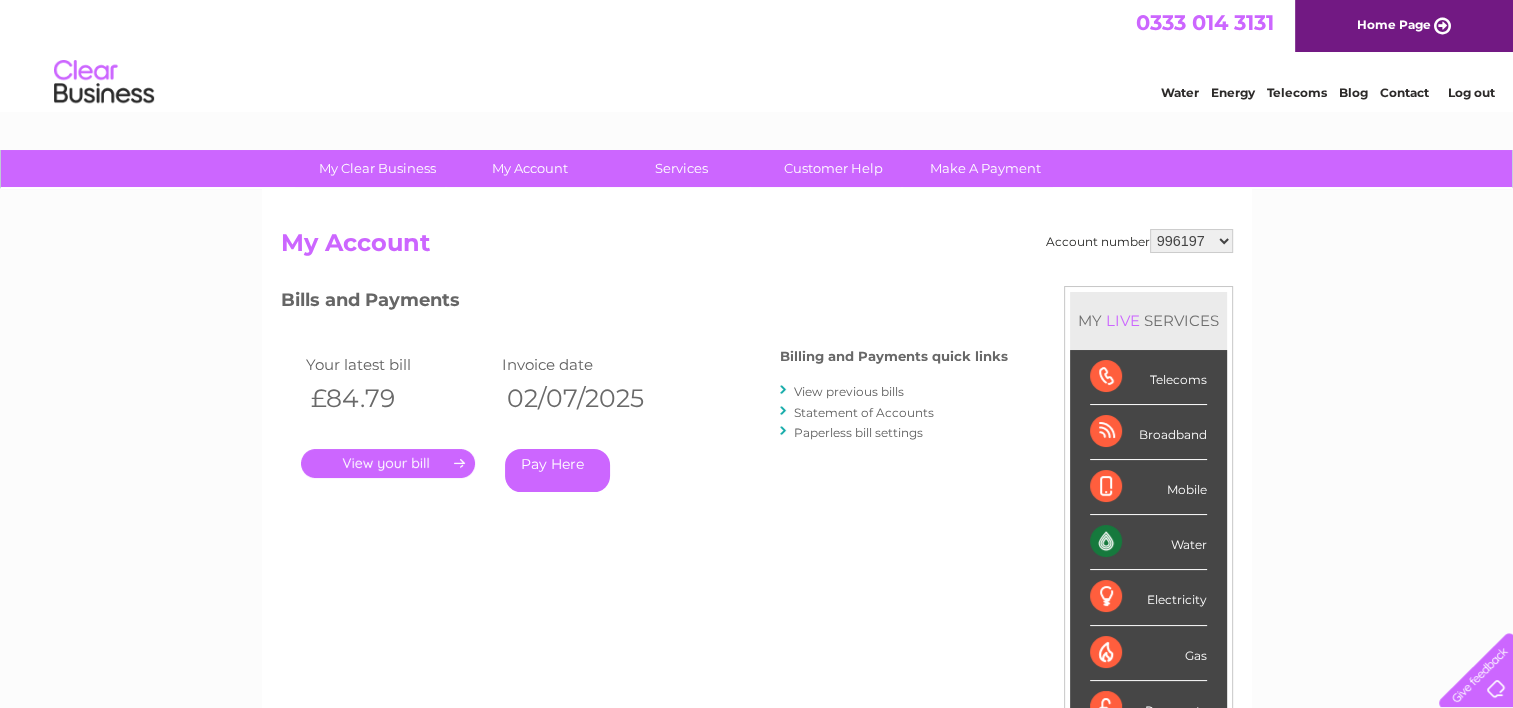 scroll, scrollTop: 0, scrollLeft: 0, axis: both 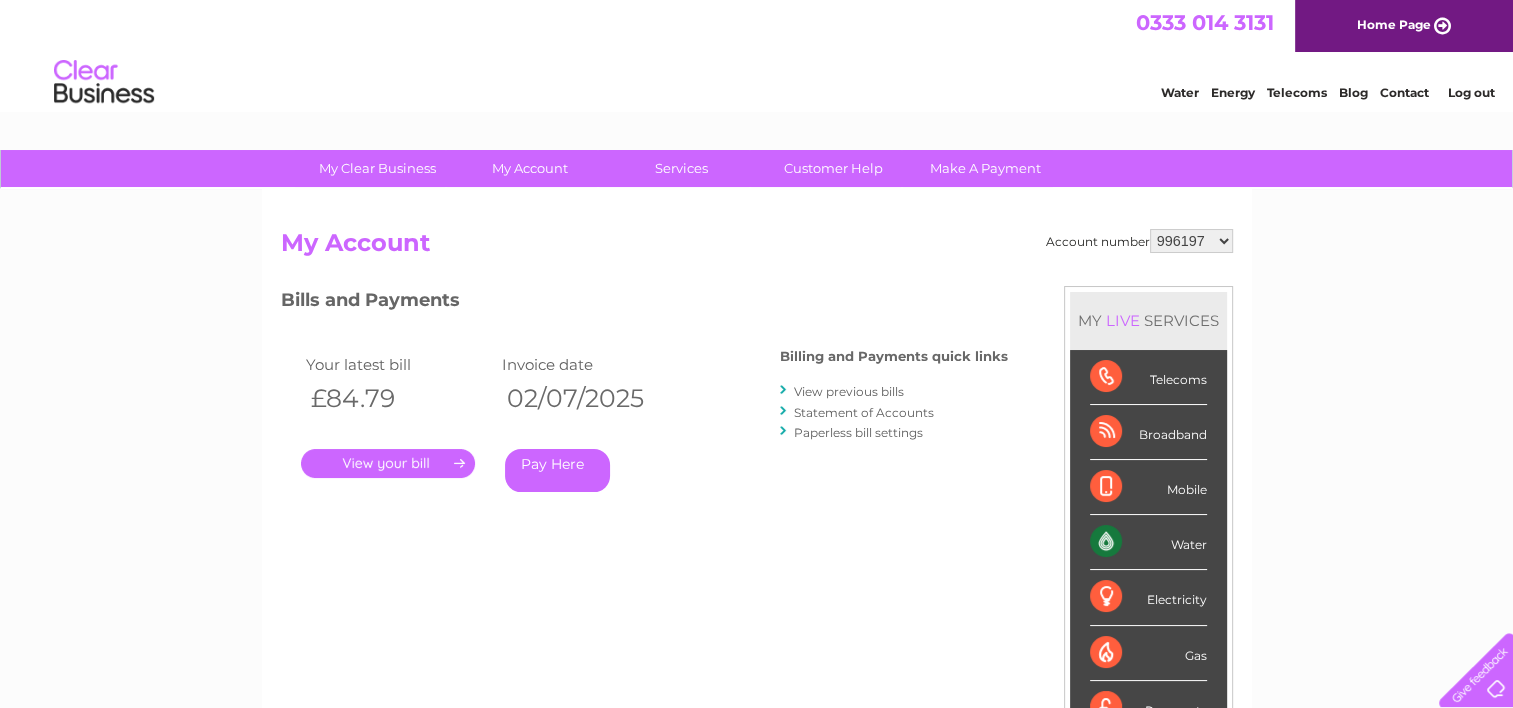 click on "0333 014 3131
Home Page
Water
Energy
Telecoms
Blog
Contact
Log out" at bounding box center [756, 58] 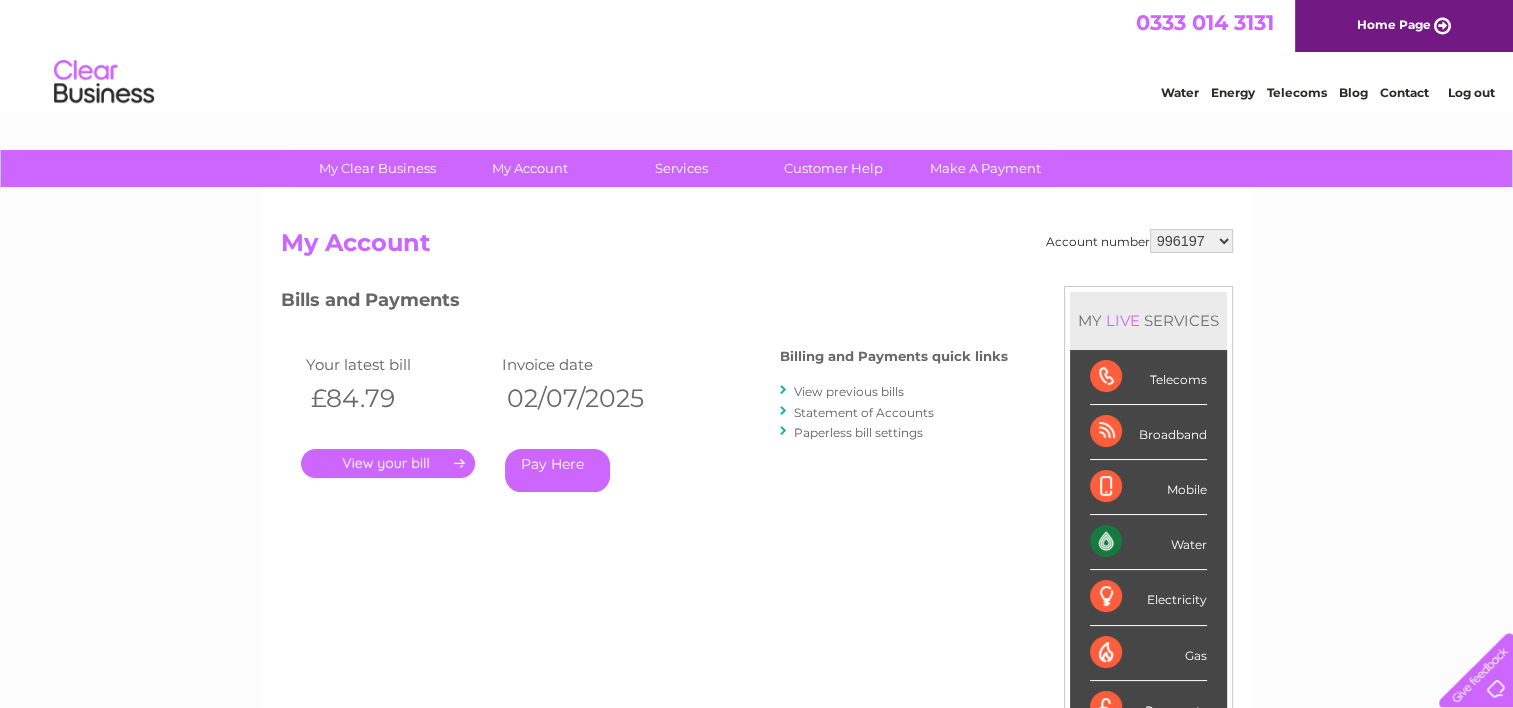 click on "View previous bills" at bounding box center (849, 391) 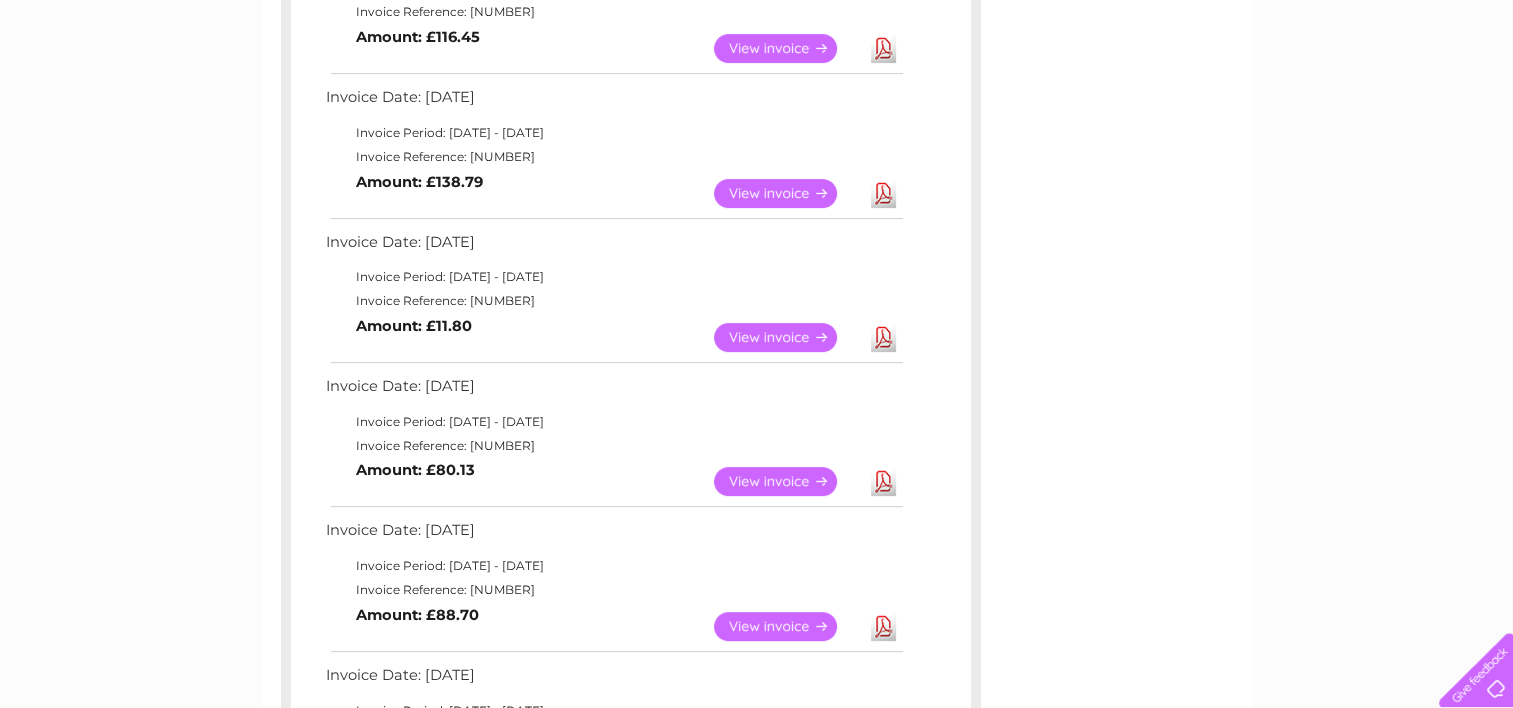 scroll, scrollTop: 579, scrollLeft: 0, axis: vertical 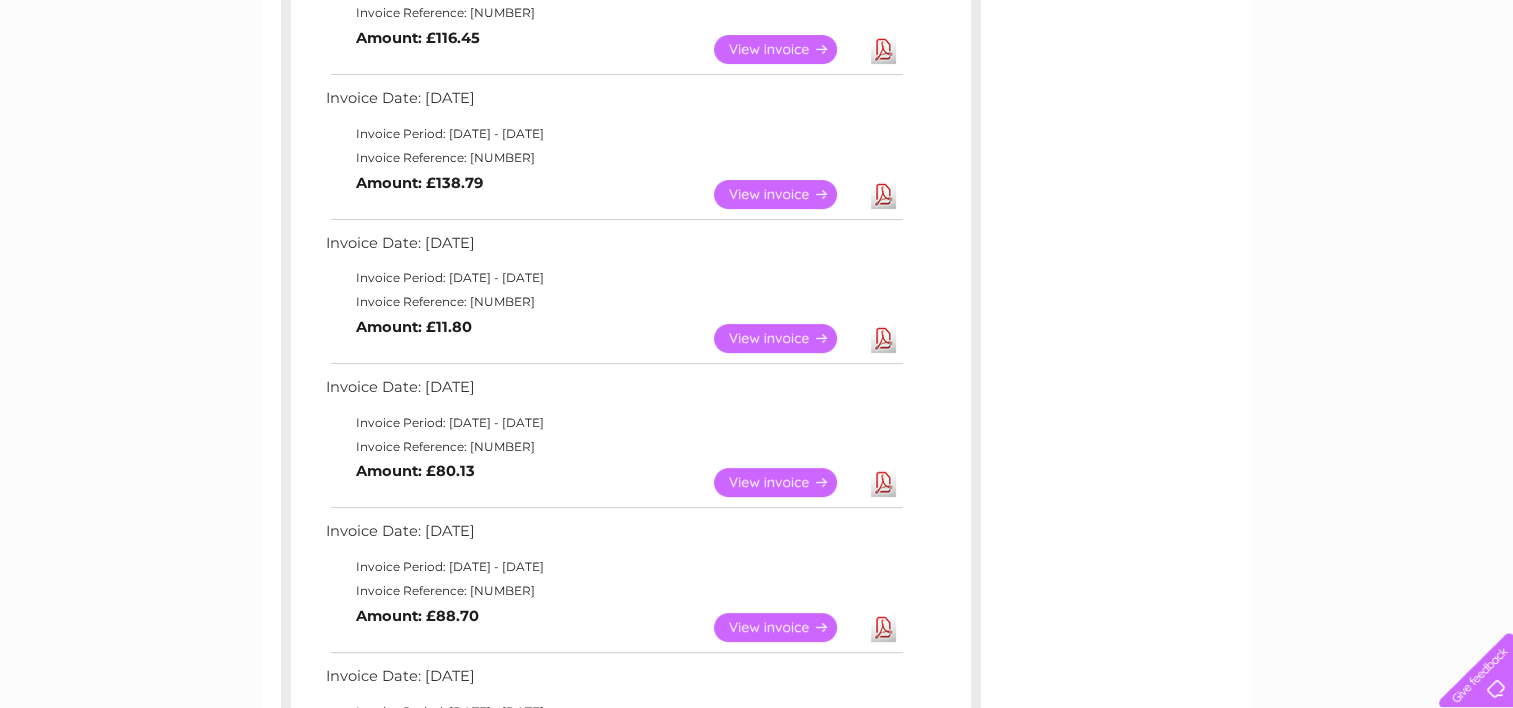 click on "View" at bounding box center [787, 338] 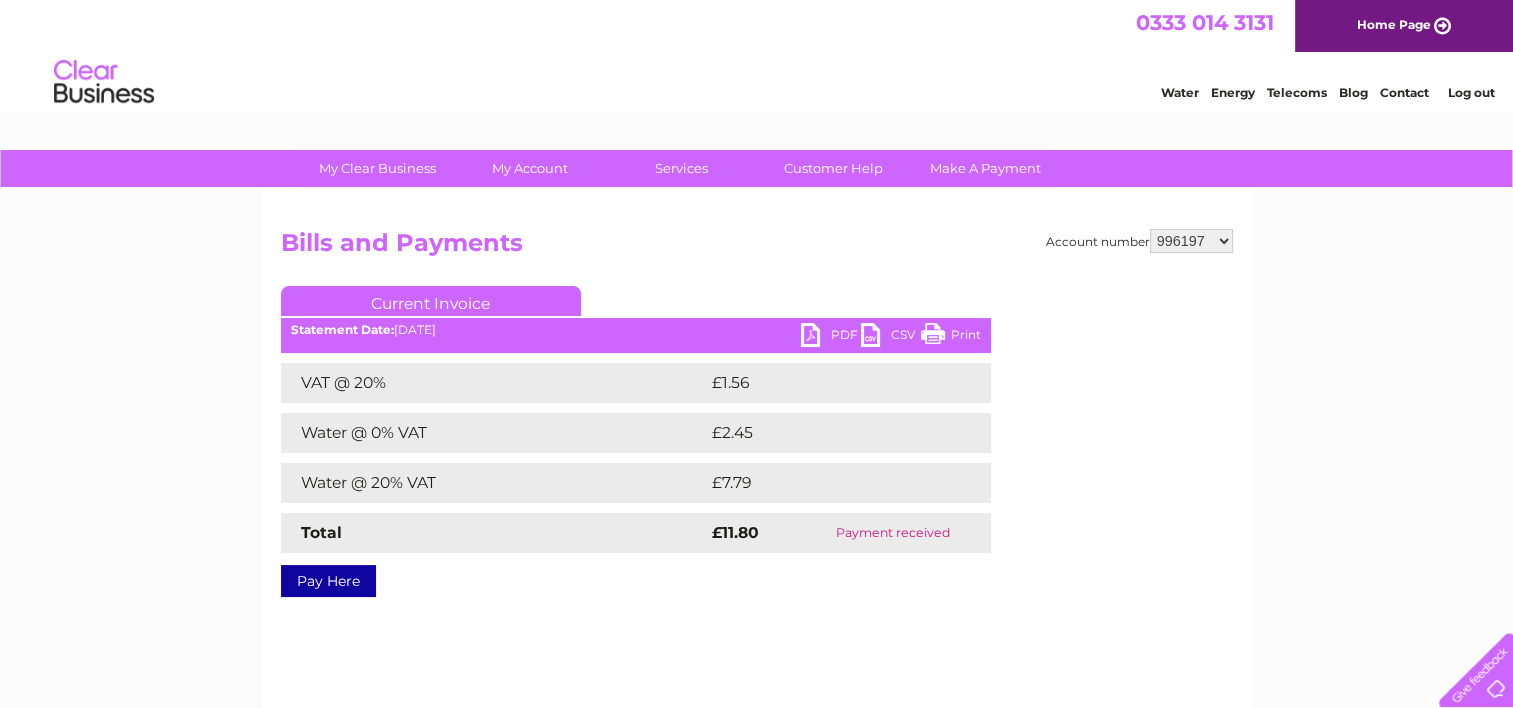 scroll, scrollTop: 0, scrollLeft: 0, axis: both 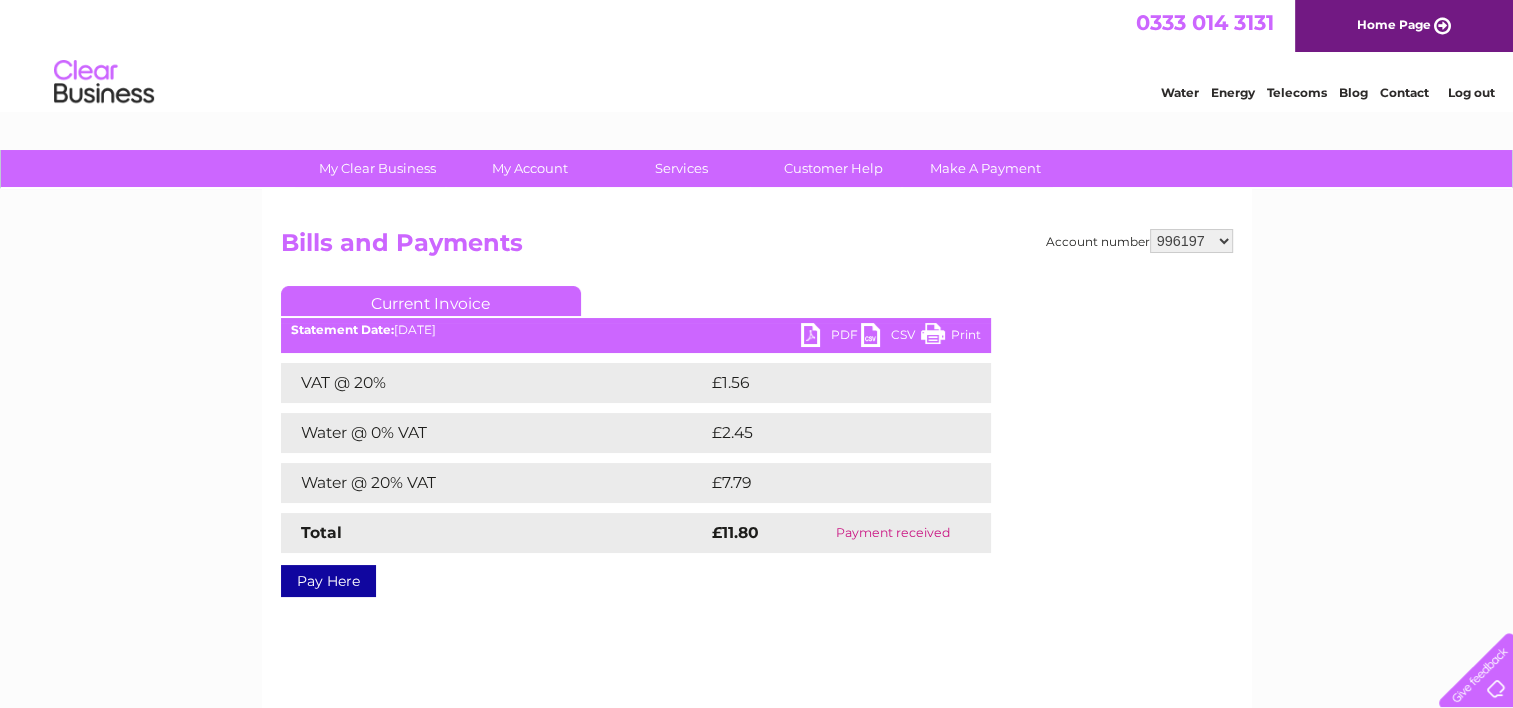 click on "Print" at bounding box center [951, 337] 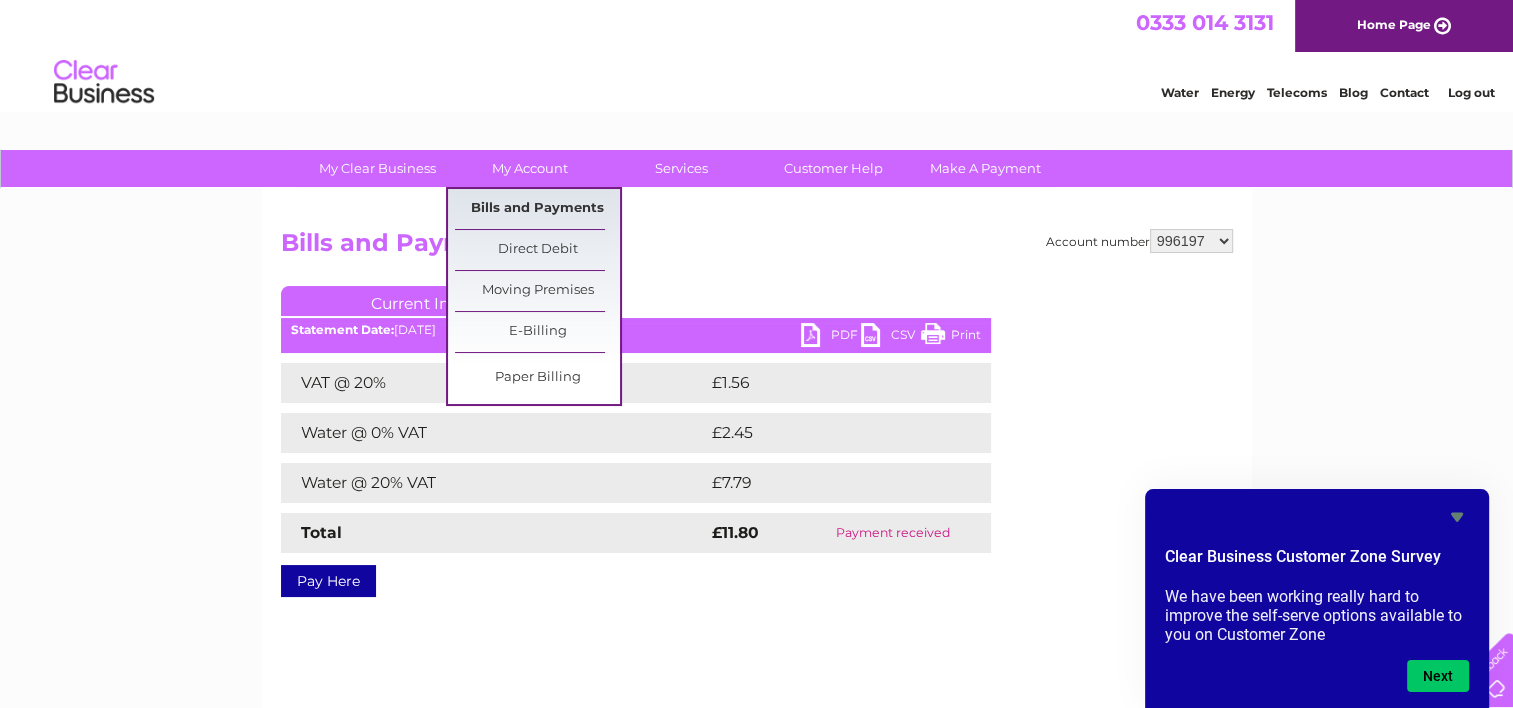 click on "Bills and Payments" at bounding box center (537, 209) 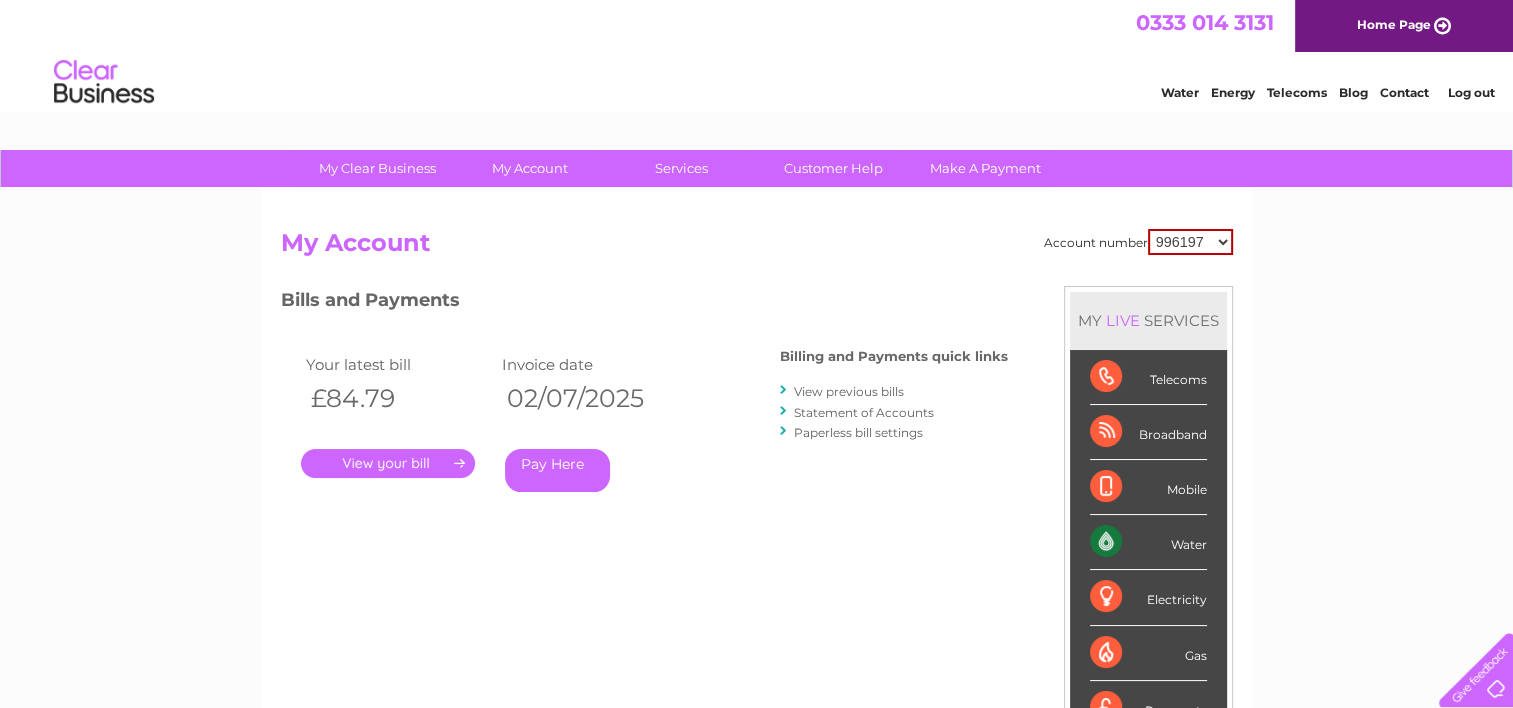 scroll, scrollTop: 0, scrollLeft: 0, axis: both 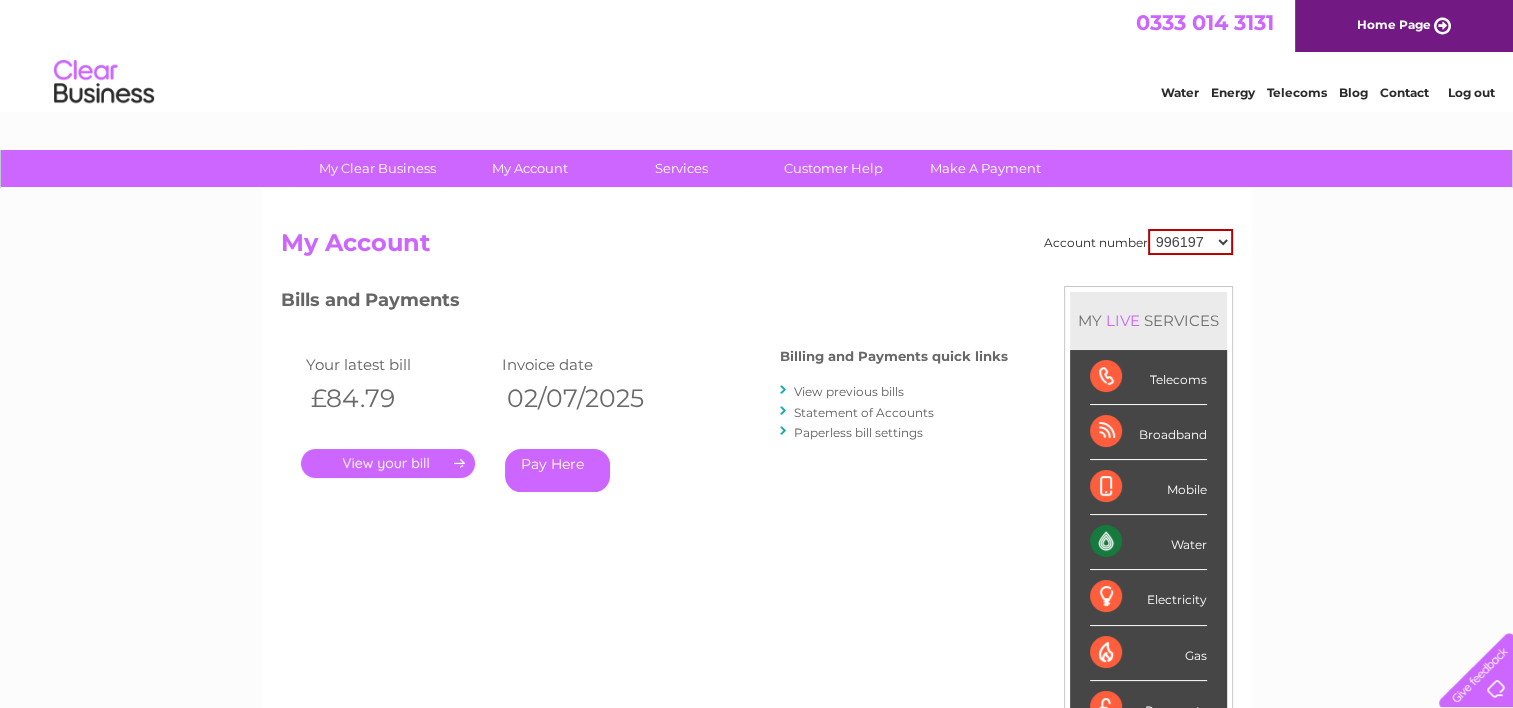 click on "View previous bills" at bounding box center (849, 391) 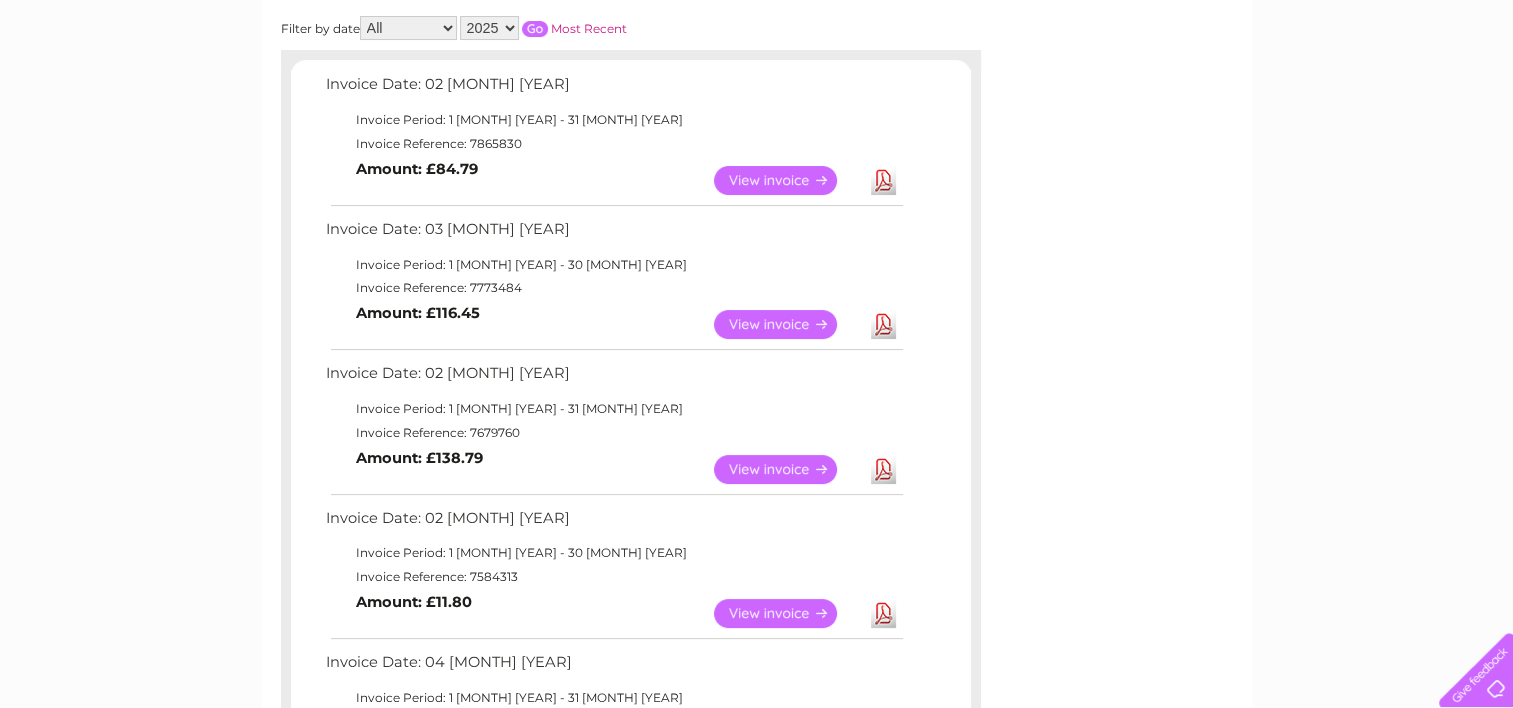 scroll, scrollTop: 304, scrollLeft: 0, axis: vertical 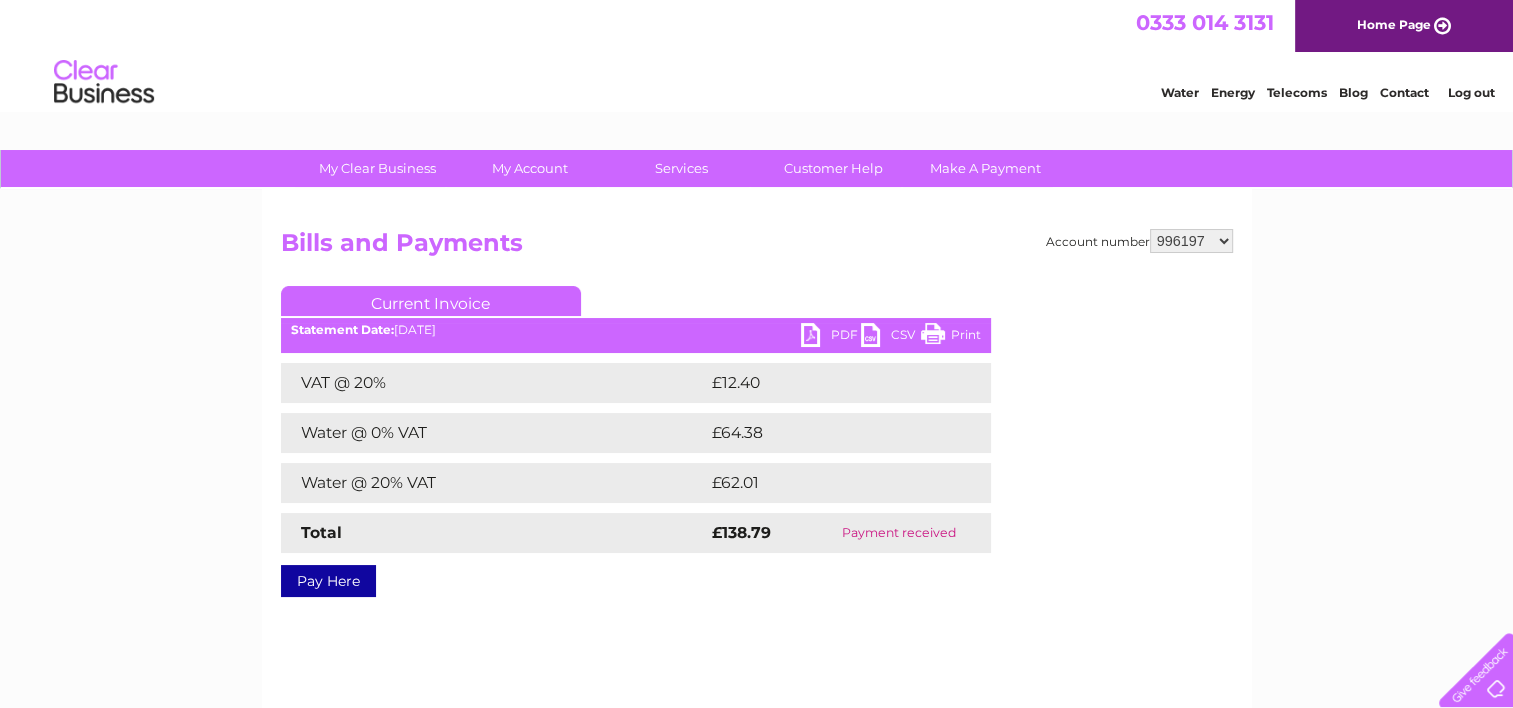 click on "Print" at bounding box center (951, 337) 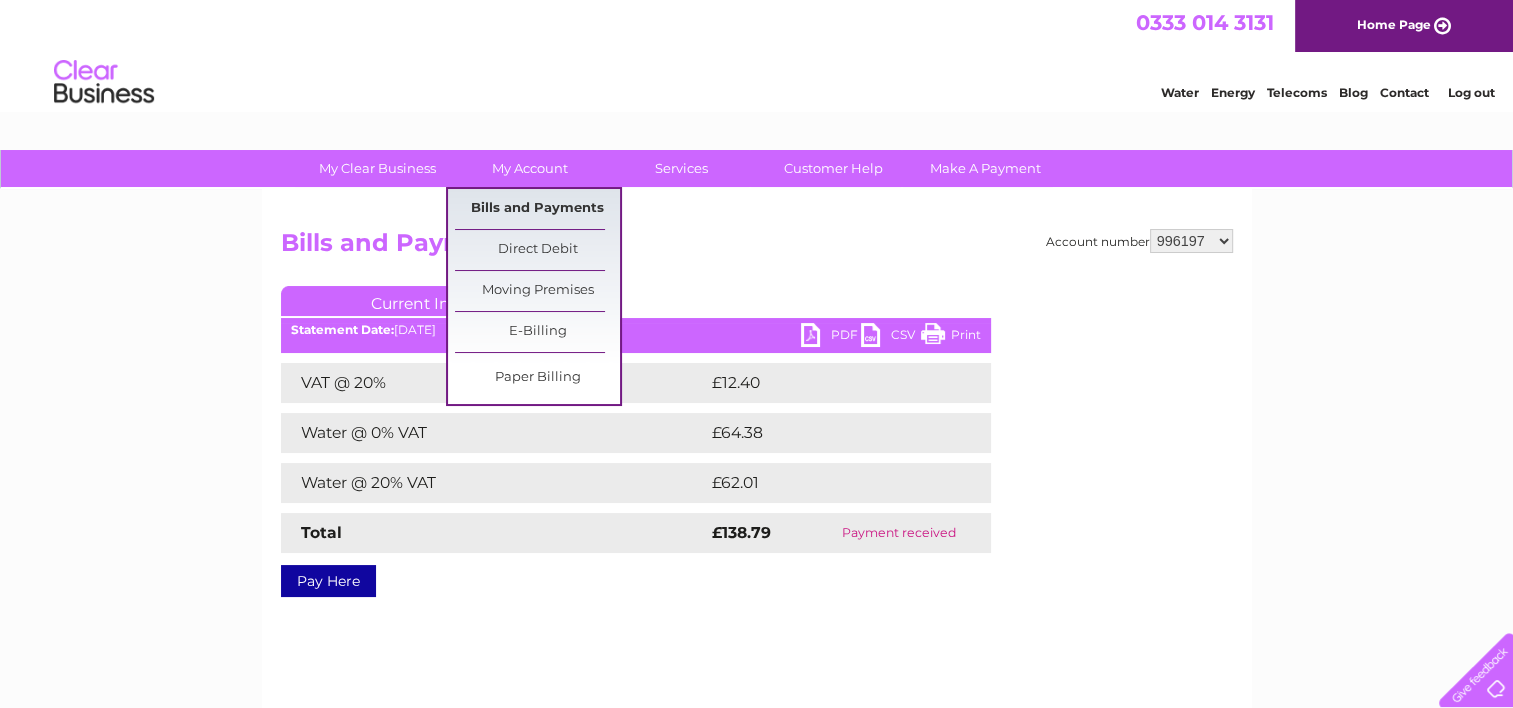 click on "Bills and Payments" at bounding box center [537, 209] 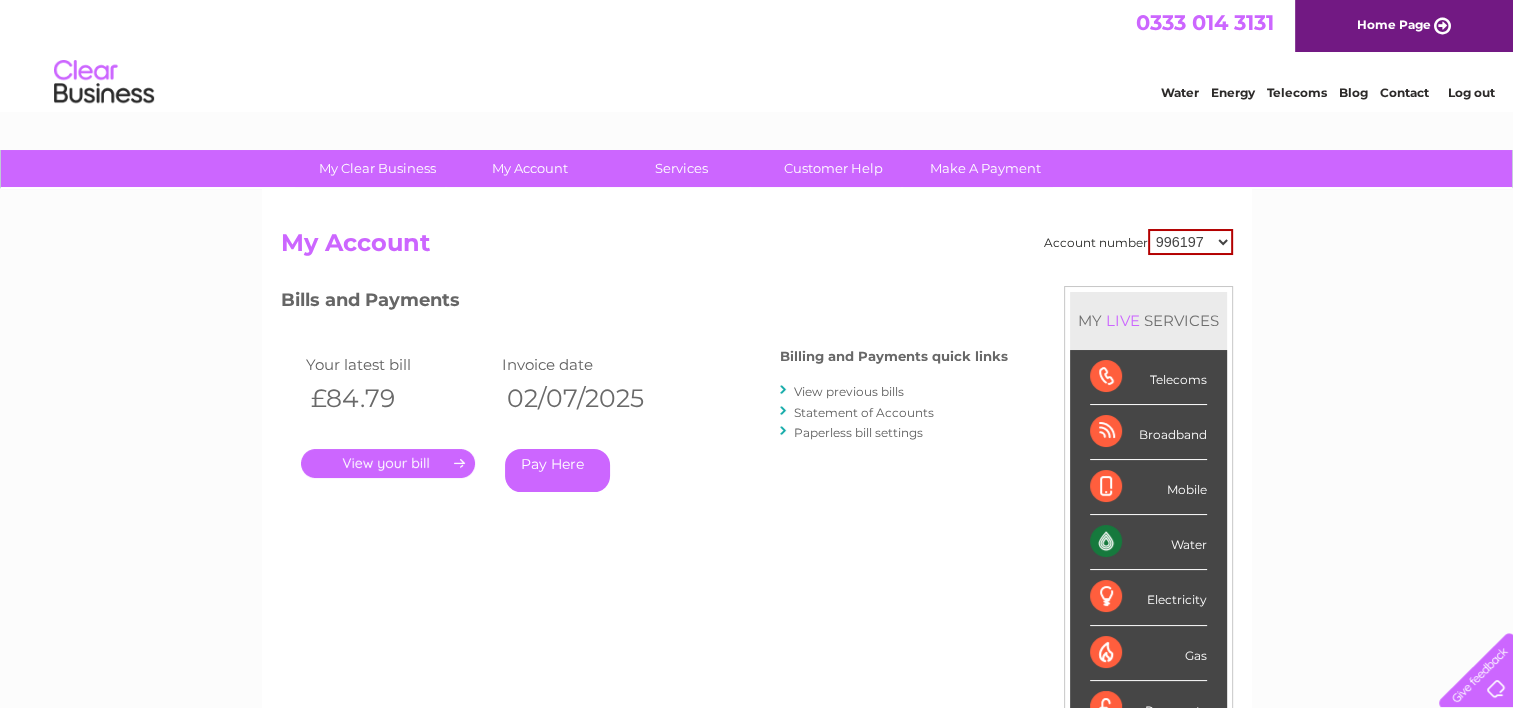 scroll, scrollTop: 0, scrollLeft: 0, axis: both 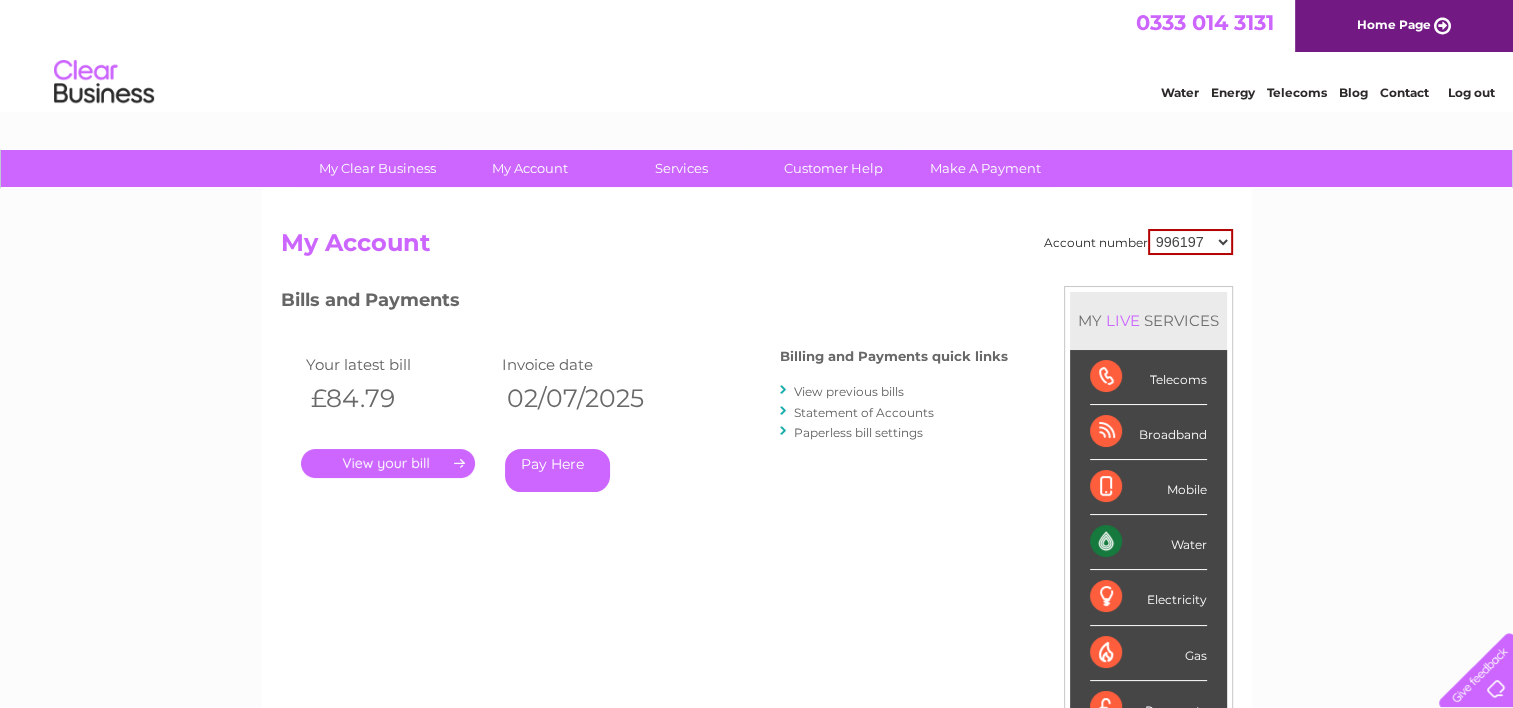 drag, startPoint x: 830, startPoint y: 388, endPoint x: 807, endPoint y: 389, distance: 23.021729 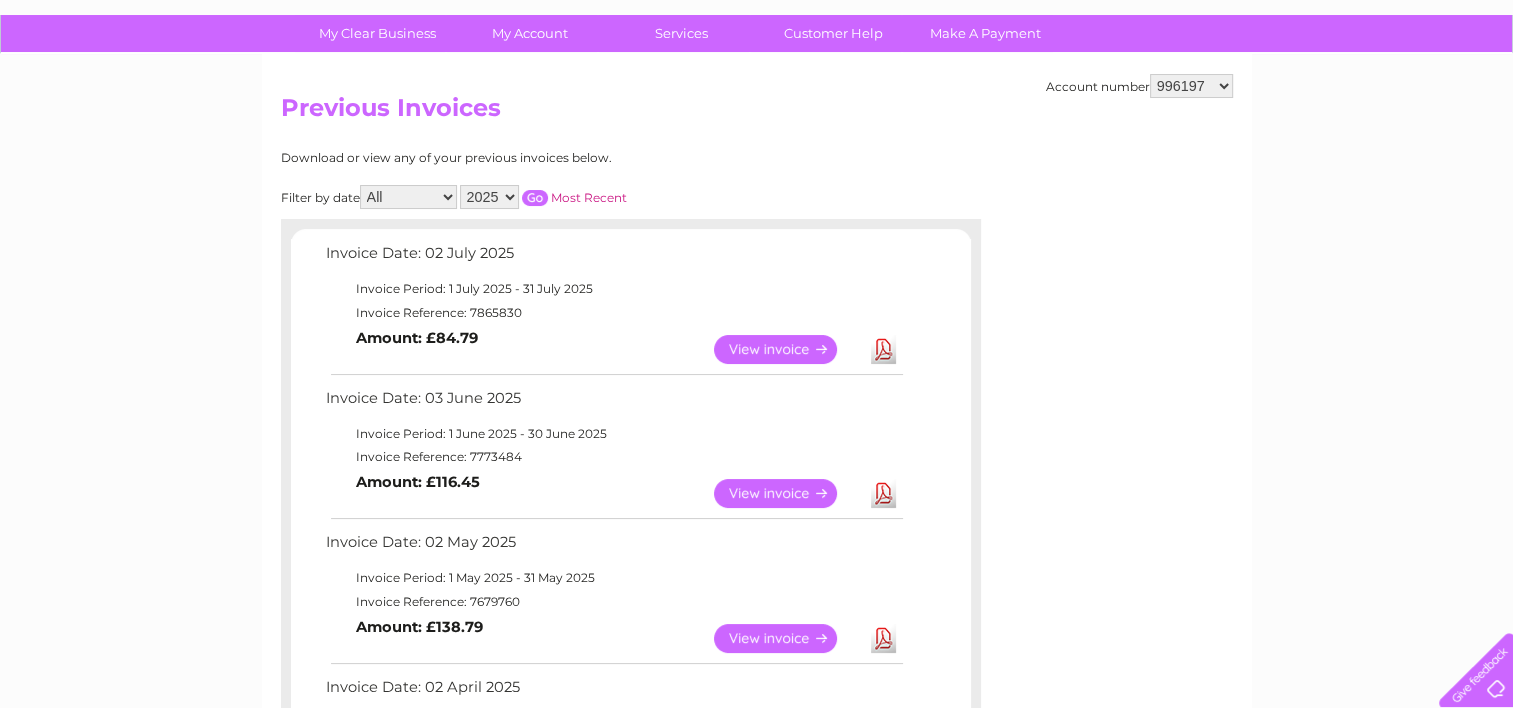 scroll, scrollTop: 136, scrollLeft: 0, axis: vertical 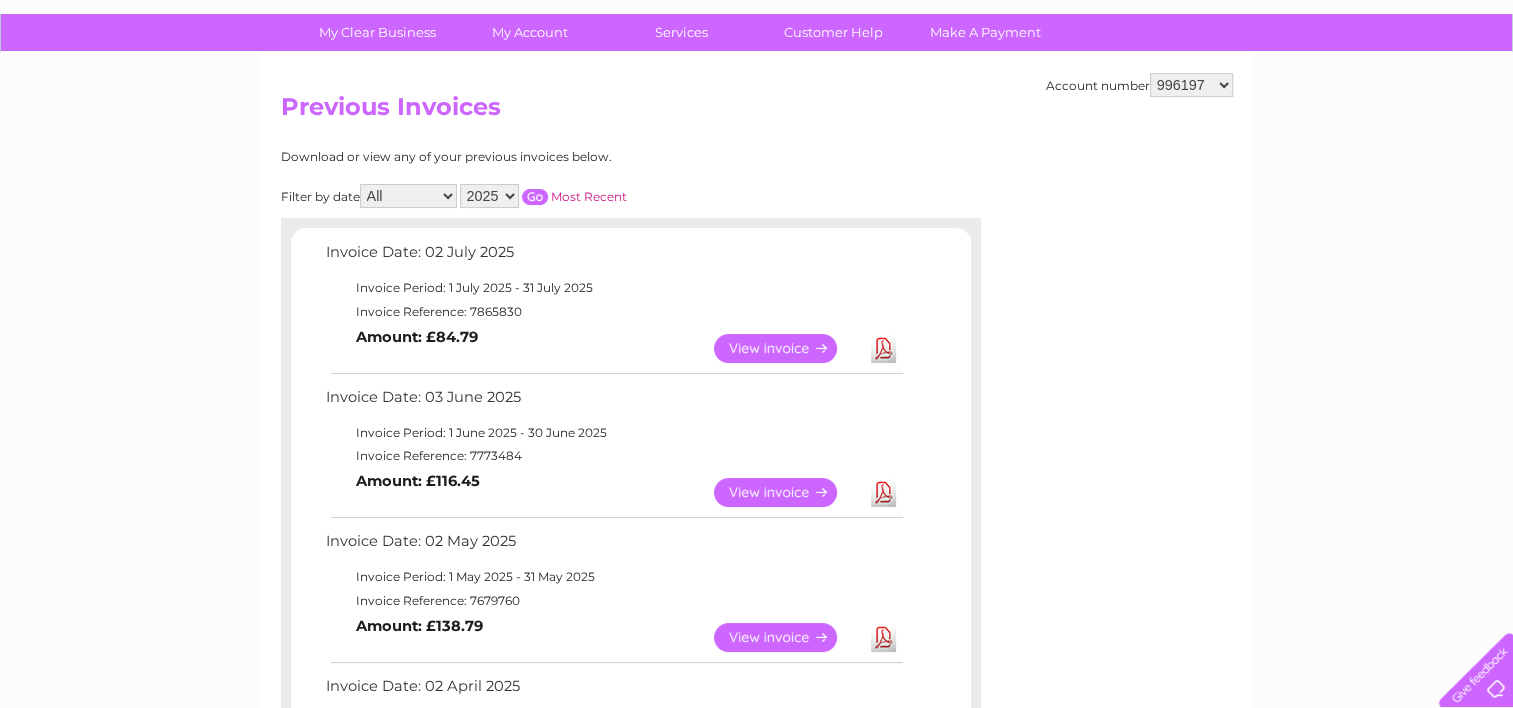 click on "View" at bounding box center (787, 492) 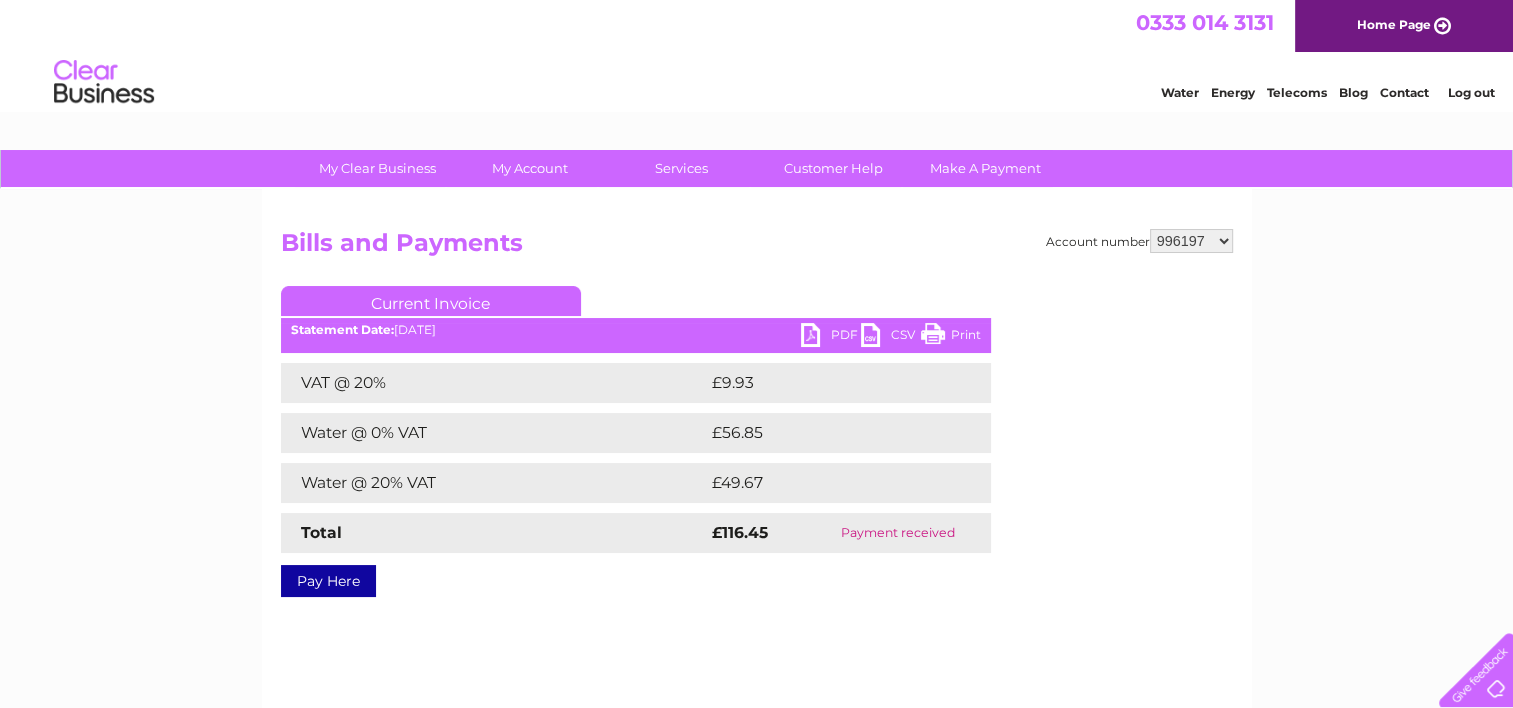 scroll, scrollTop: 0, scrollLeft: 0, axis: both 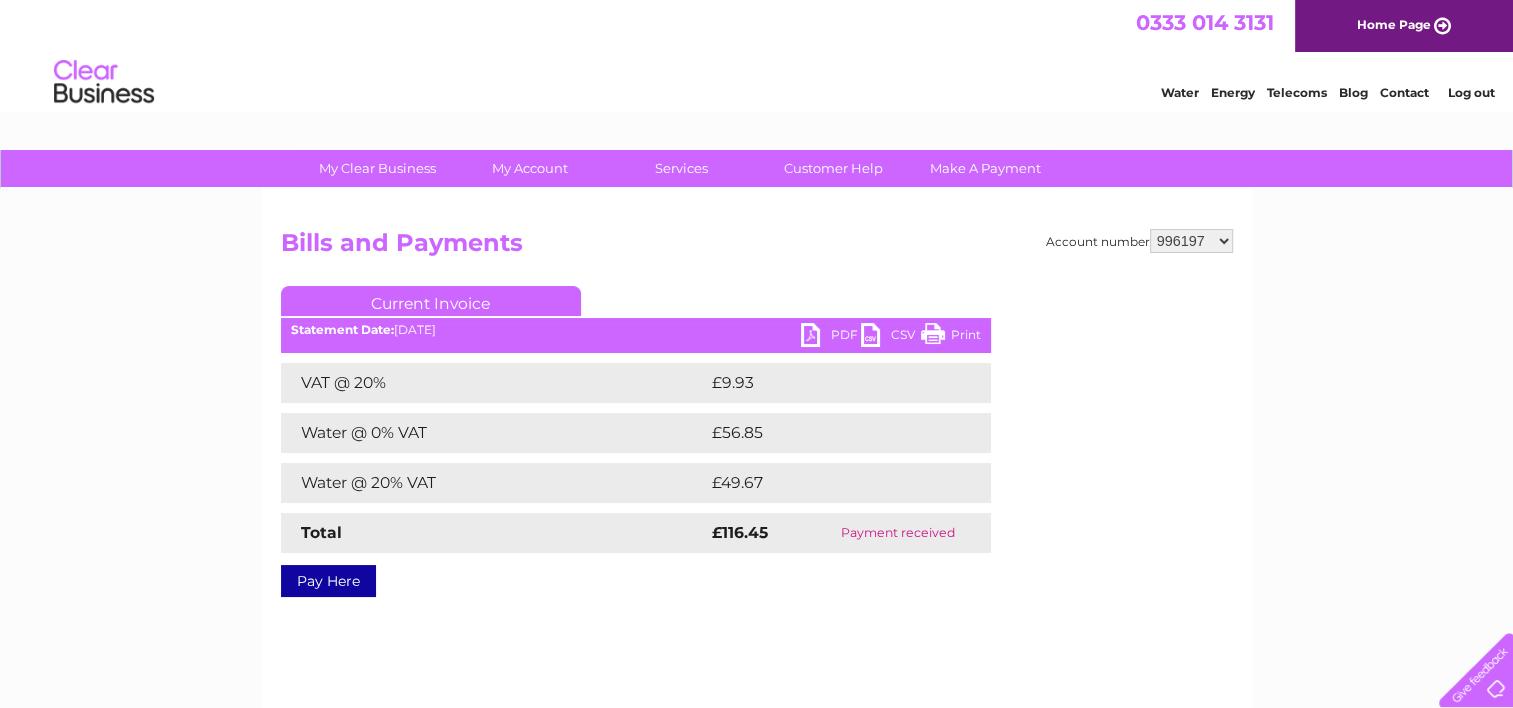 click on "Print" at bounding box center [951, 337] 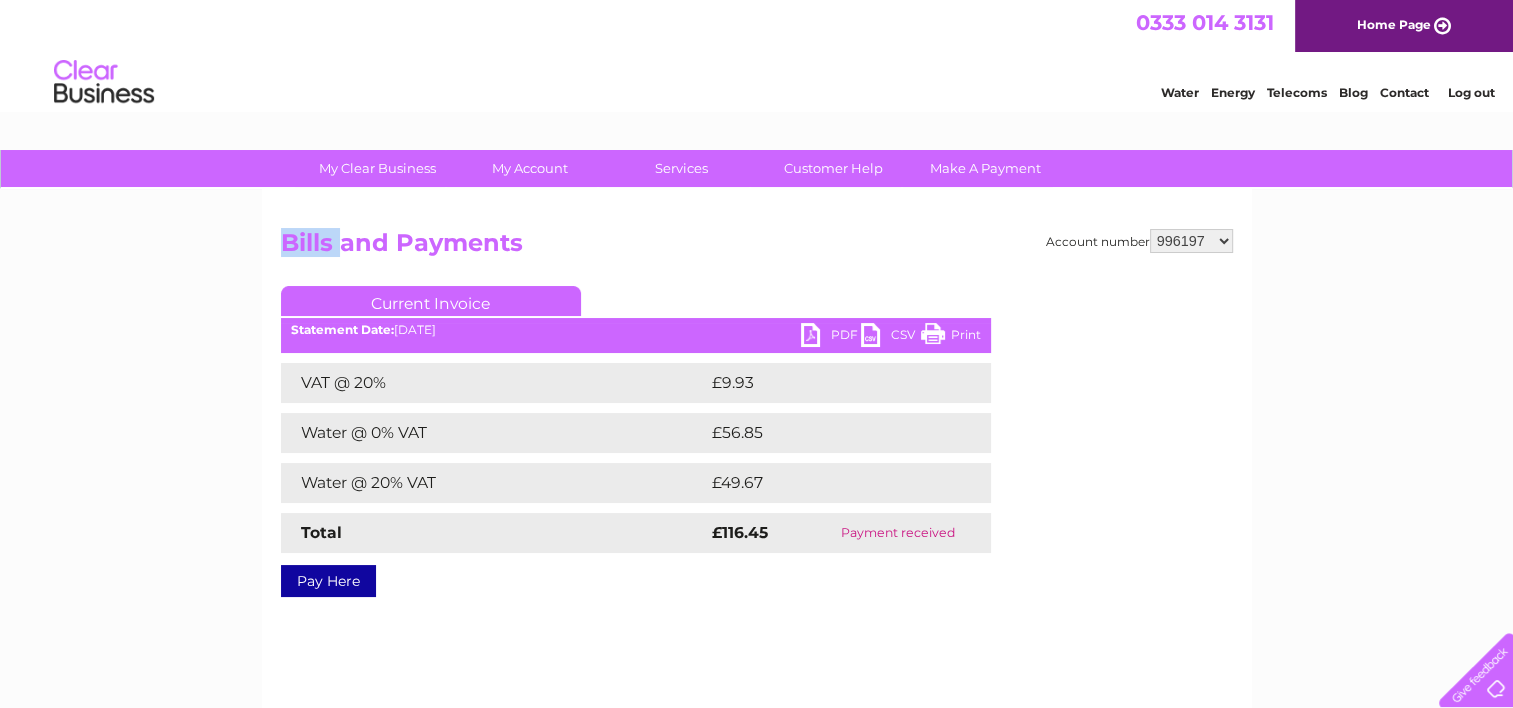 click on "My Clear Business
Login Details
My Details
My Preferences
Link Account
My Account
Bills and Payments   Direct Debit   Moving Premises" at bounding box center [756, 620] 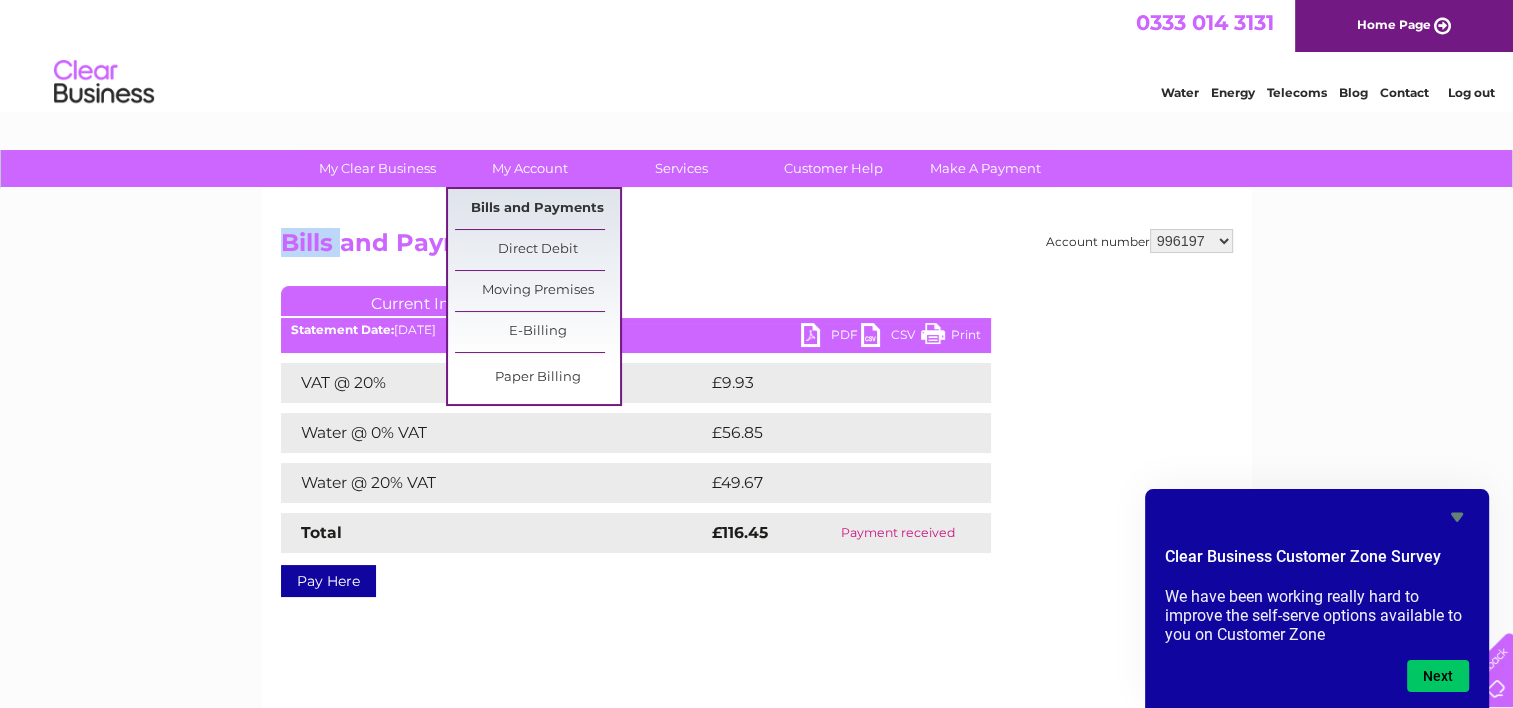 click on "Bills and Payments" at bounding box center (537, 209) 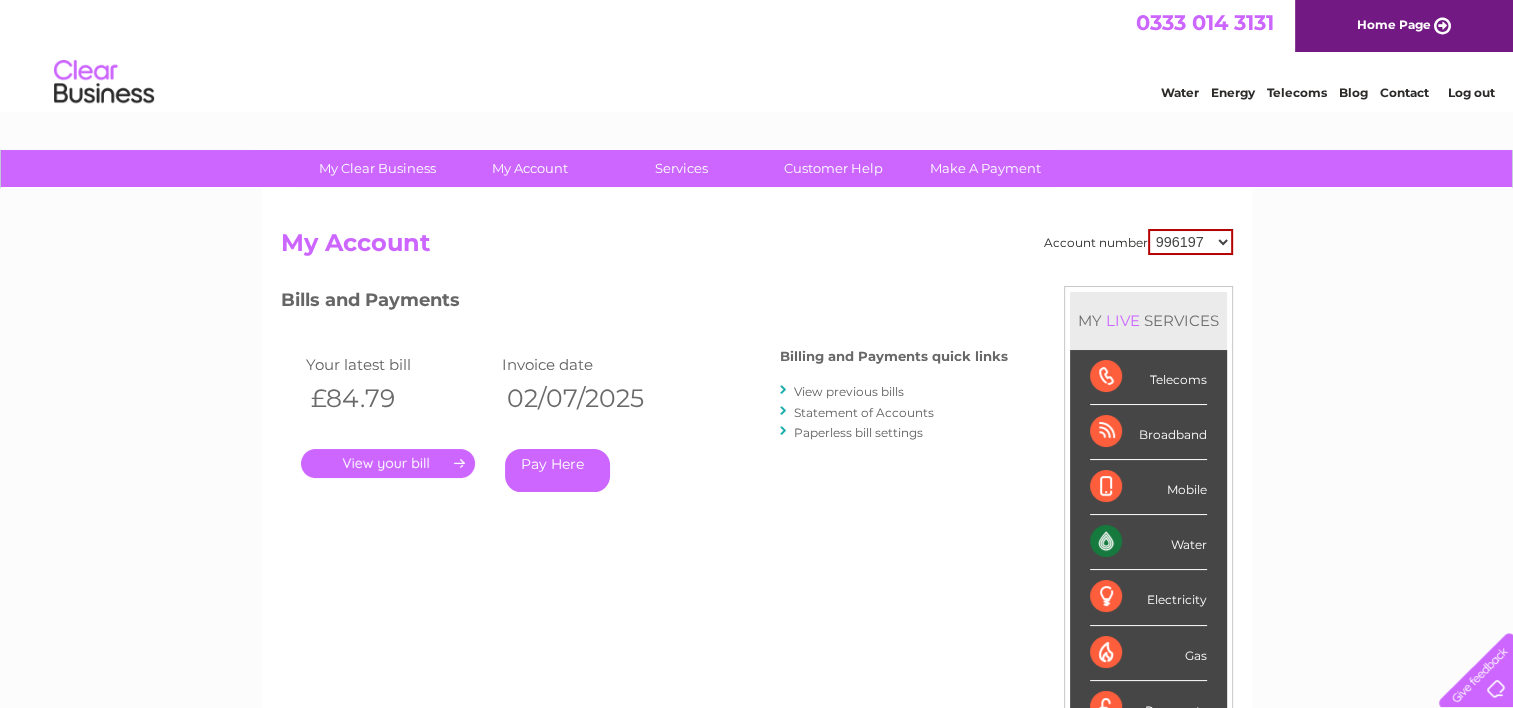 scroll, scrollTop: 0, scrollLeft: 0, axis: both 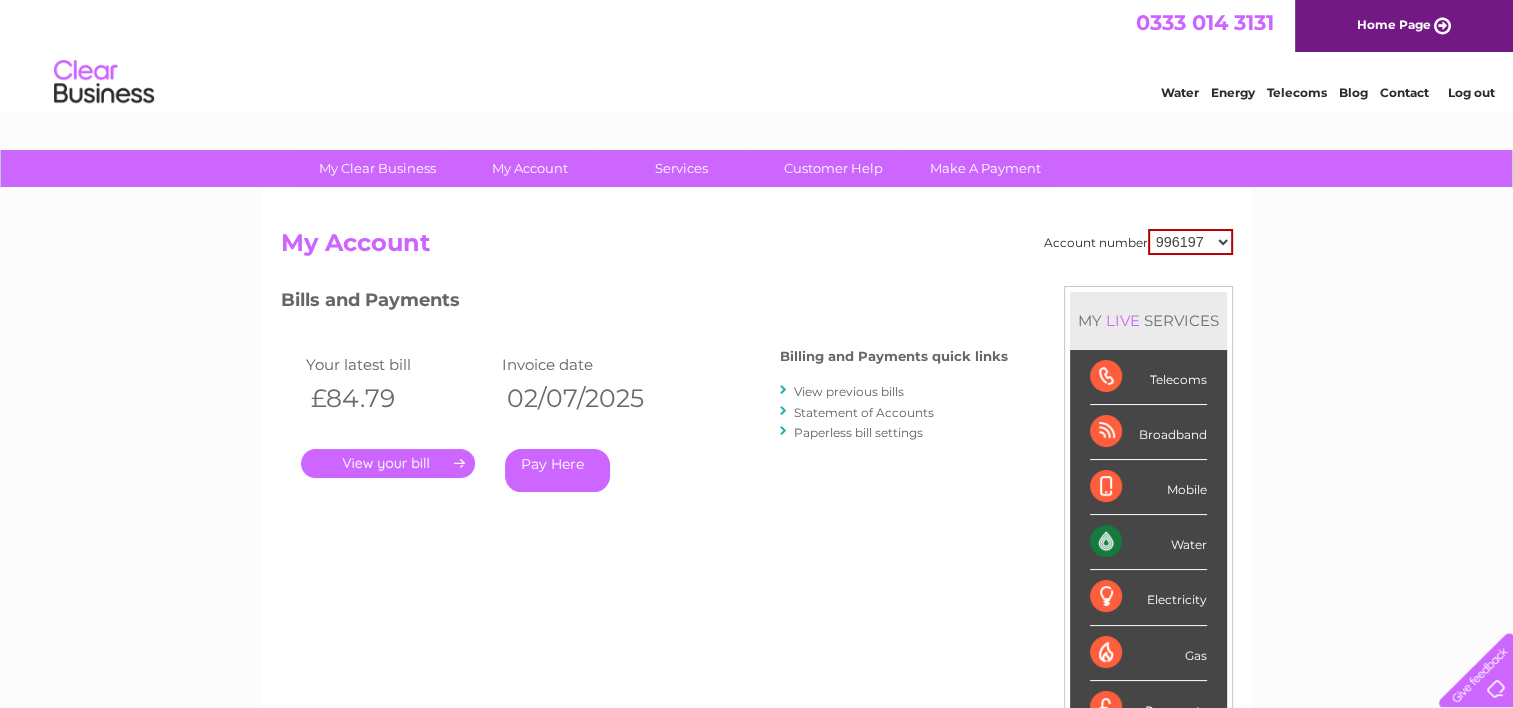 click on "View previous bills" at bounding box center [849, 391] 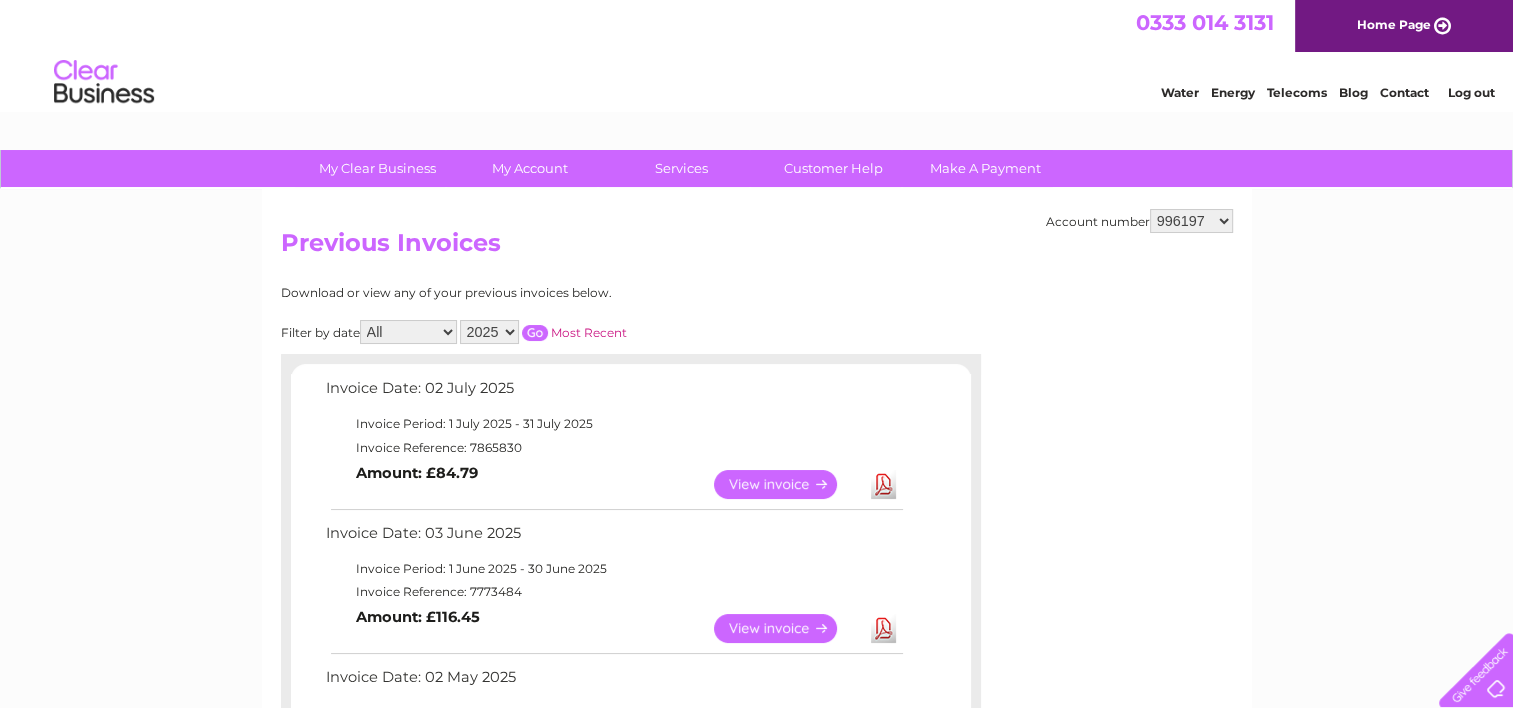 scroll, scrollTop: 0, scrollLeft: 0, axis: both 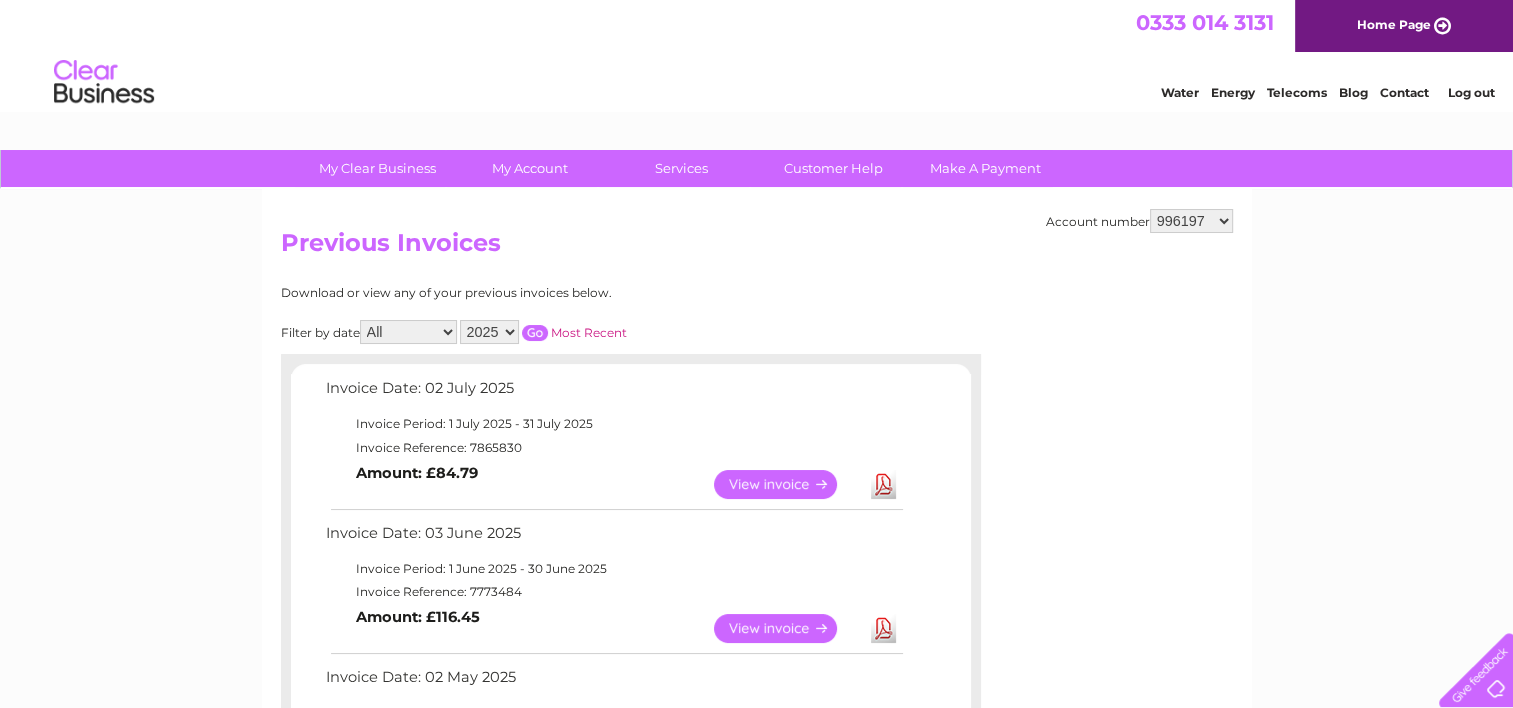 click on "996197
1001048
1094526" at bounding box center [1191, 221] 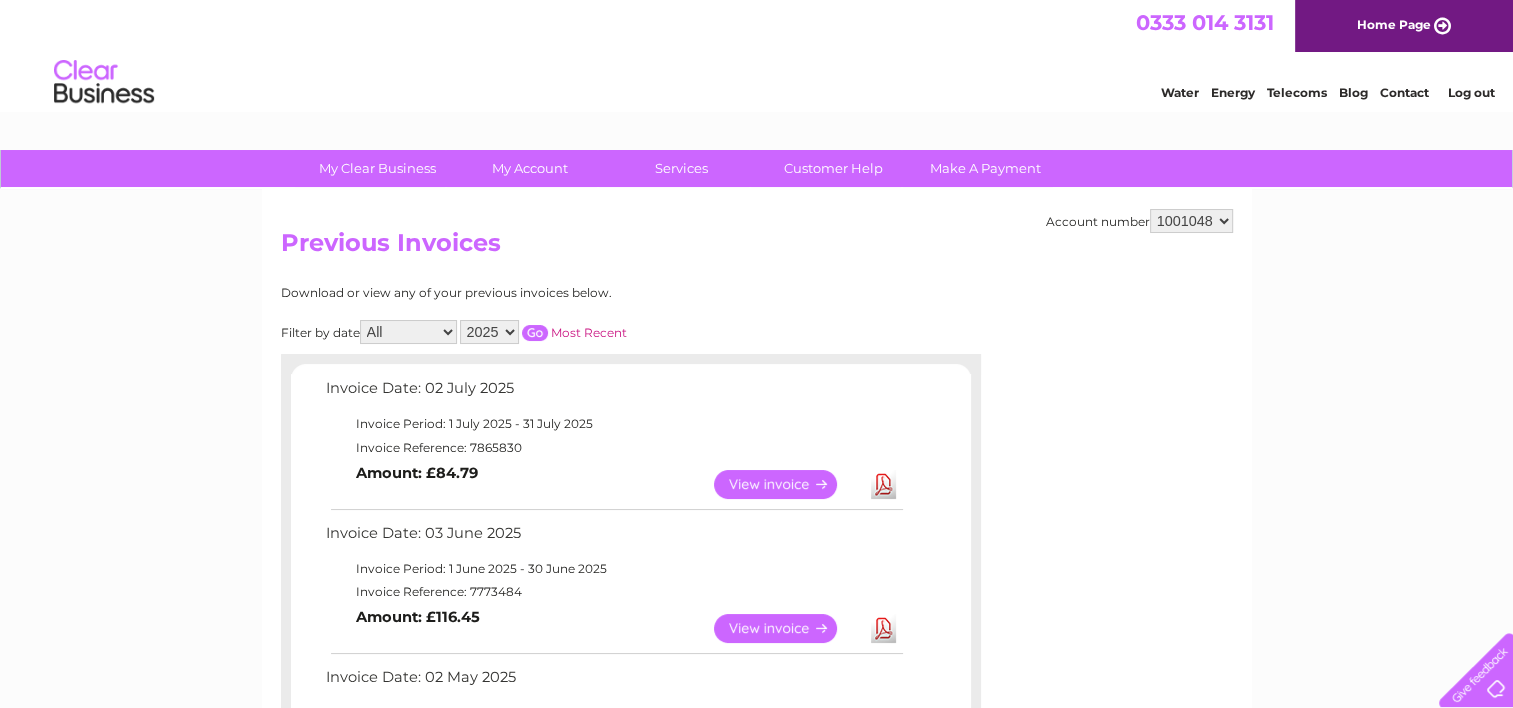 click on "996197
1001048
1094526" at bounding box center [1191, 221] 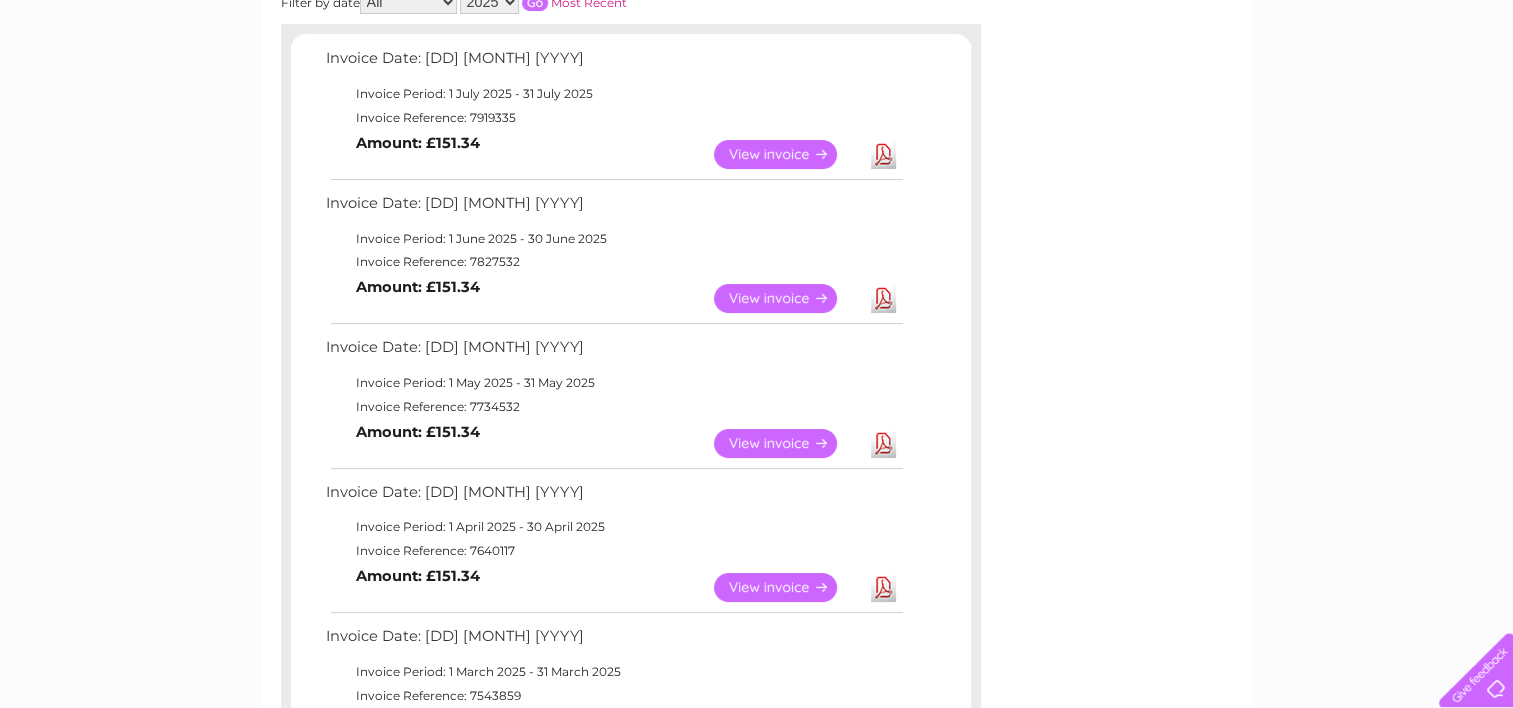 scroll, scrollTop: 335, scrollLeft: 0, axis: vertical 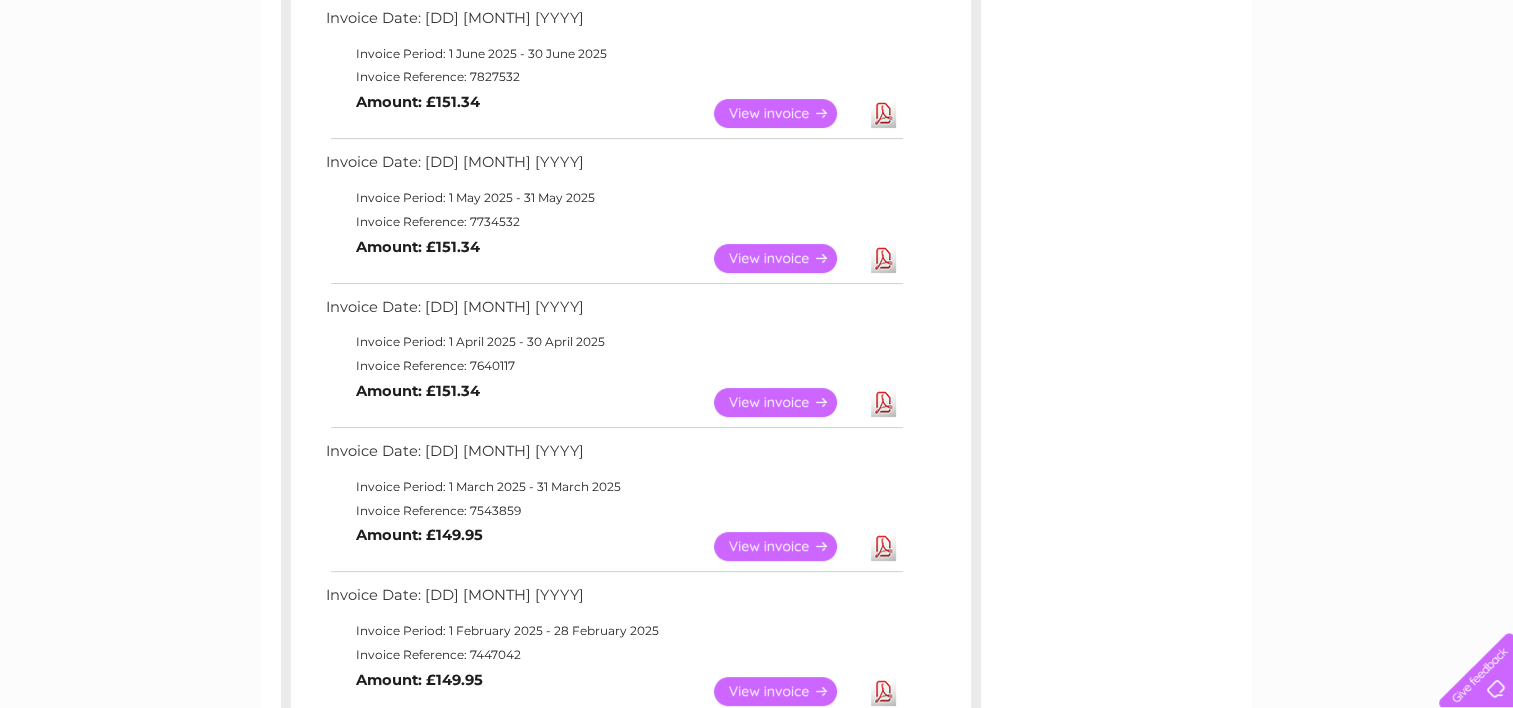 drag, startPoint x: 0, startPoint y: 0, endPoint x: 777, endPoint y: 398, distance: 873.0023 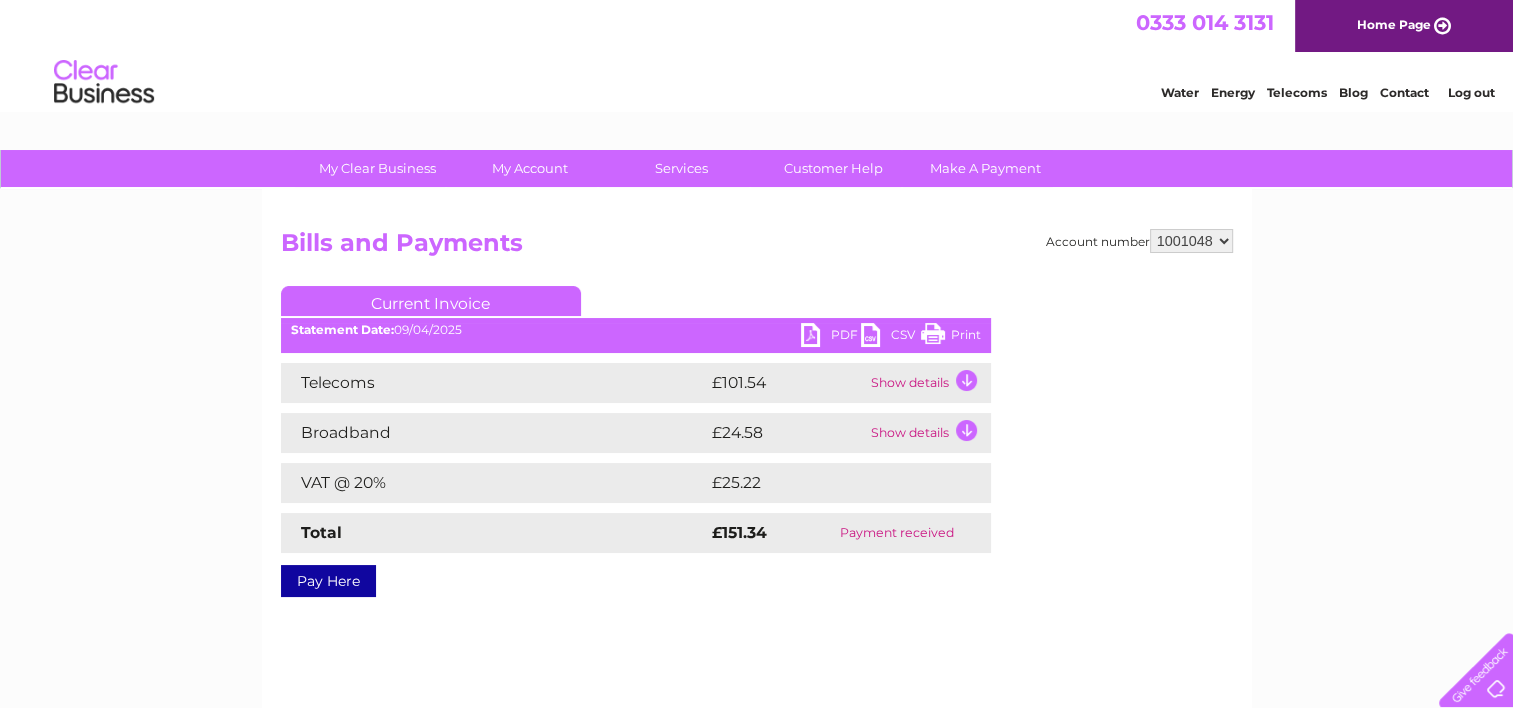 scroll, scrollTop: 0, scrollLeft: 0, axis: both 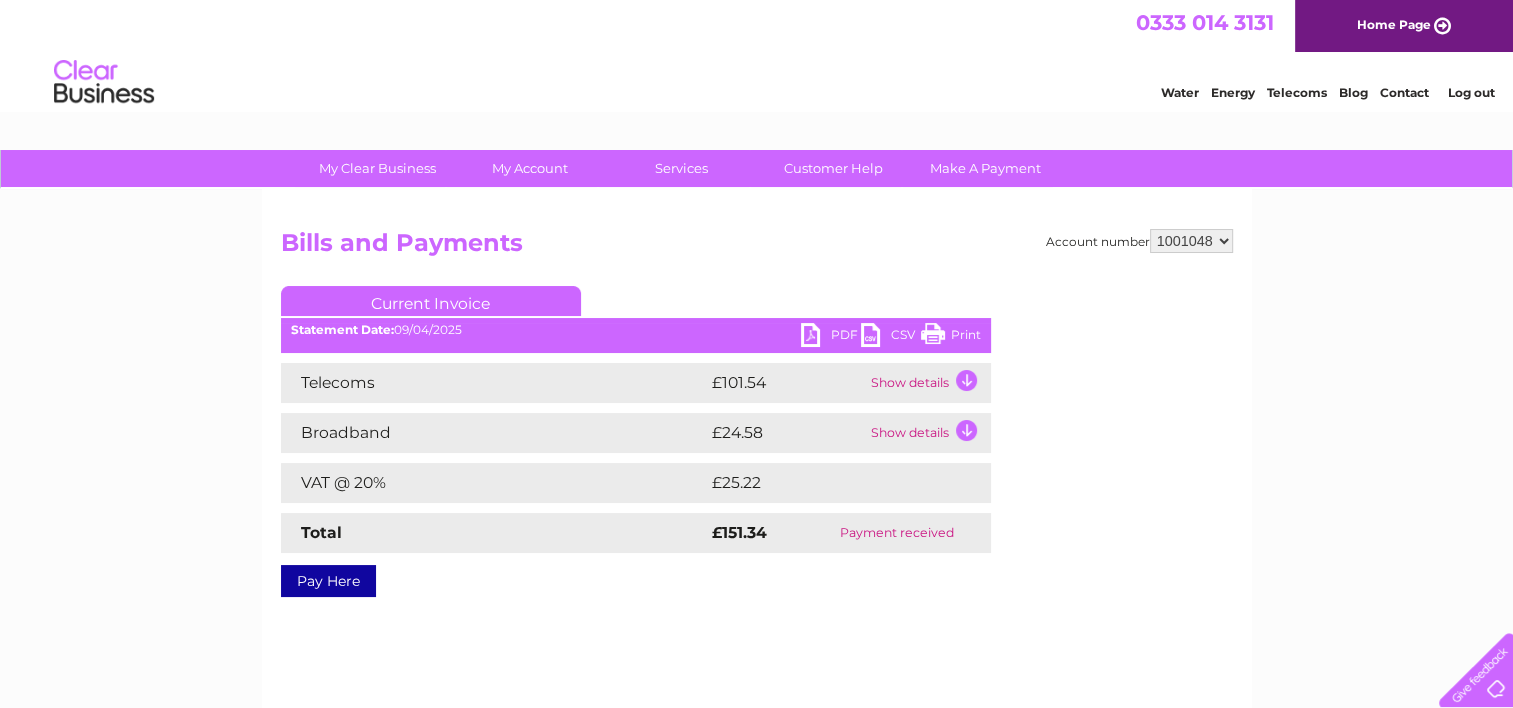 click on "Print" at bounding box center [951, 337] 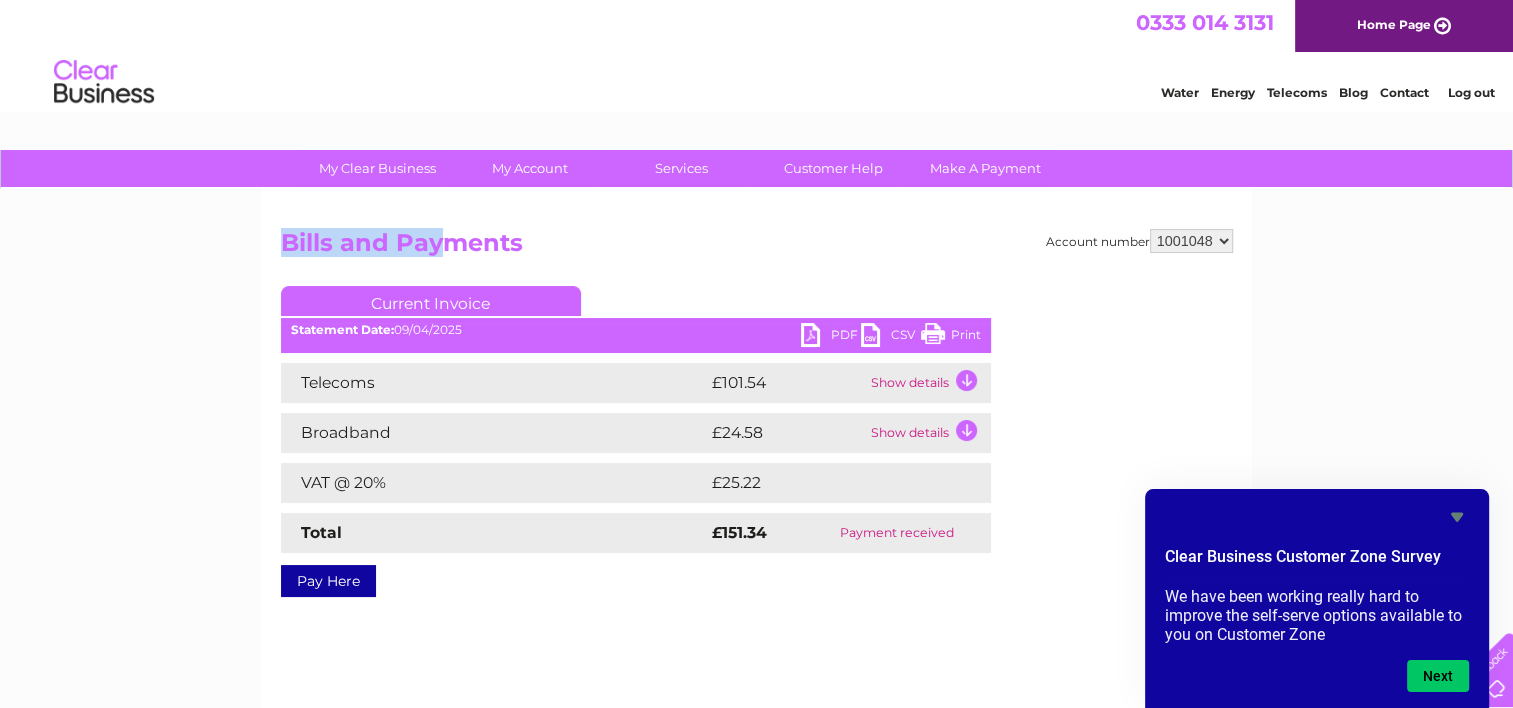 drag, startPoint x: 156, startPoint y: 596, endPoint x: 440, endPoint y: 600, distance: 284.02817 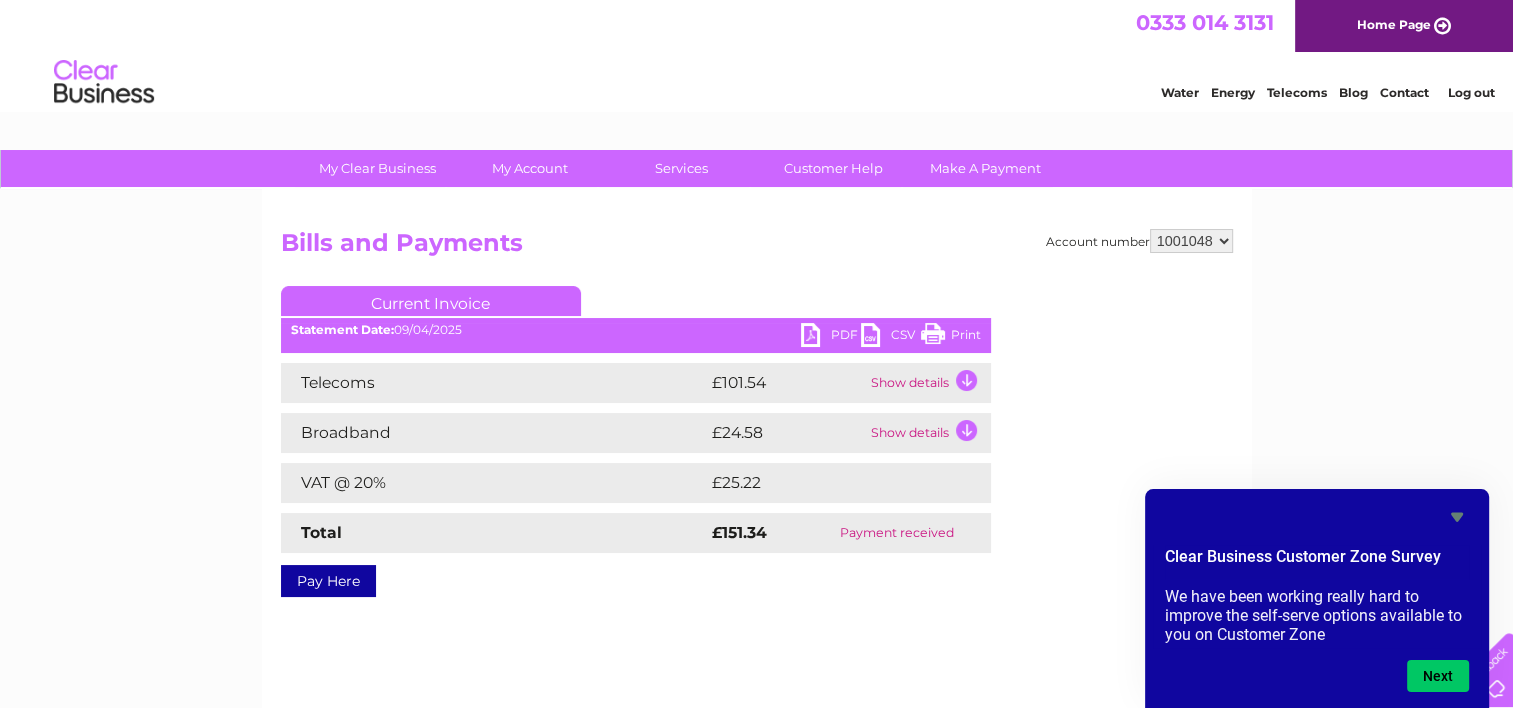 click on "Print" at bounding box center (951, 337) 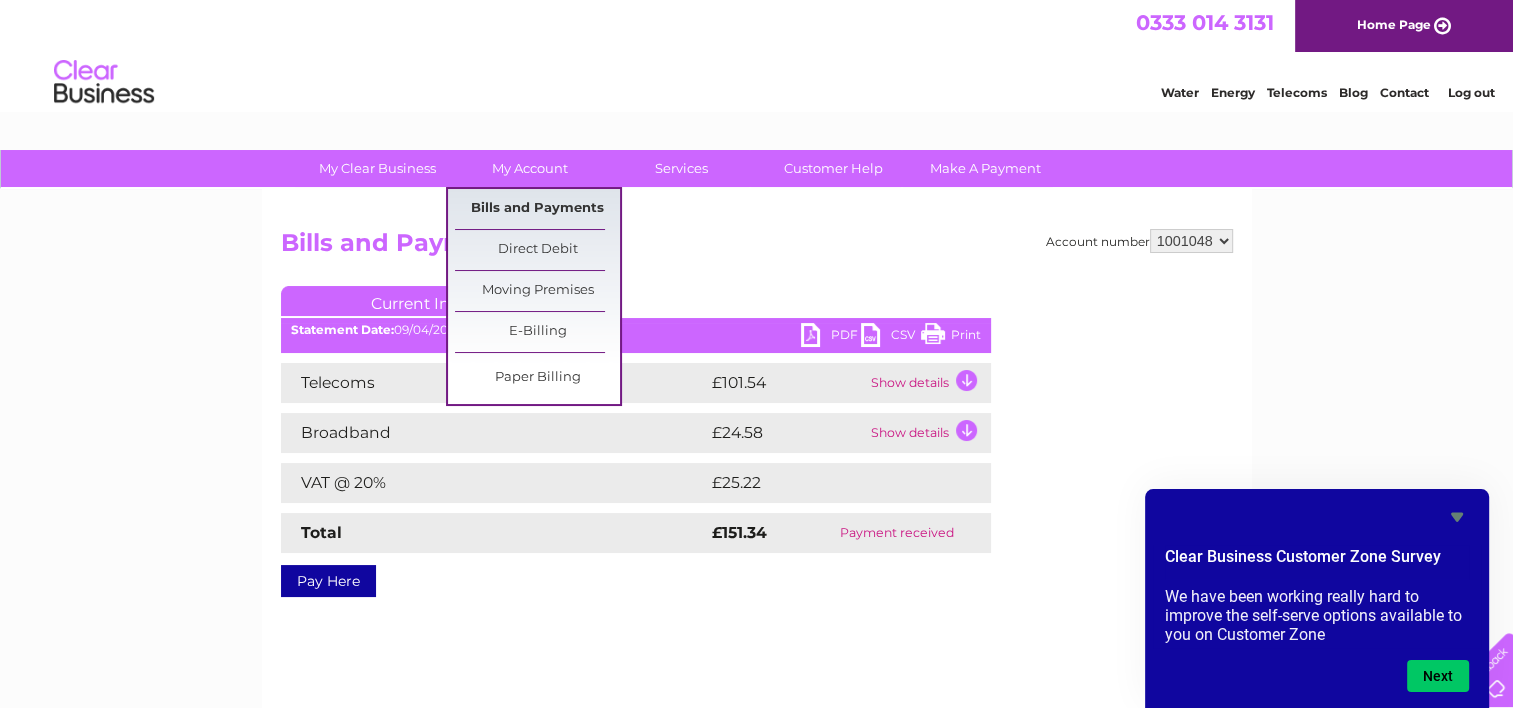 click on "Bills and Payments" at bounding box center [537, 209] 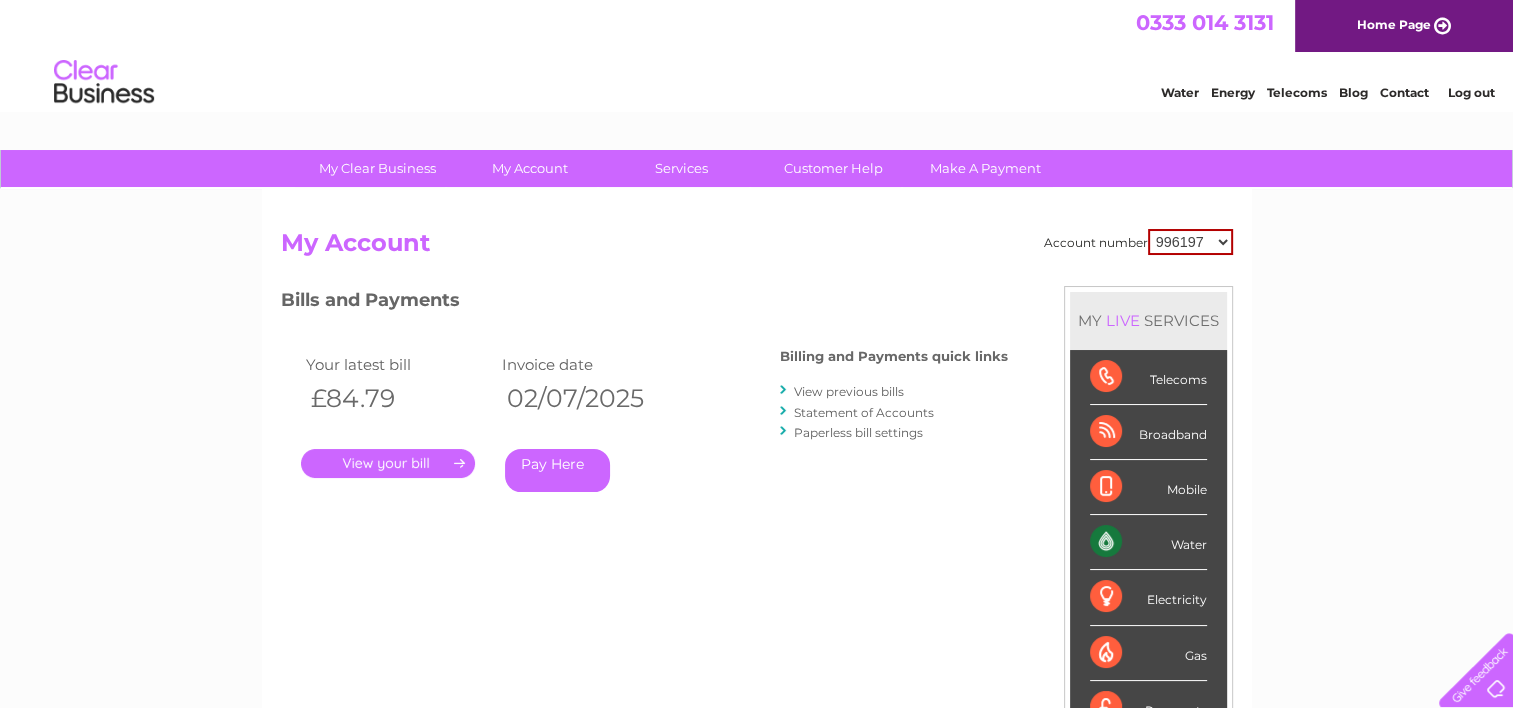 scroll, scrollTop: 0, scrollLeft: 0, axis: both 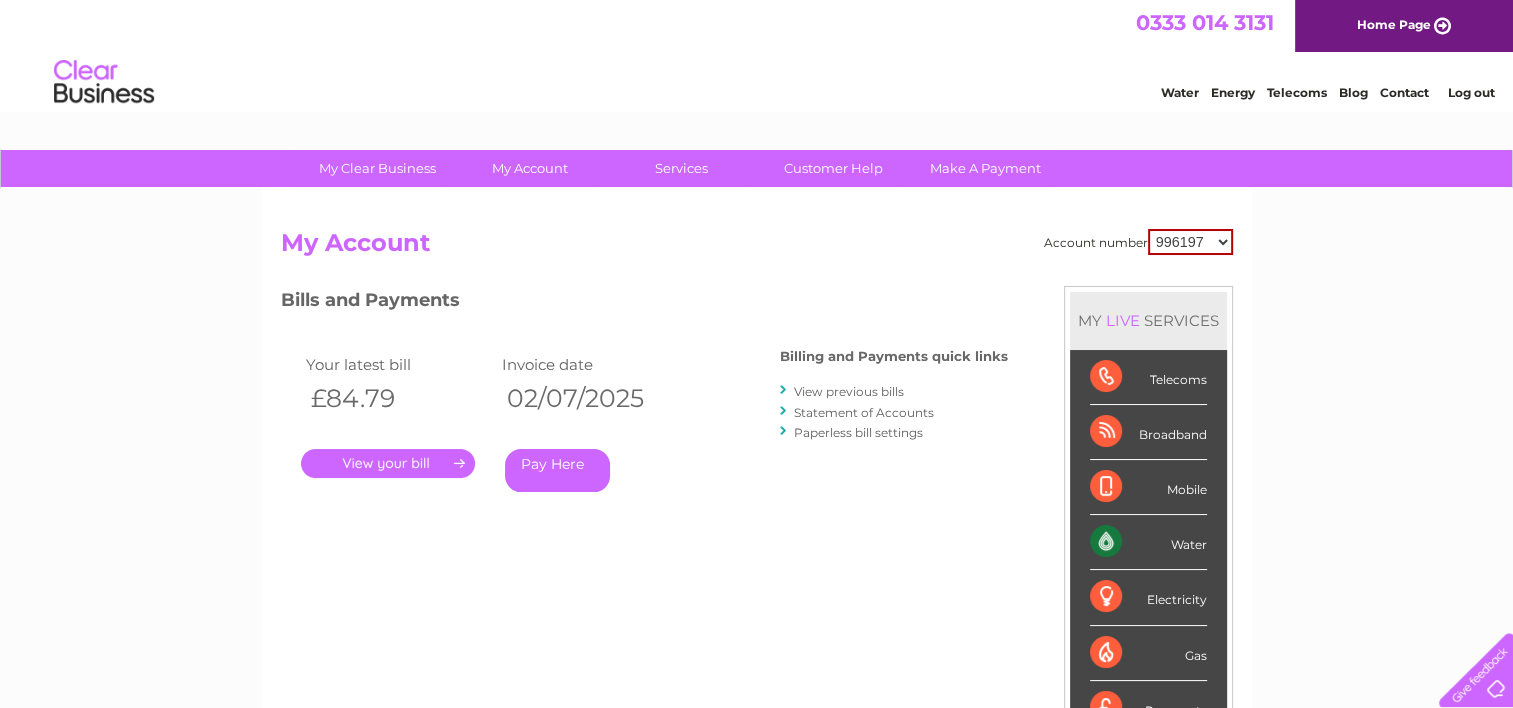 click on "View previous bills" at bounding box center (849, 391) 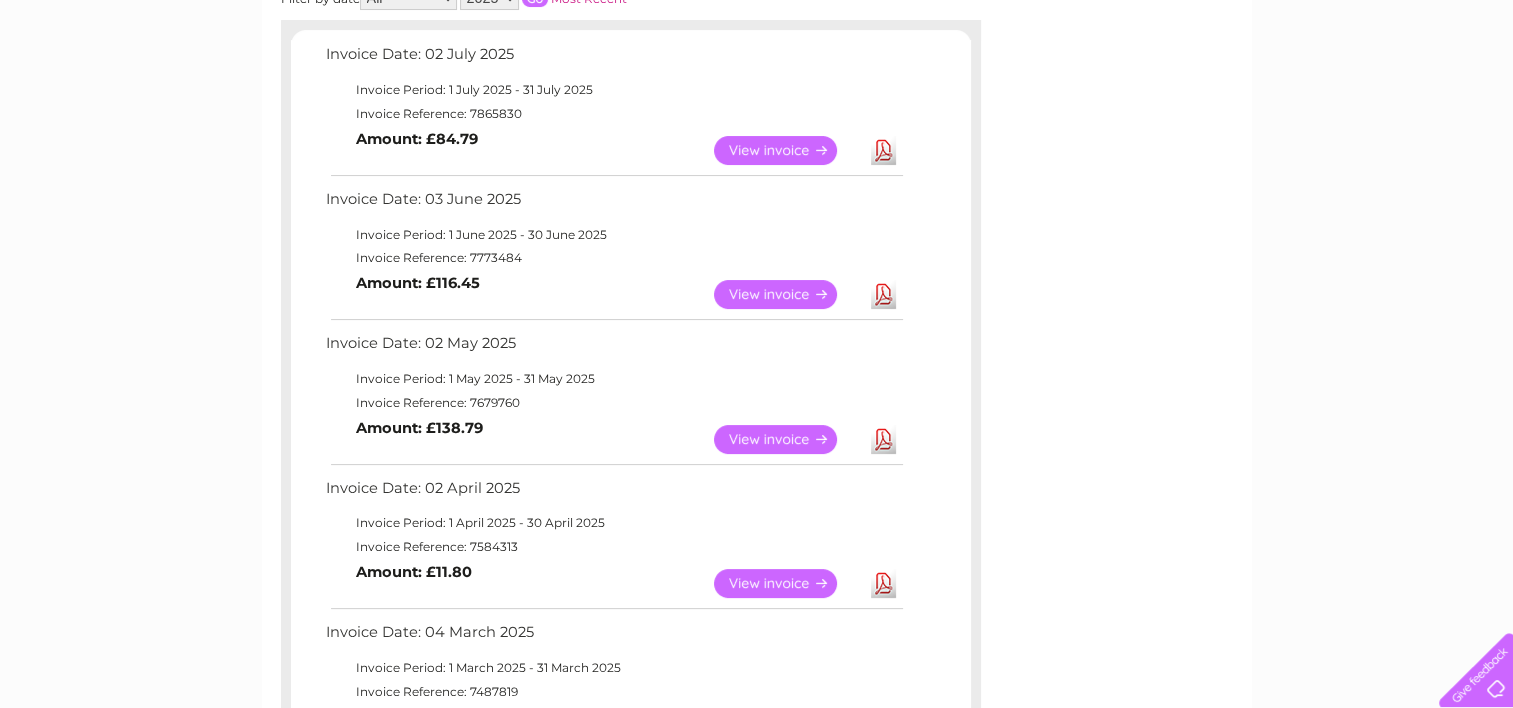 scroll, scrollTop: 332, scrollLeft: 0, axis: vertical 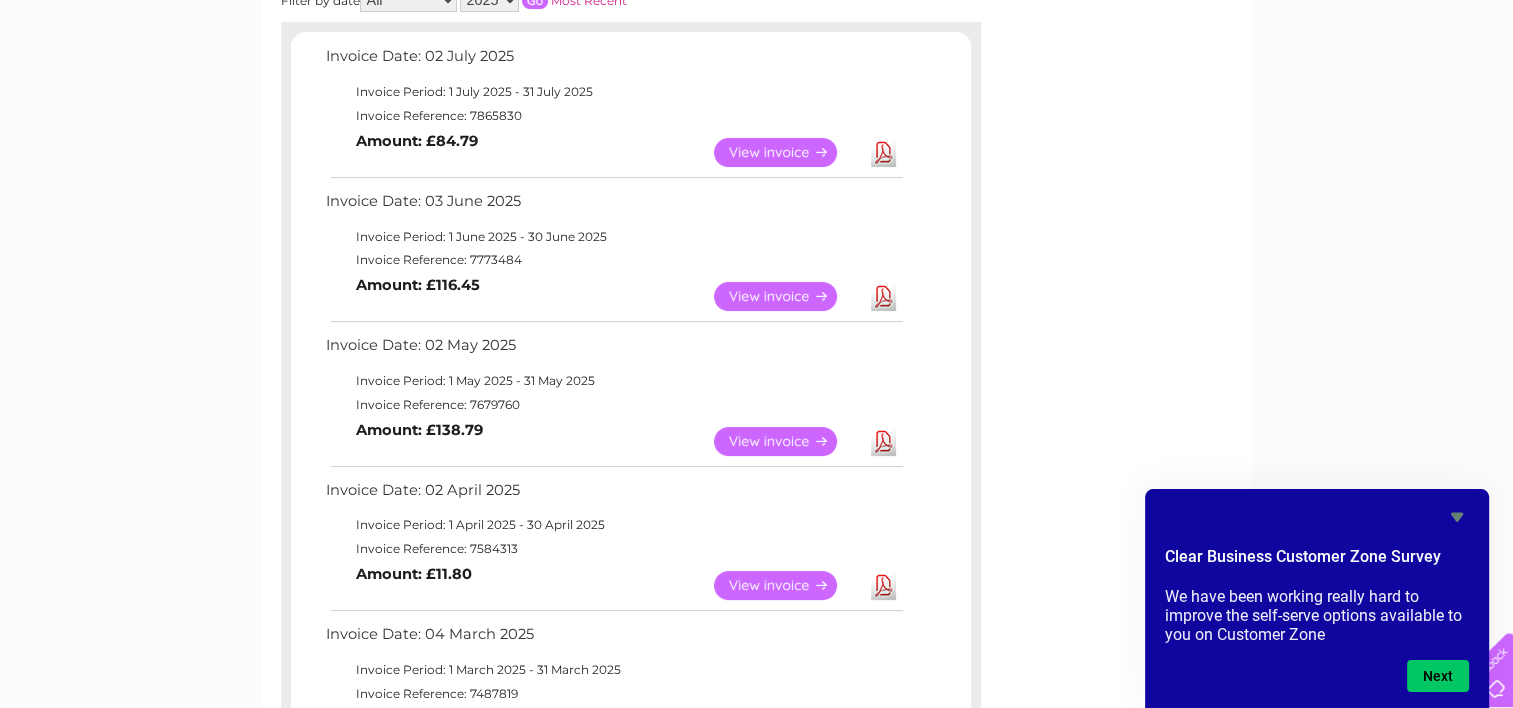 click on "Invoice Reference: 7679760" at bounding box center [613, 405] 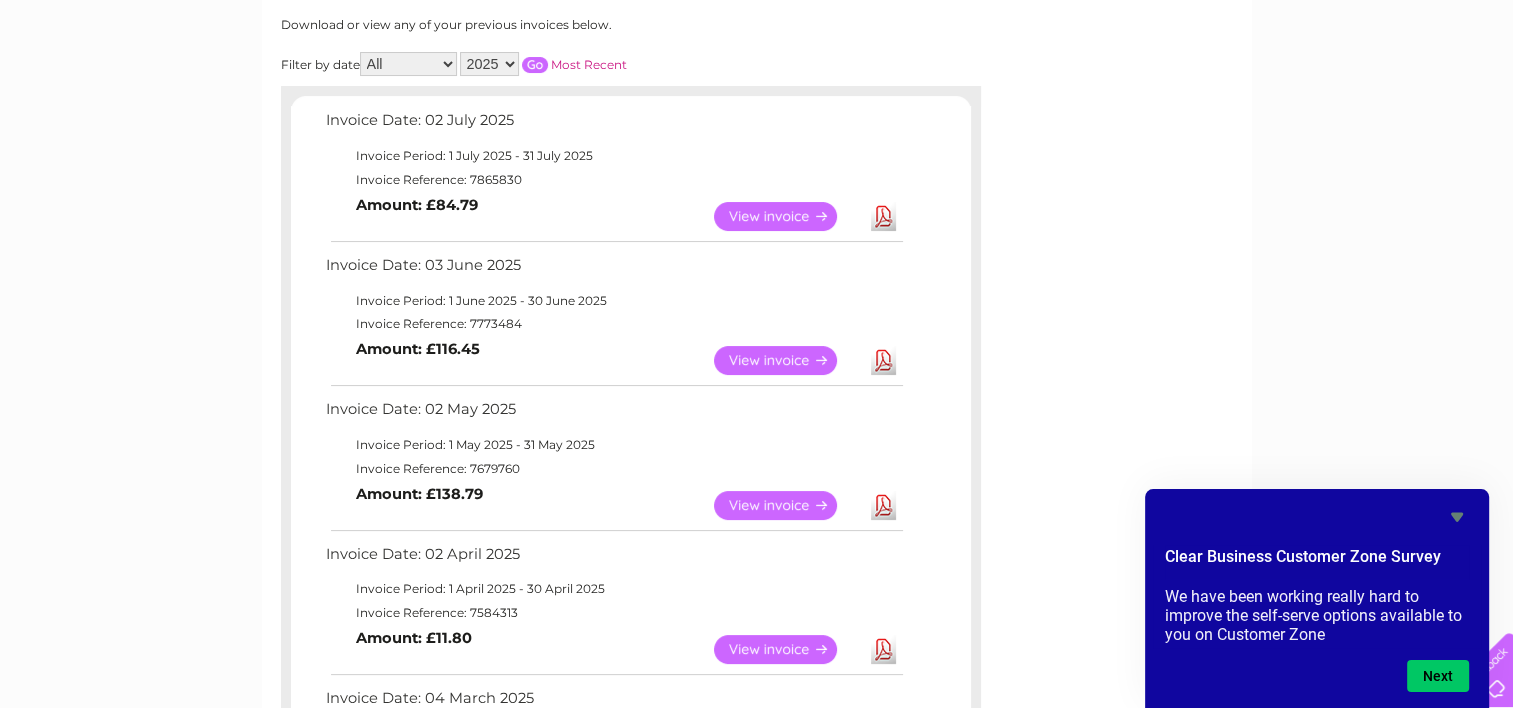 scroll, scrollTop: 268, scrollLeft: 0, axis: vertical 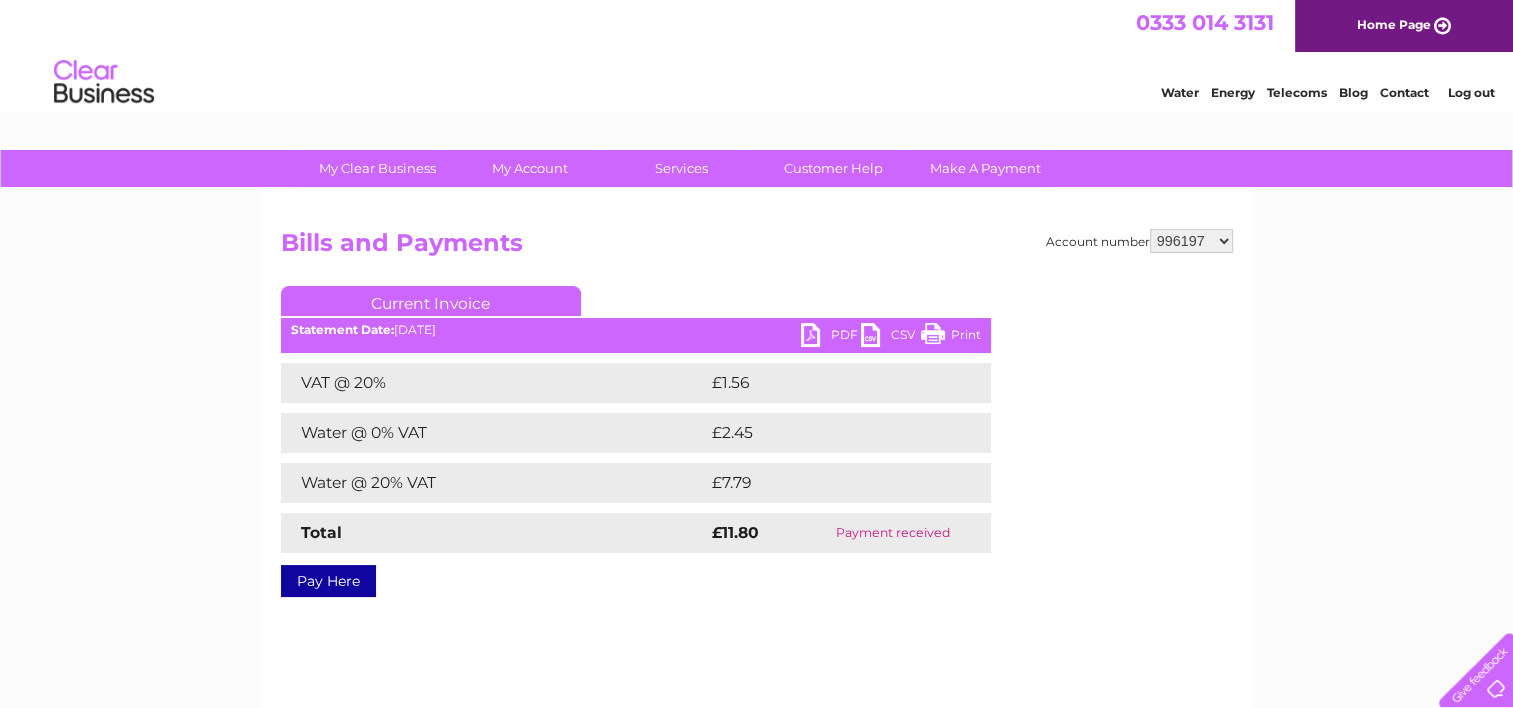 click on "996197
1001048
1094526" at bounding box center [1191, 241] 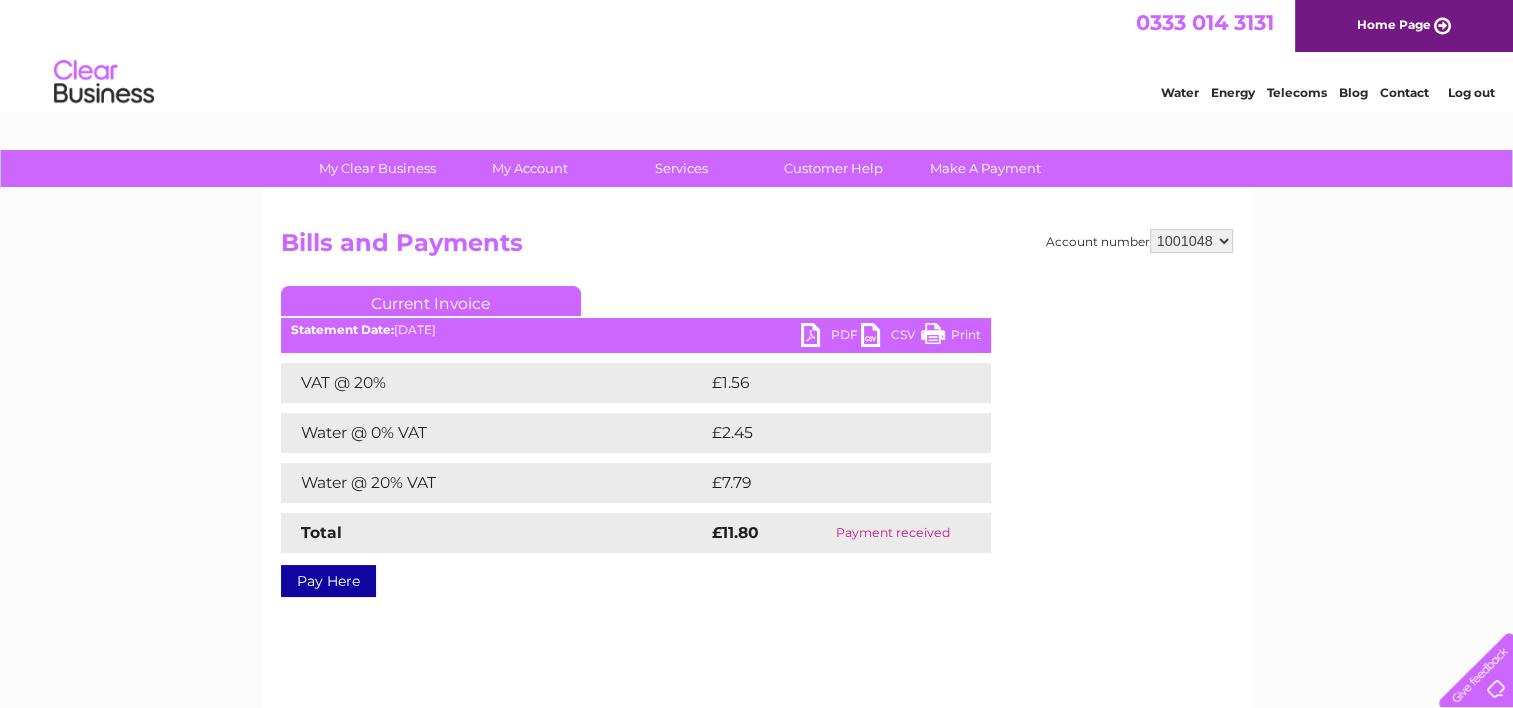 click on "996197
1001048
1094526" at bounding box center [1191, 241] 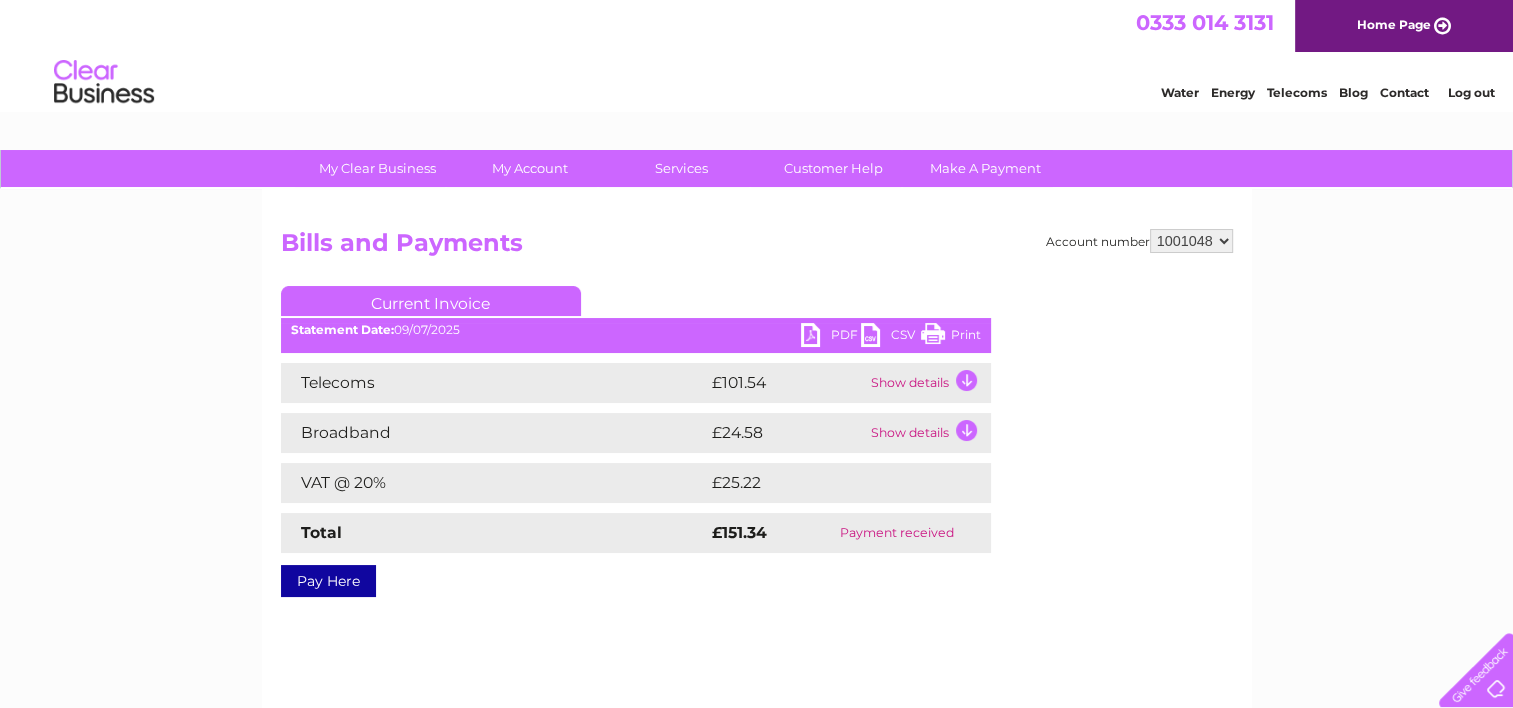 scroll, scrollTop: 0, scrollLeft: 0, axis: both 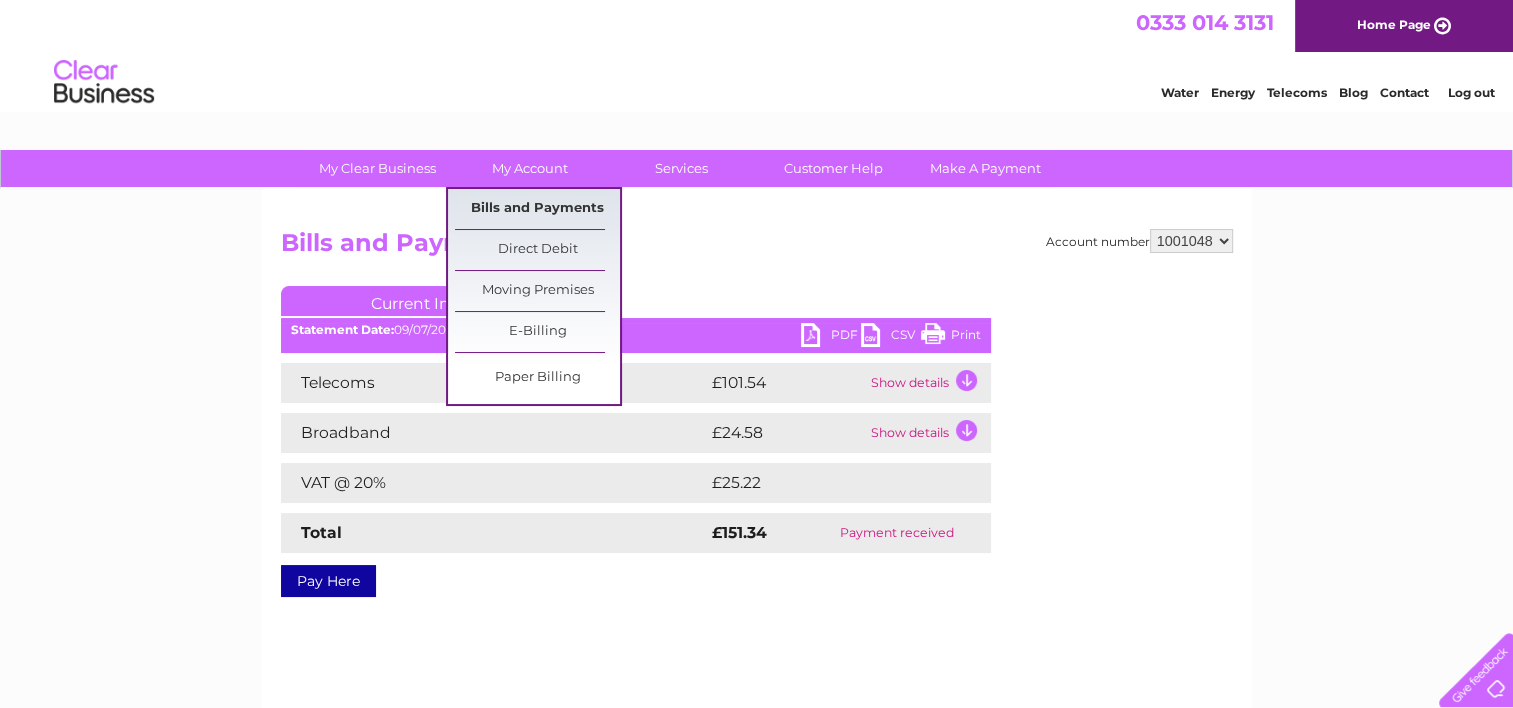 click on "Bills and Payments" at bounding box center [537, 209] 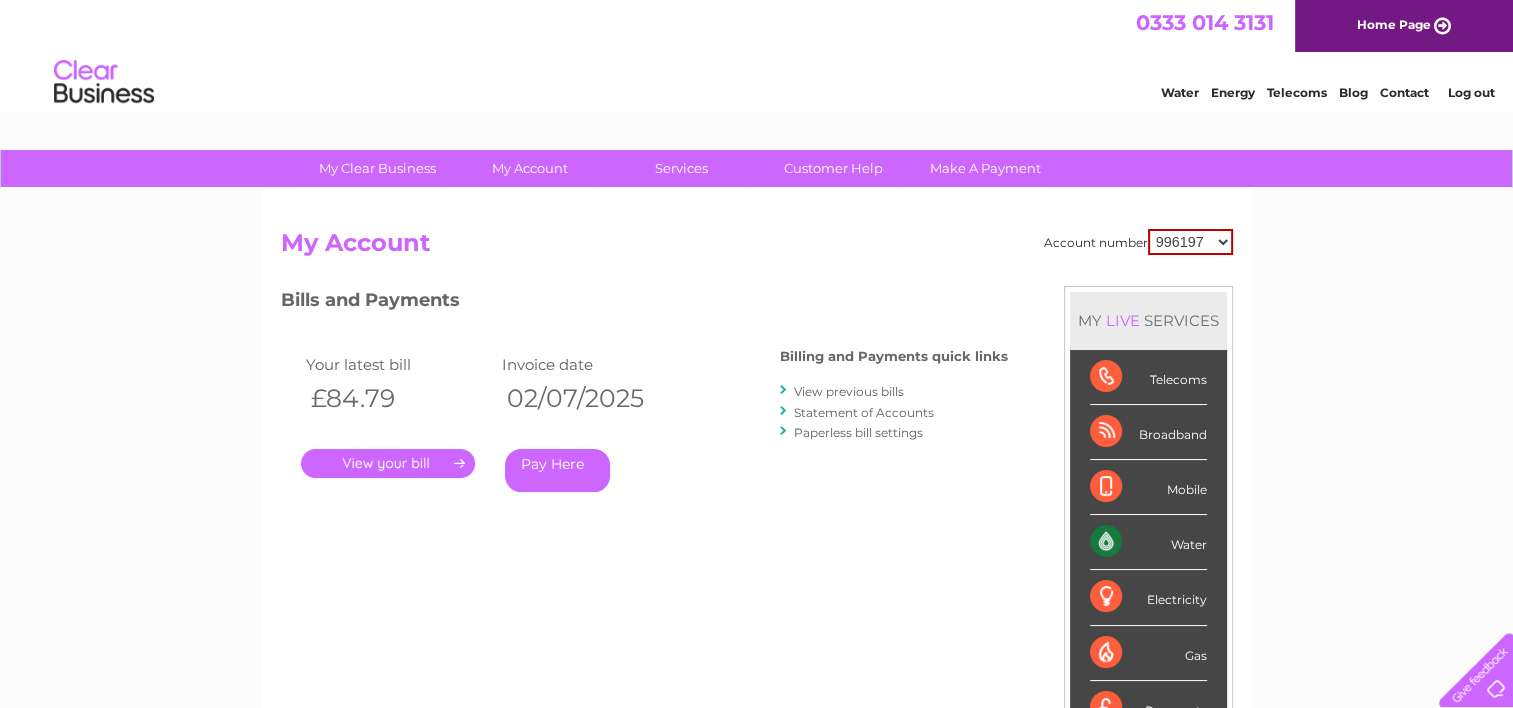 scroll, scrollTop: 0, scrollLeft: 0, axis: both 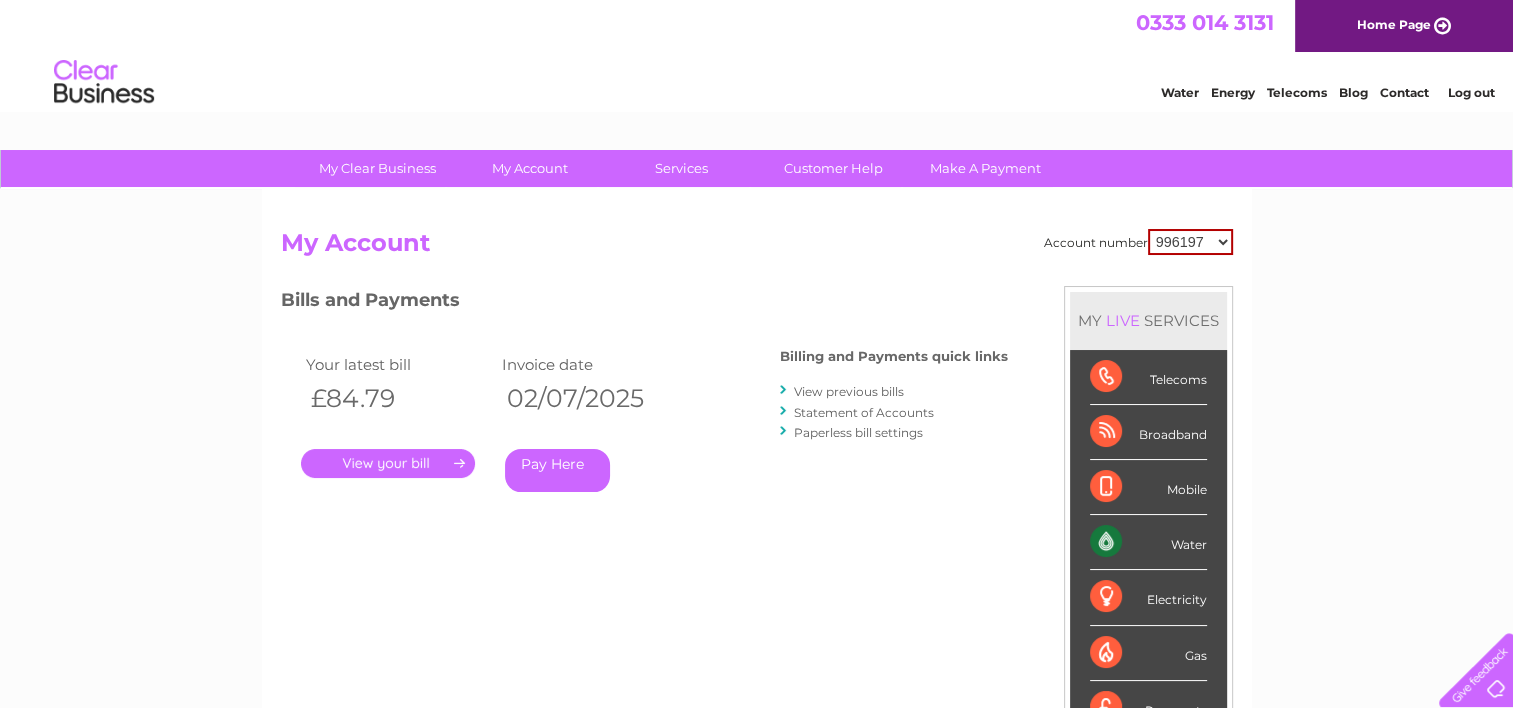 click on "View previous bills" at bounding box center (849, 391) 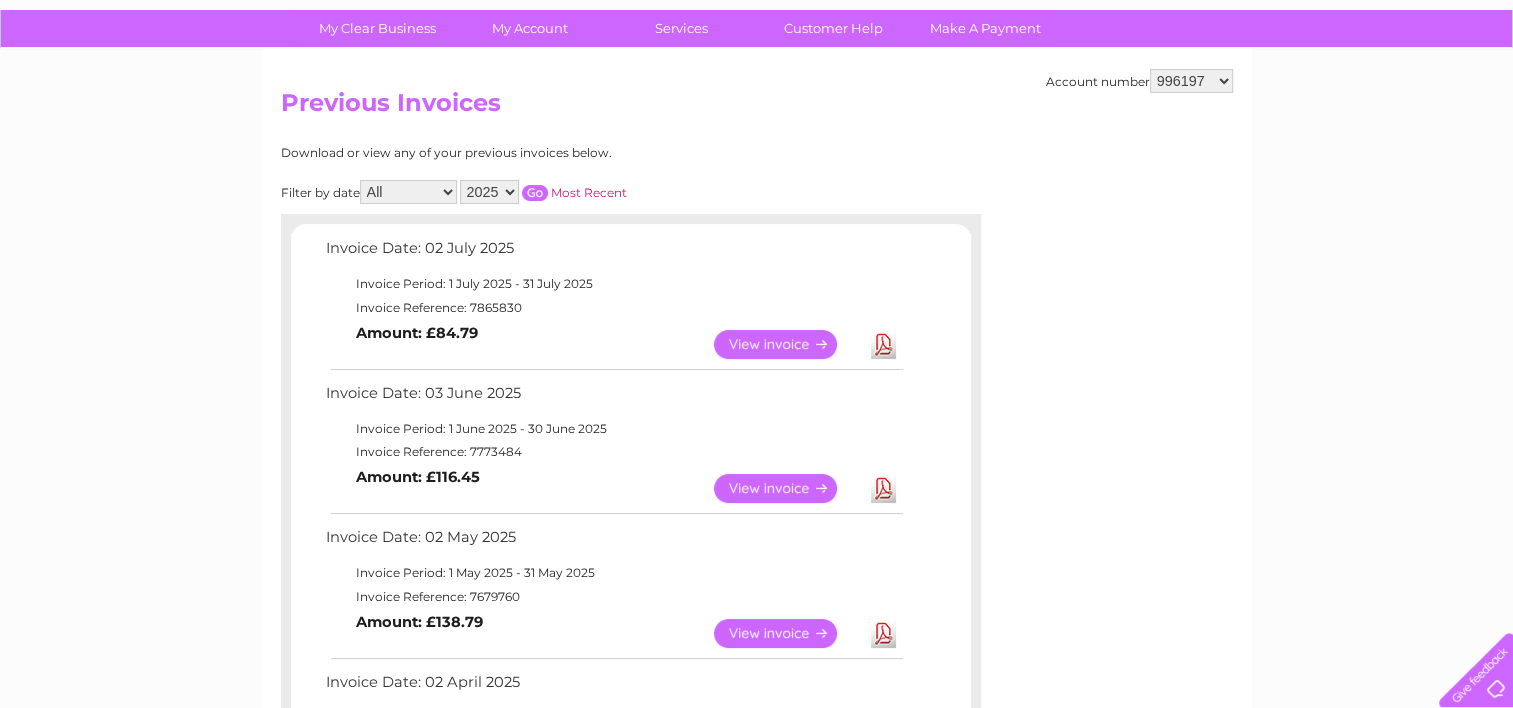 scroll, scrollTop: 96, scrollLeft: 0, axis: vertical 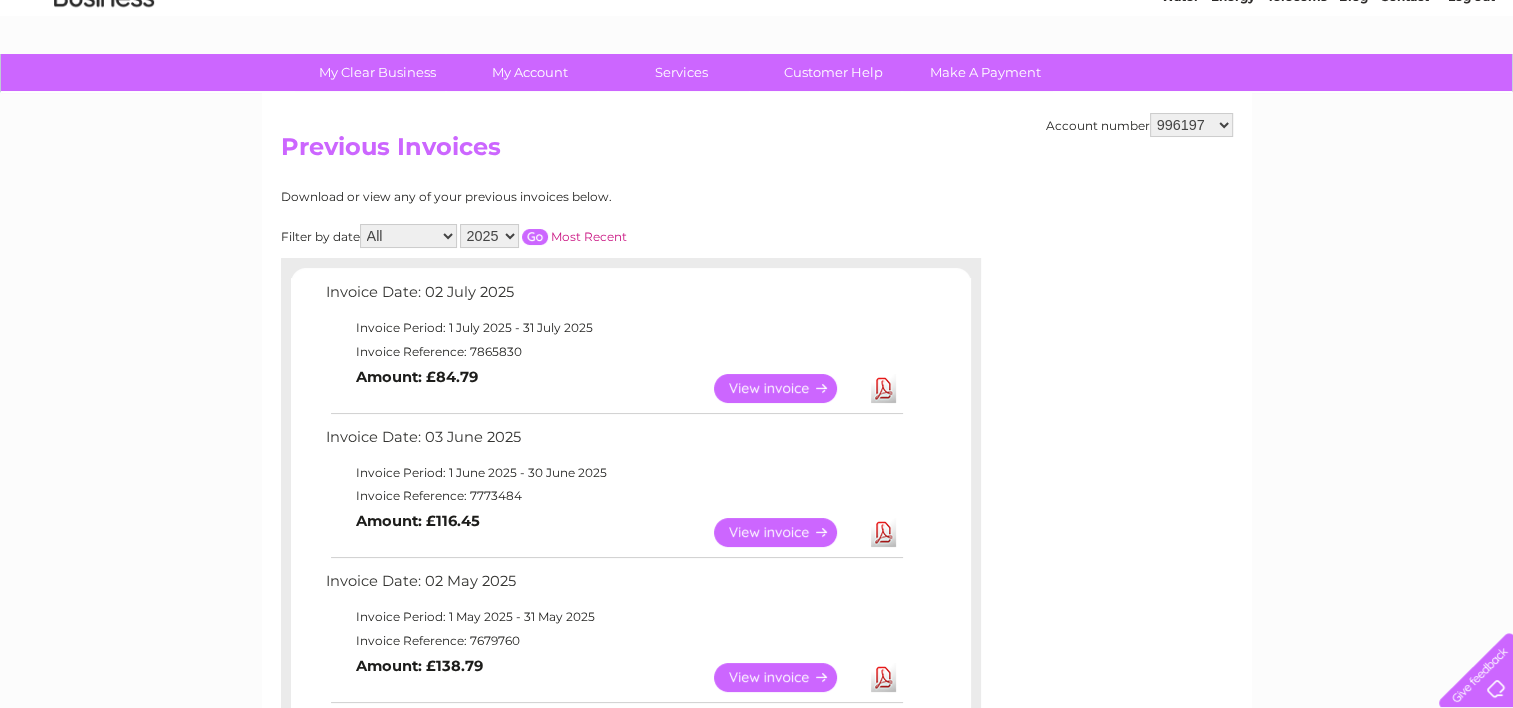 click on "996197
1001048
1094526" at bounding box center (1191, 125) 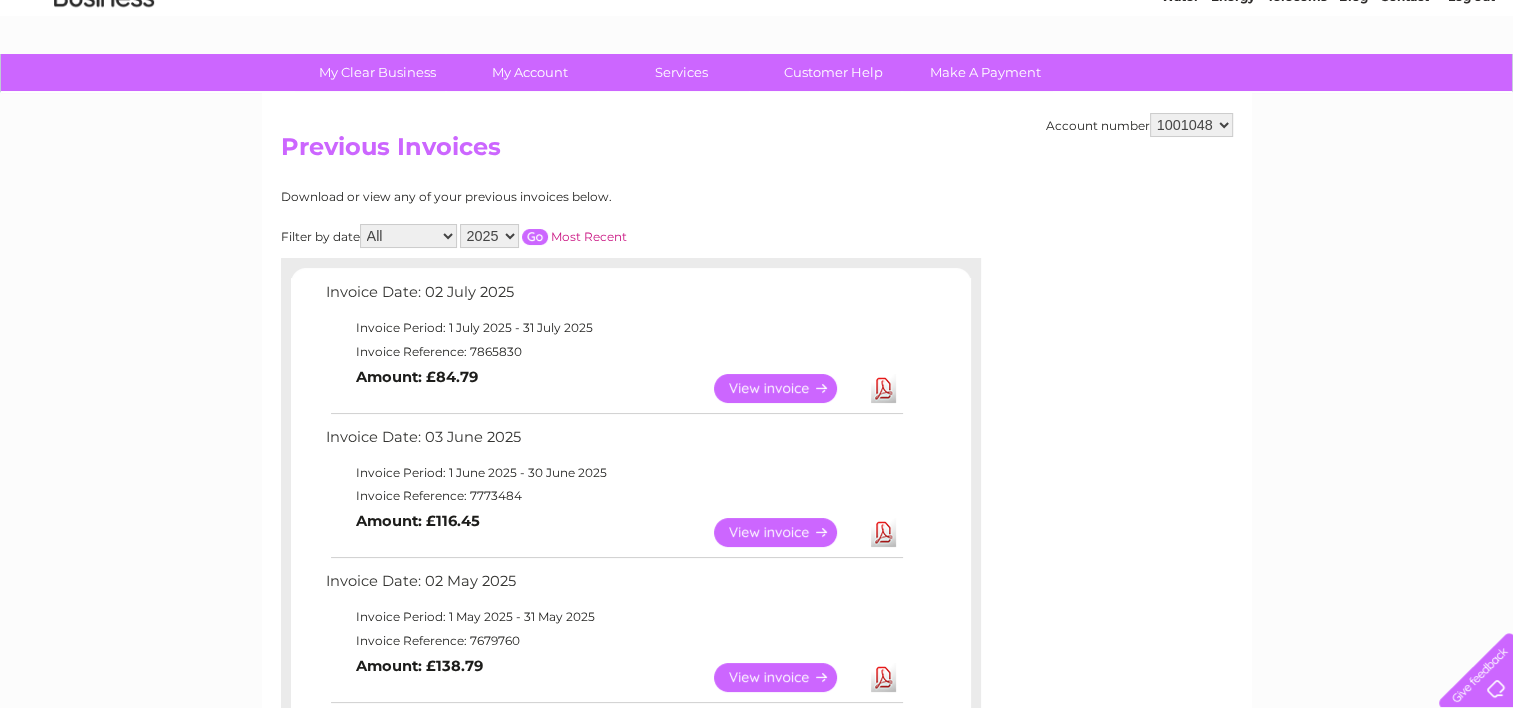 click on "996197
1001048
1094526" at bounding box center [1191, 125] 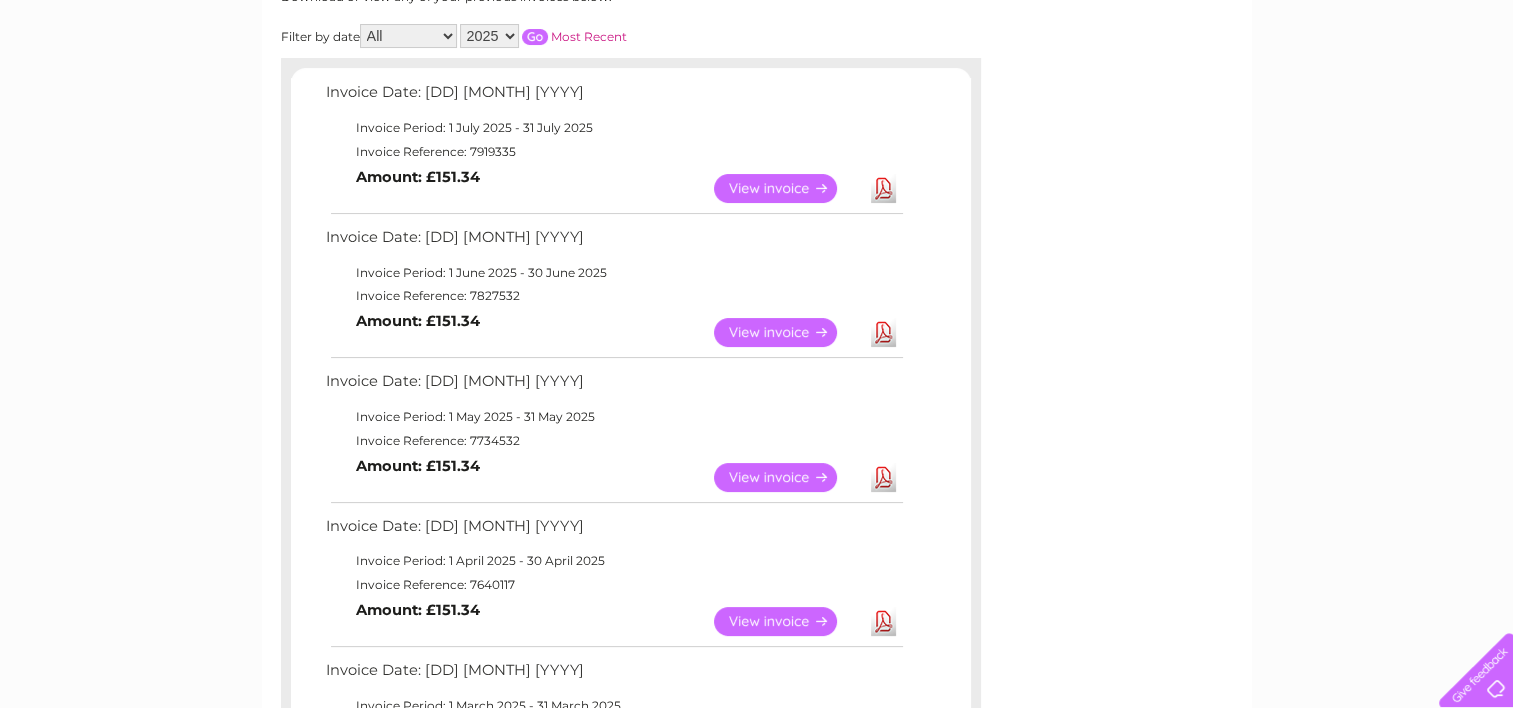 scroll, scrollTop: 298, scrollLeft: 0, axis: vertical 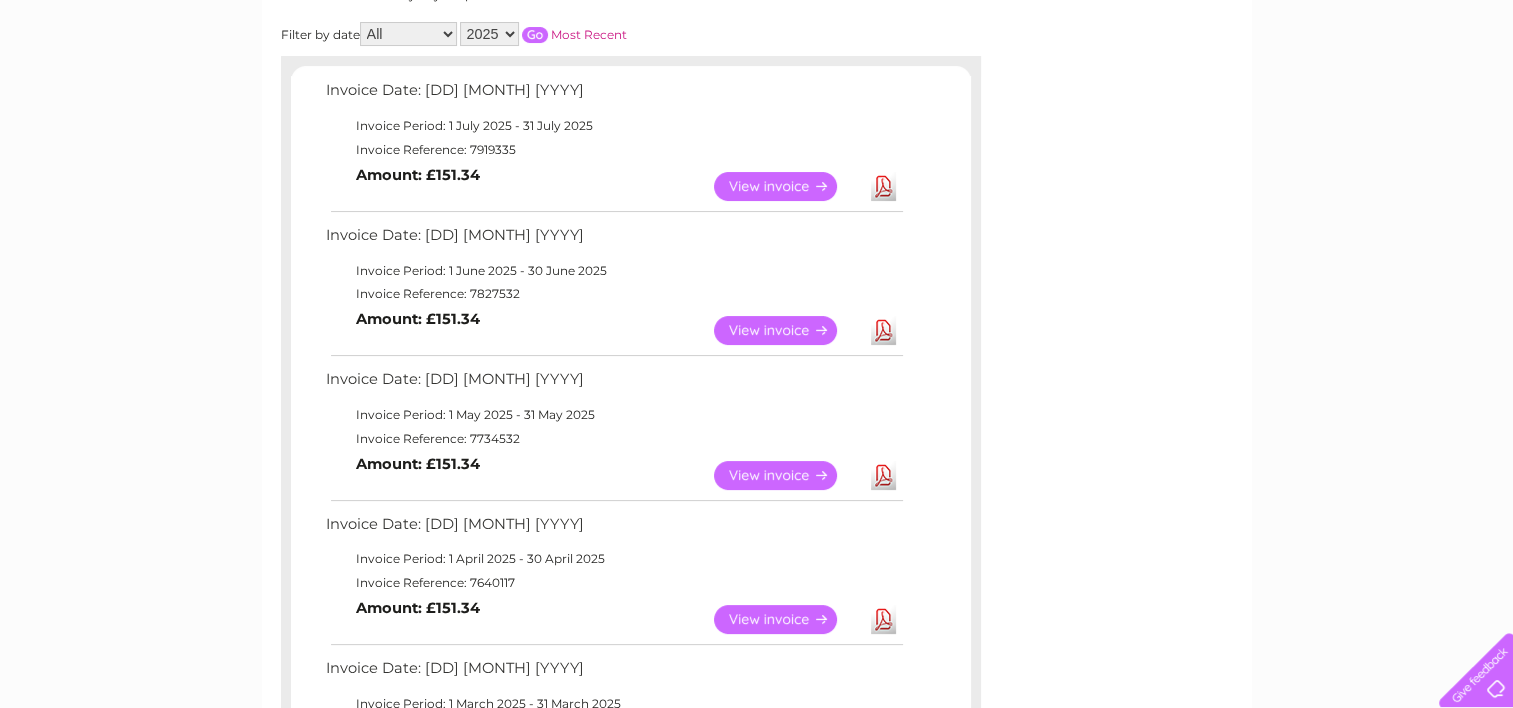 click on "View" at bounding box center [787, 475] 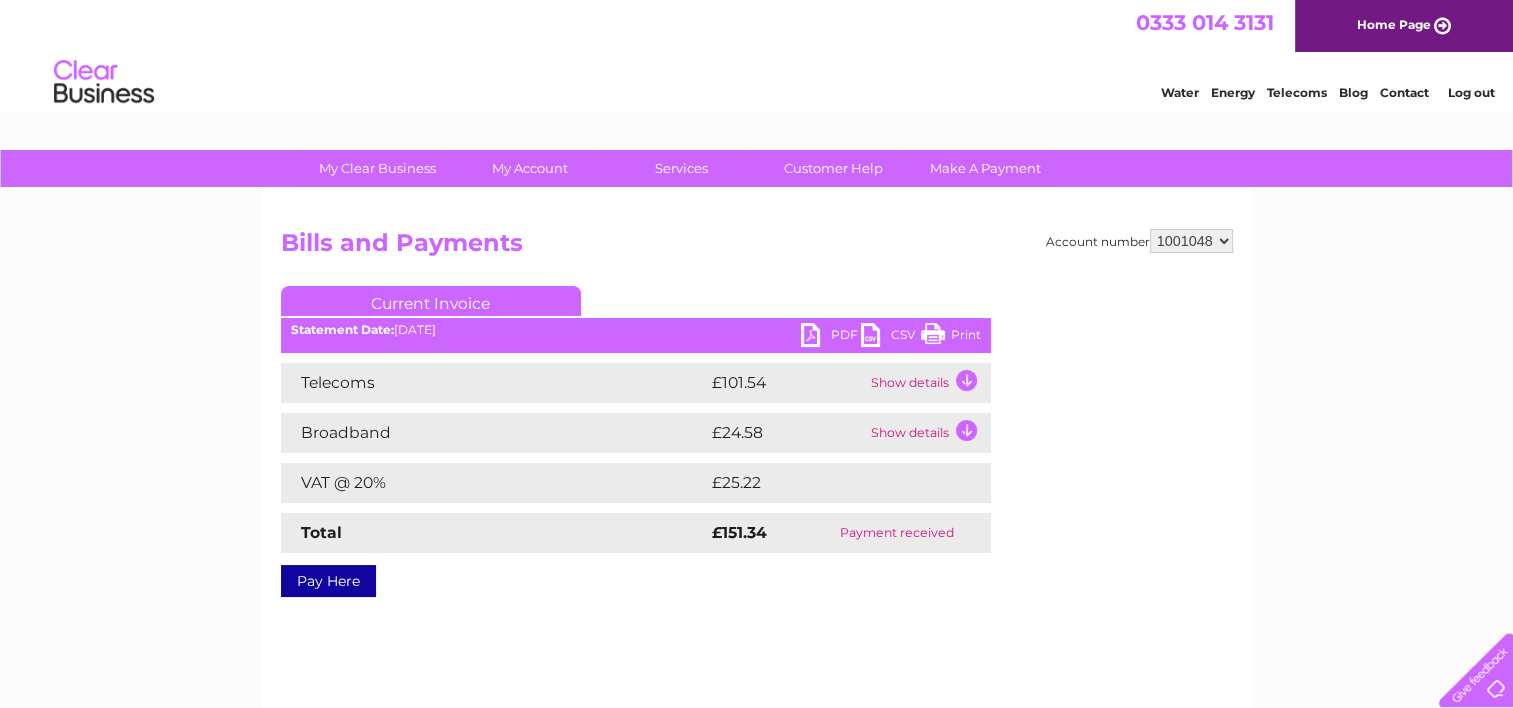 scroll, scrollTop: 0, scrollLeft: 0, axis: both 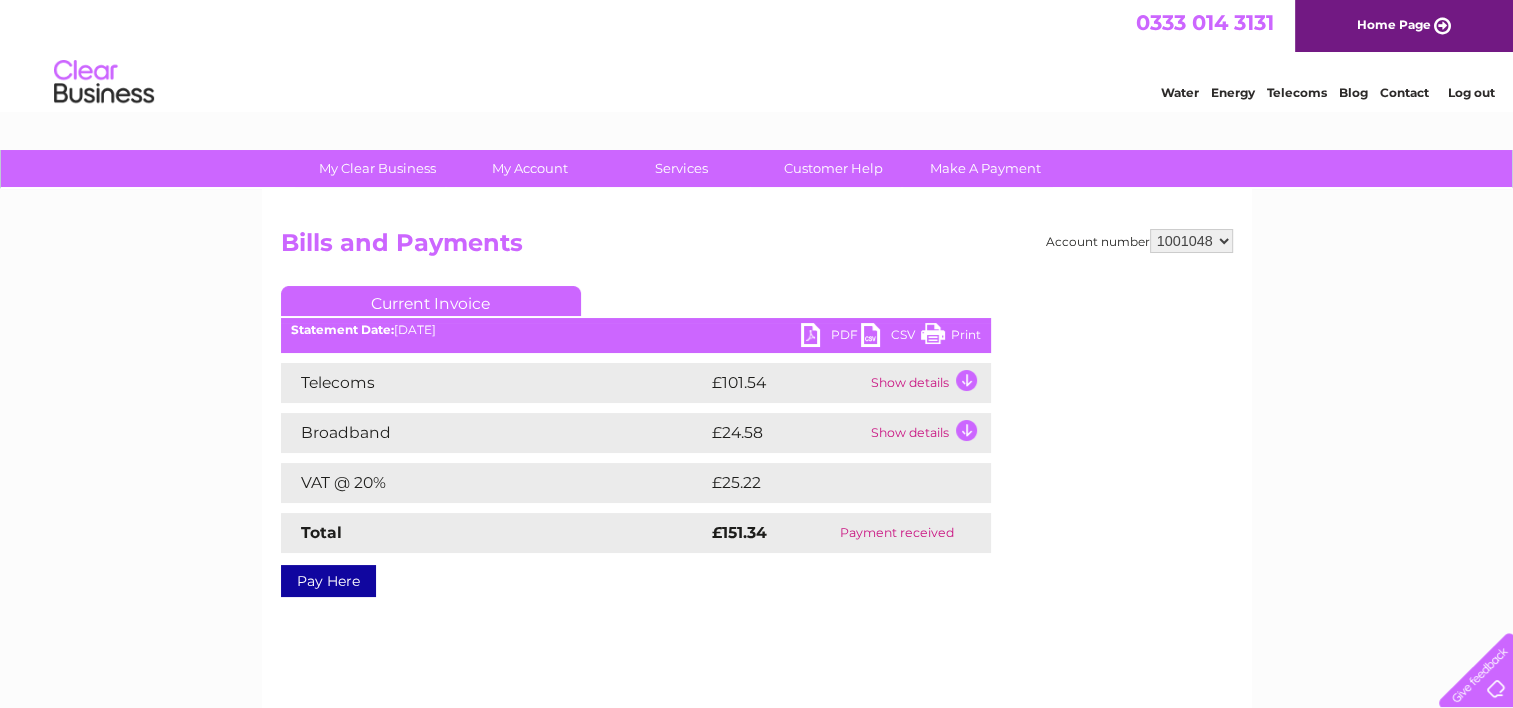 click on "Print" at bounding box center [951, 337] 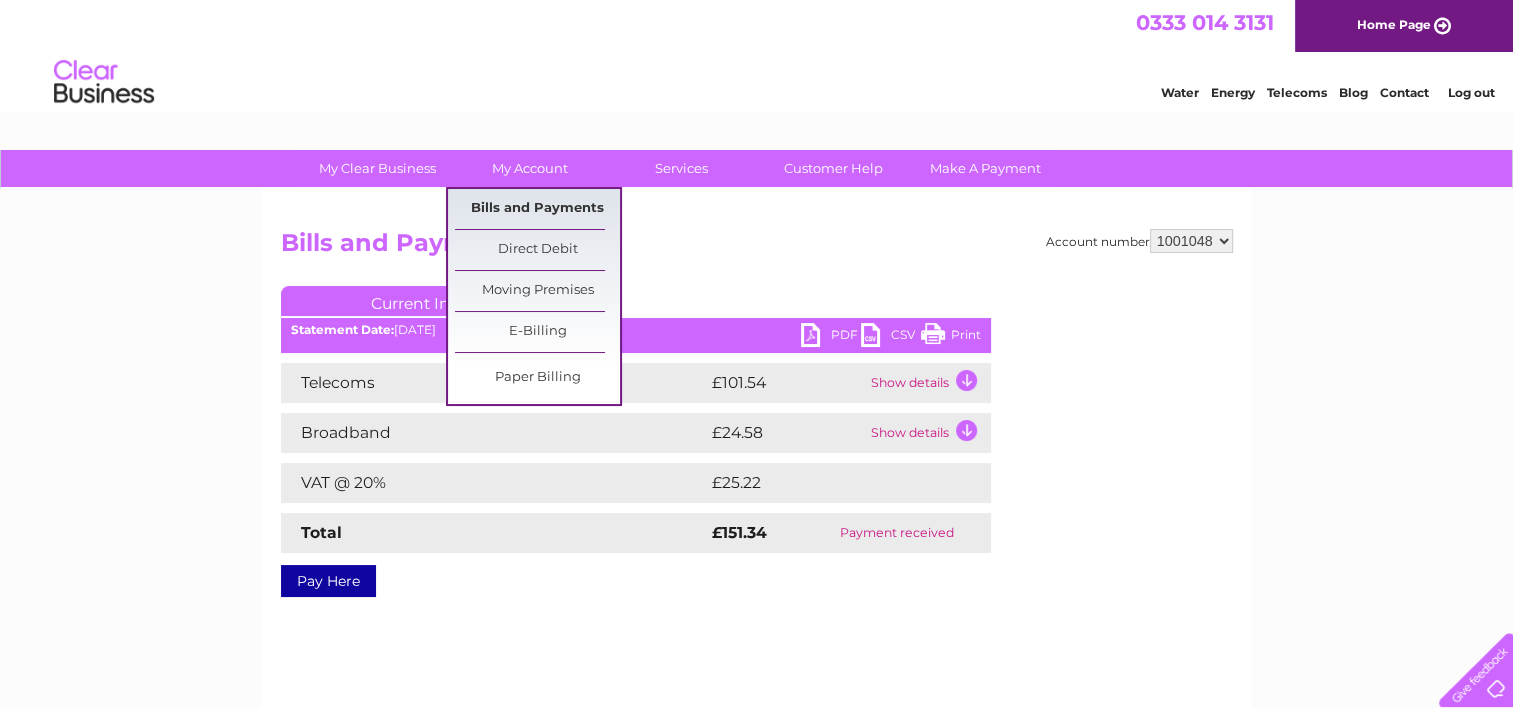 click on "Bills and Payments" at bounding box center (537, 209) 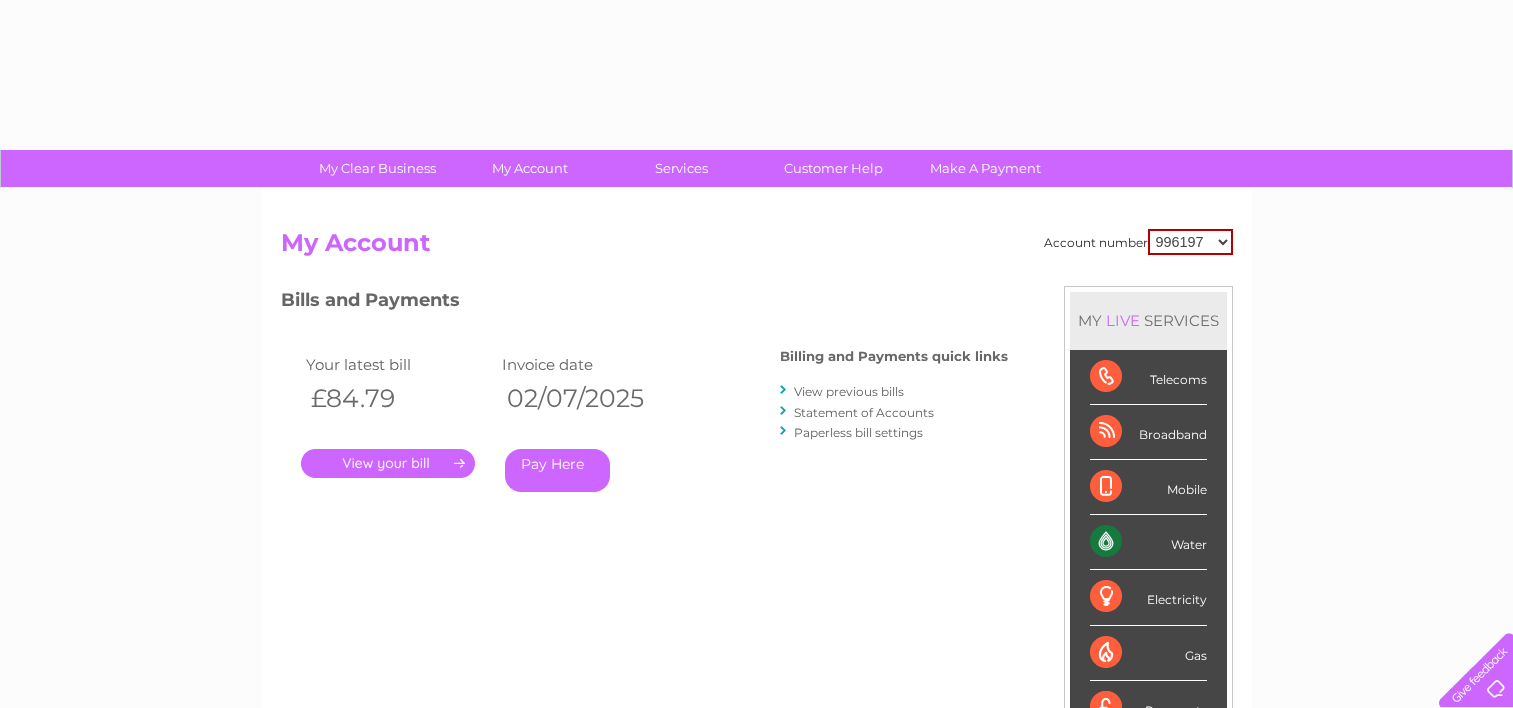 click on "Account number    [NUMBER]
[NUMBER]
[NUMBER]
My Account
MY LIVE SERVICES
Telecoms
Broadband
Mobile
Water
Electricity
Gas
Payments
Bills and Payments
Billing and Payments quick links" at bounding box center (757, 520) 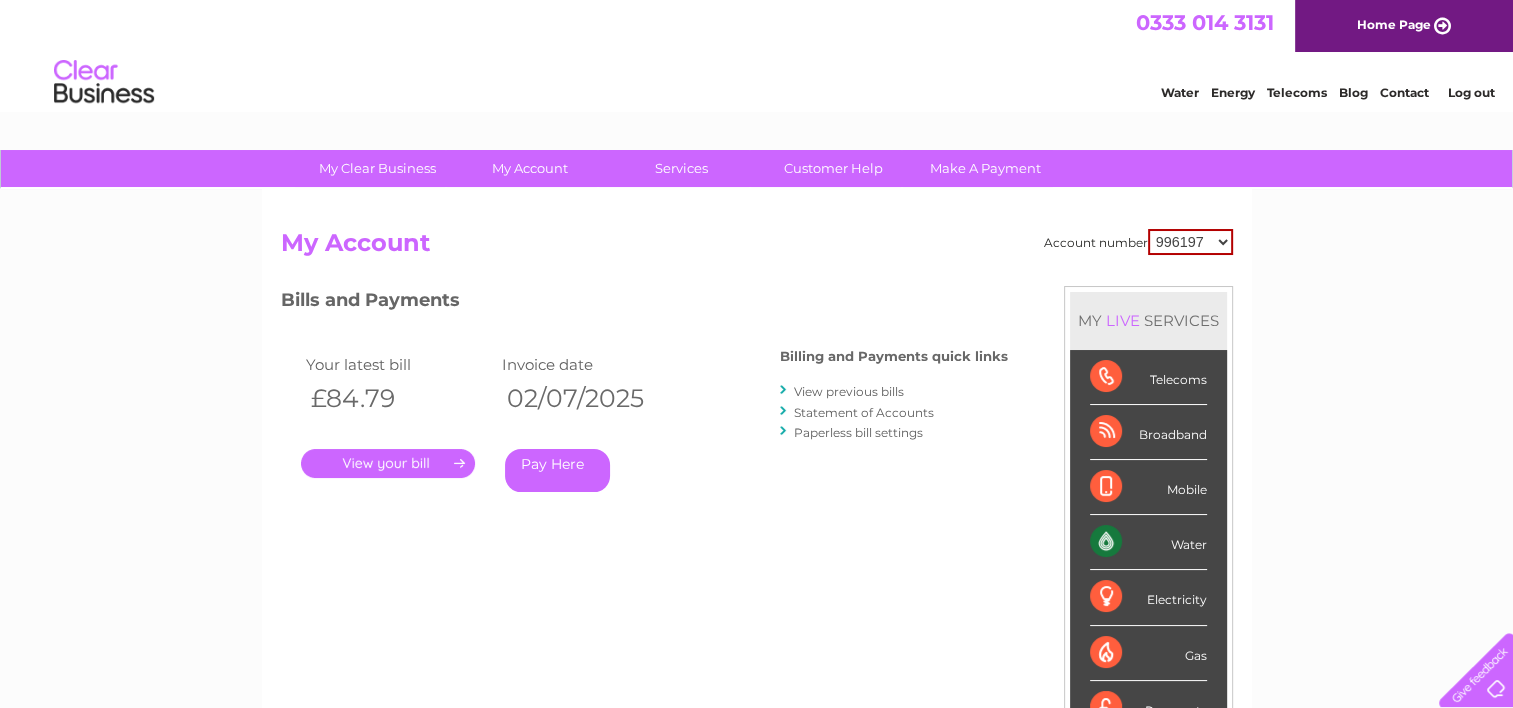 scroll, scrollTop: 0, scrollLeft: 0, axis: both 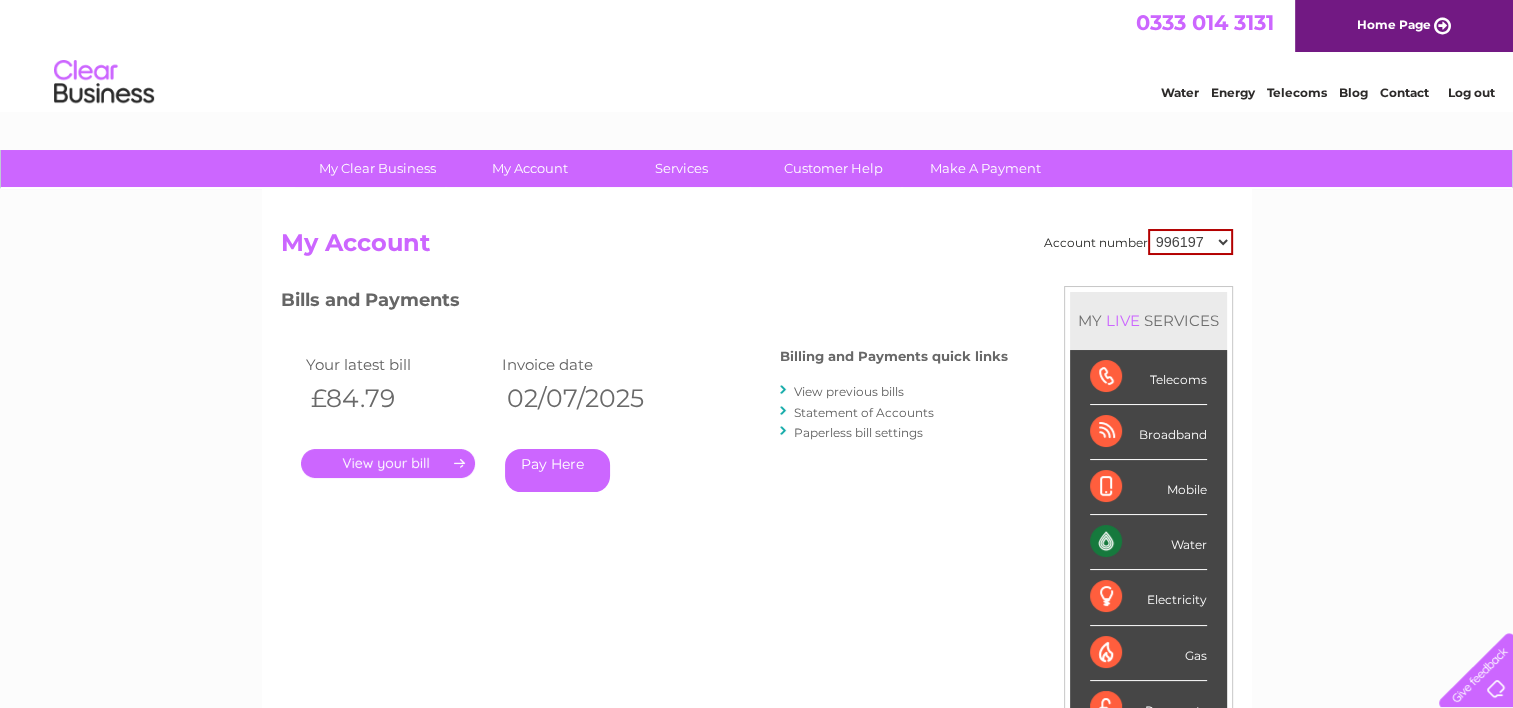 click on "996197
1001048
1094526" at bounding box center (1190, 242) 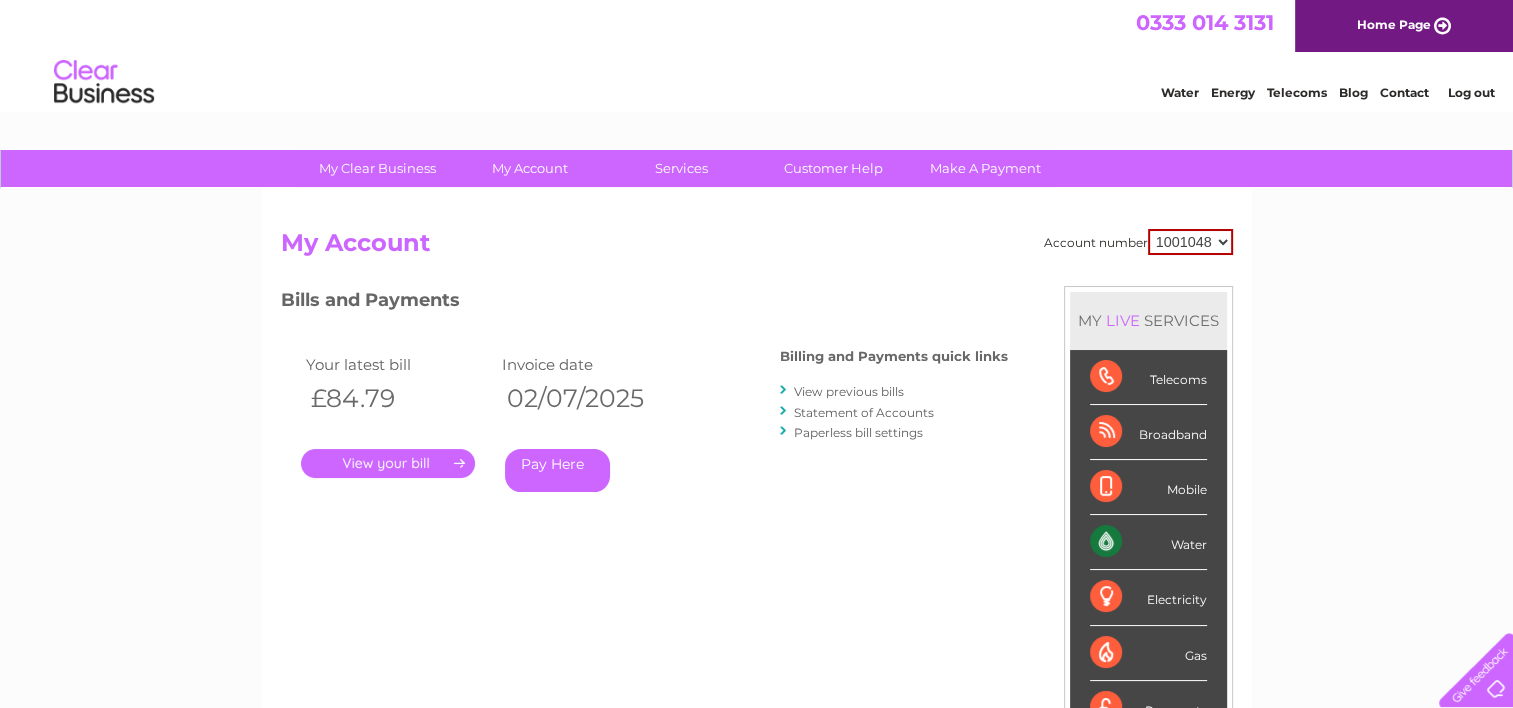 click on "996197
1001048
1094526" at bounding box center (1190, 242) 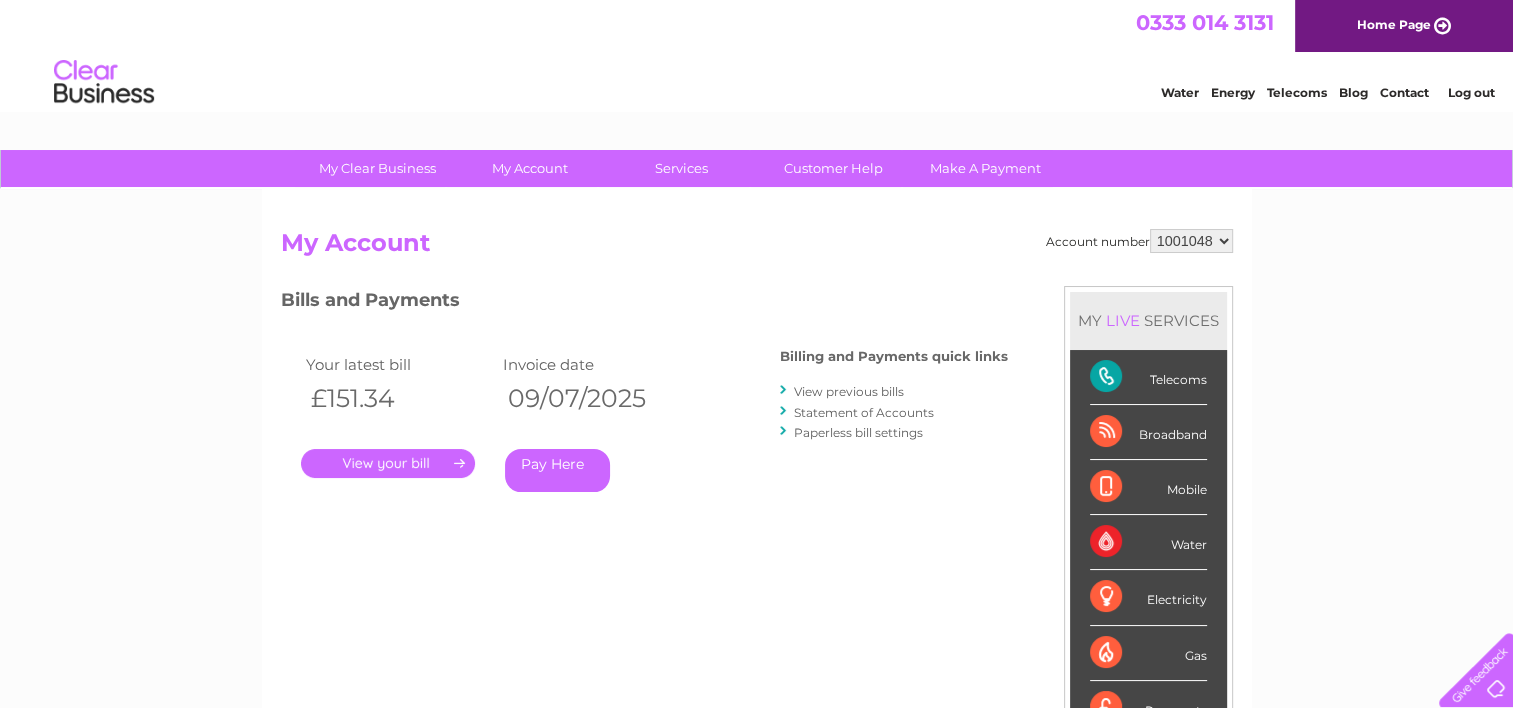 scroll, scrollTop: 0, scrollLeft: 0, axis: both 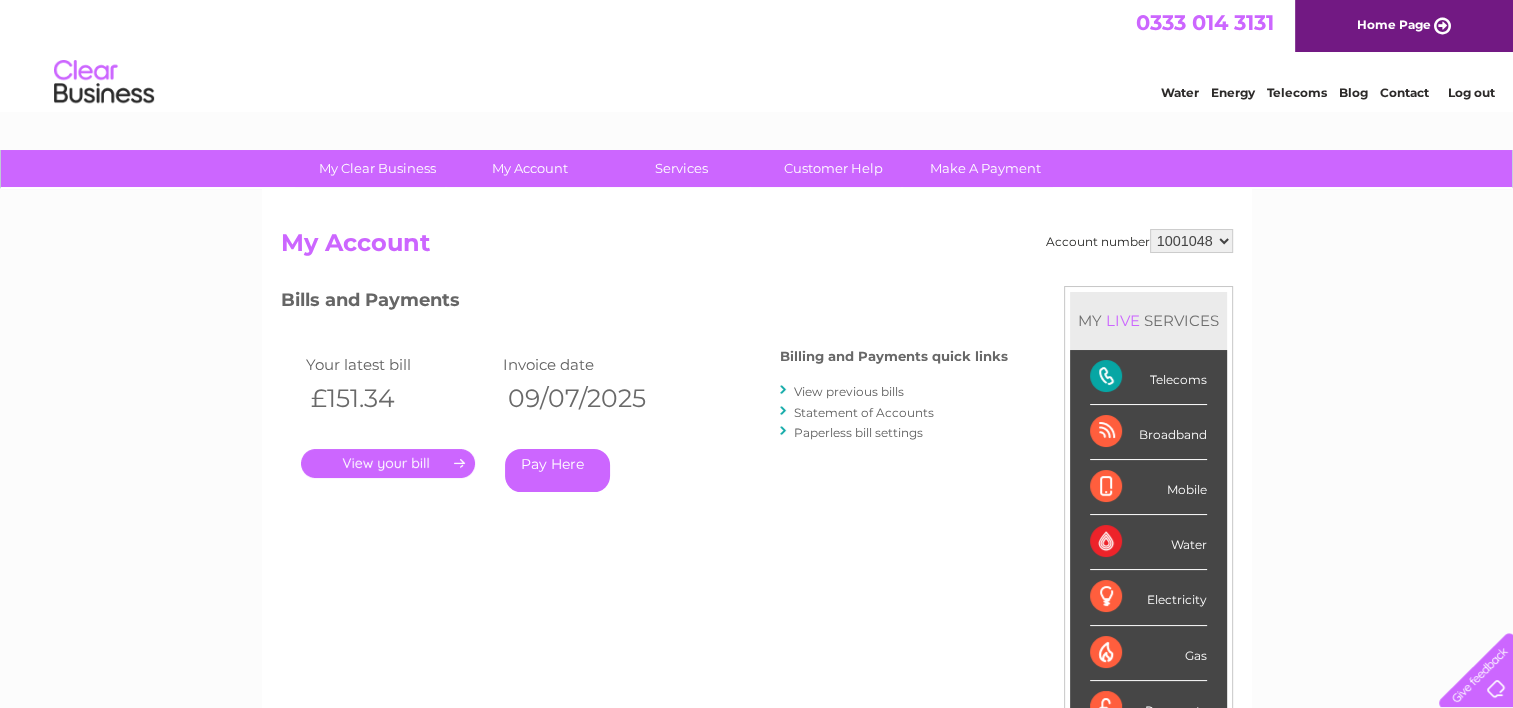 click on "MY LIVE SERVICES" at bounding box center (1148, 320) 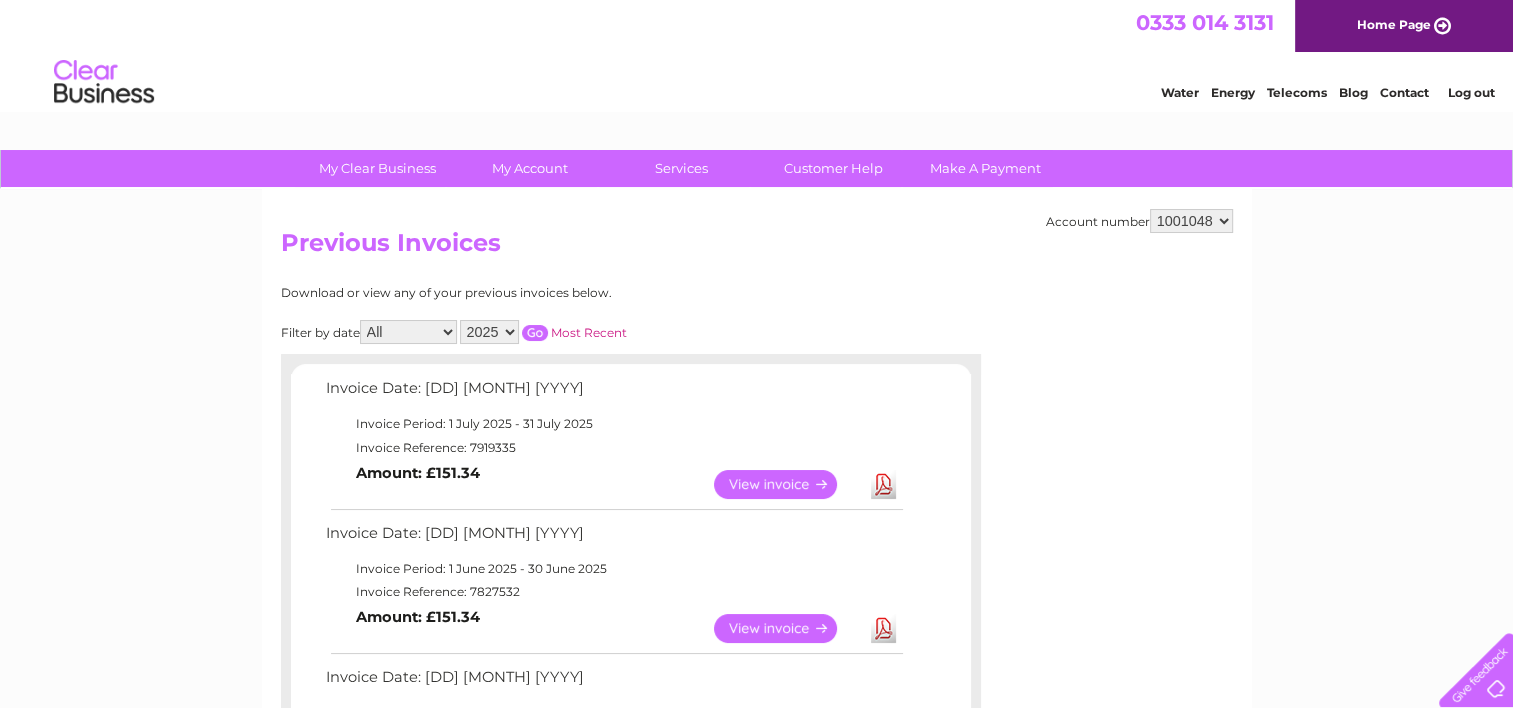scroll, scrollTop: 0, scrollLeft: 0, axis: both 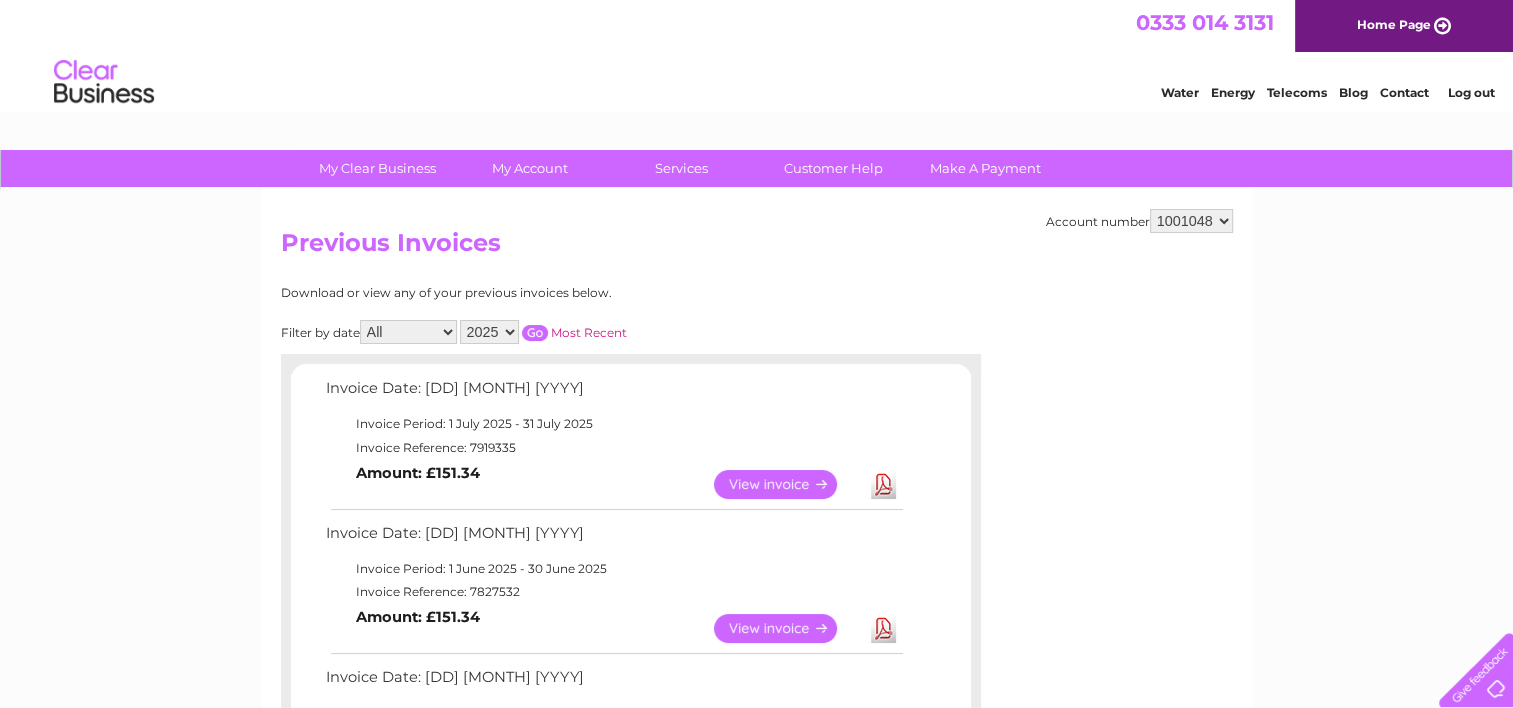 click on "View" at bounding box center [787, 628] 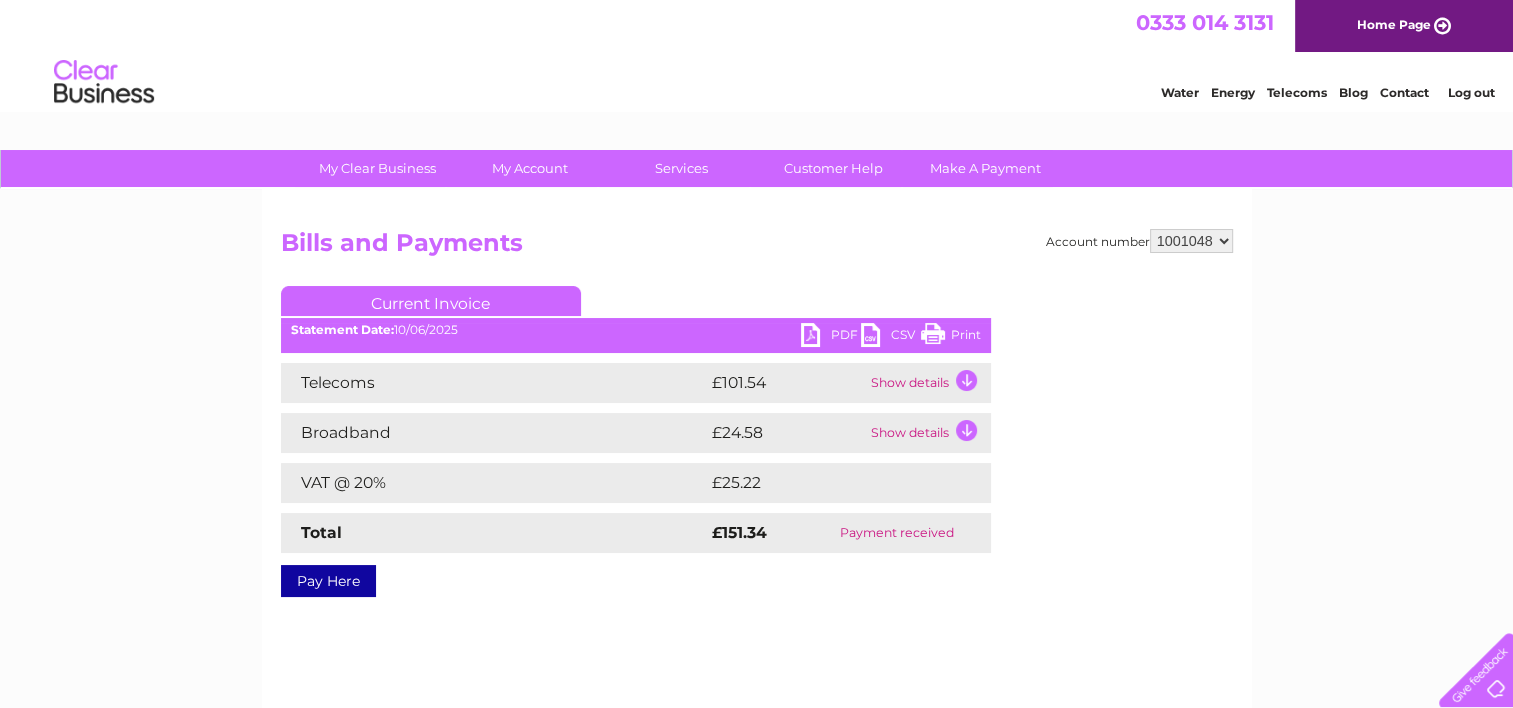 scroll, scrollTop: 0, scrollLeft: 0, axis: both 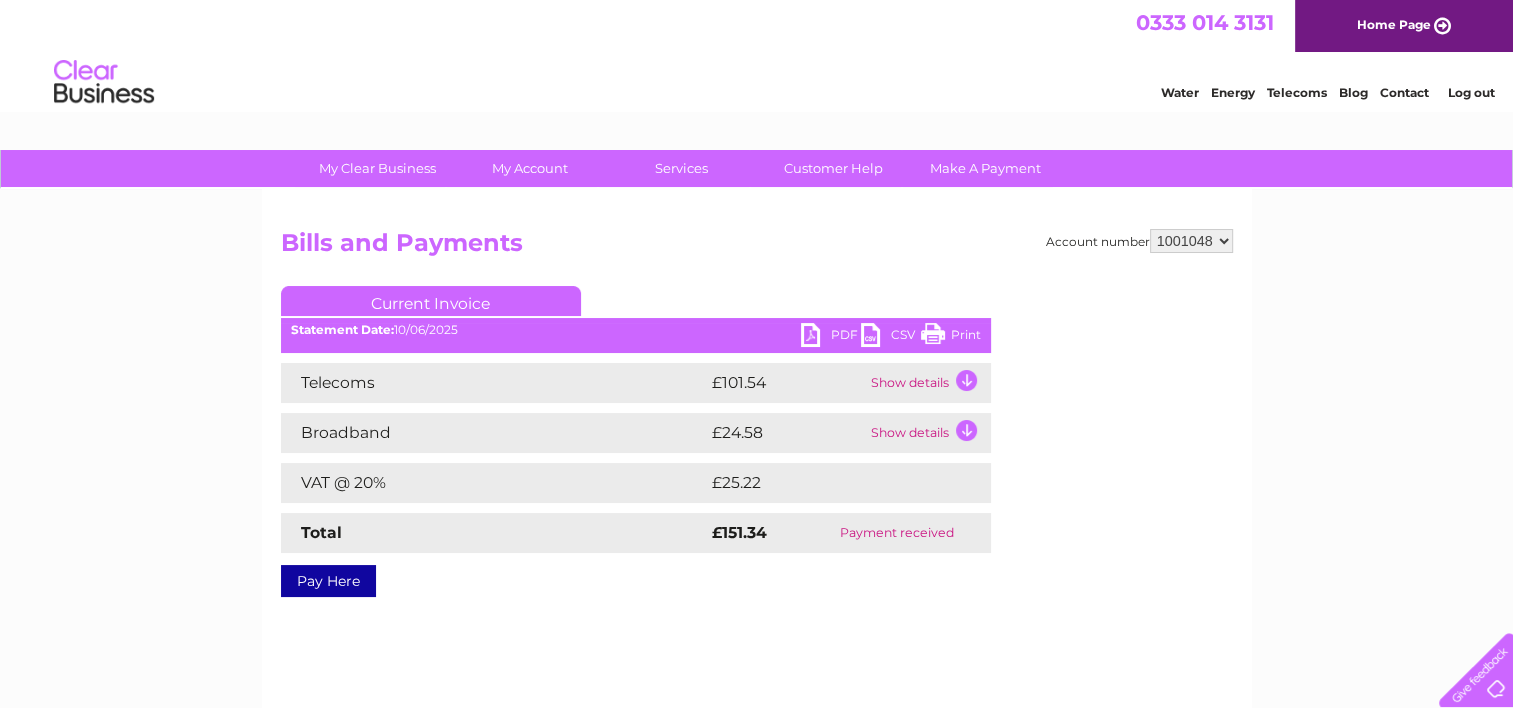 click on "Print" at bounding box center (951, 337) 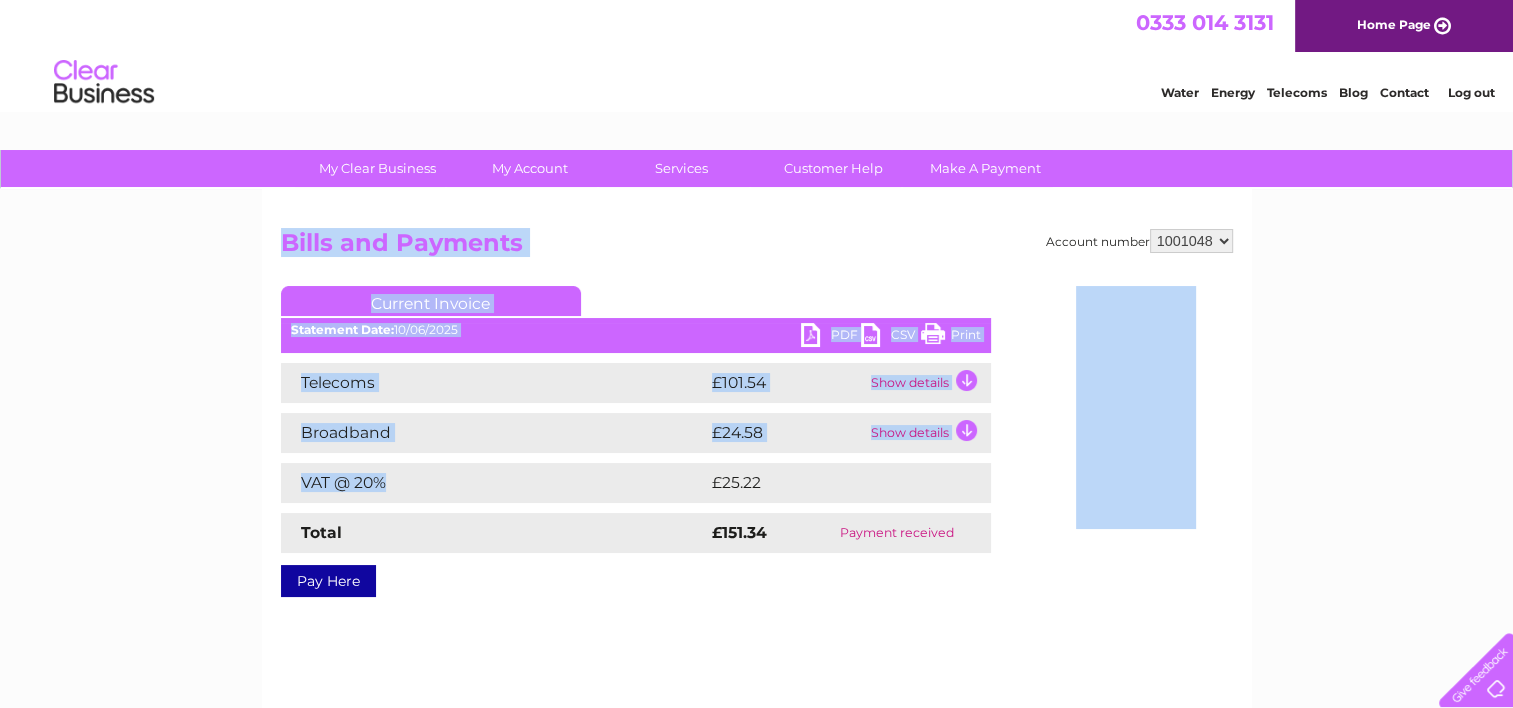 drag, startPoint x: 180, startPoint y: 604, endPoint x: 442, endPoint y: 468, distance: 295.19485 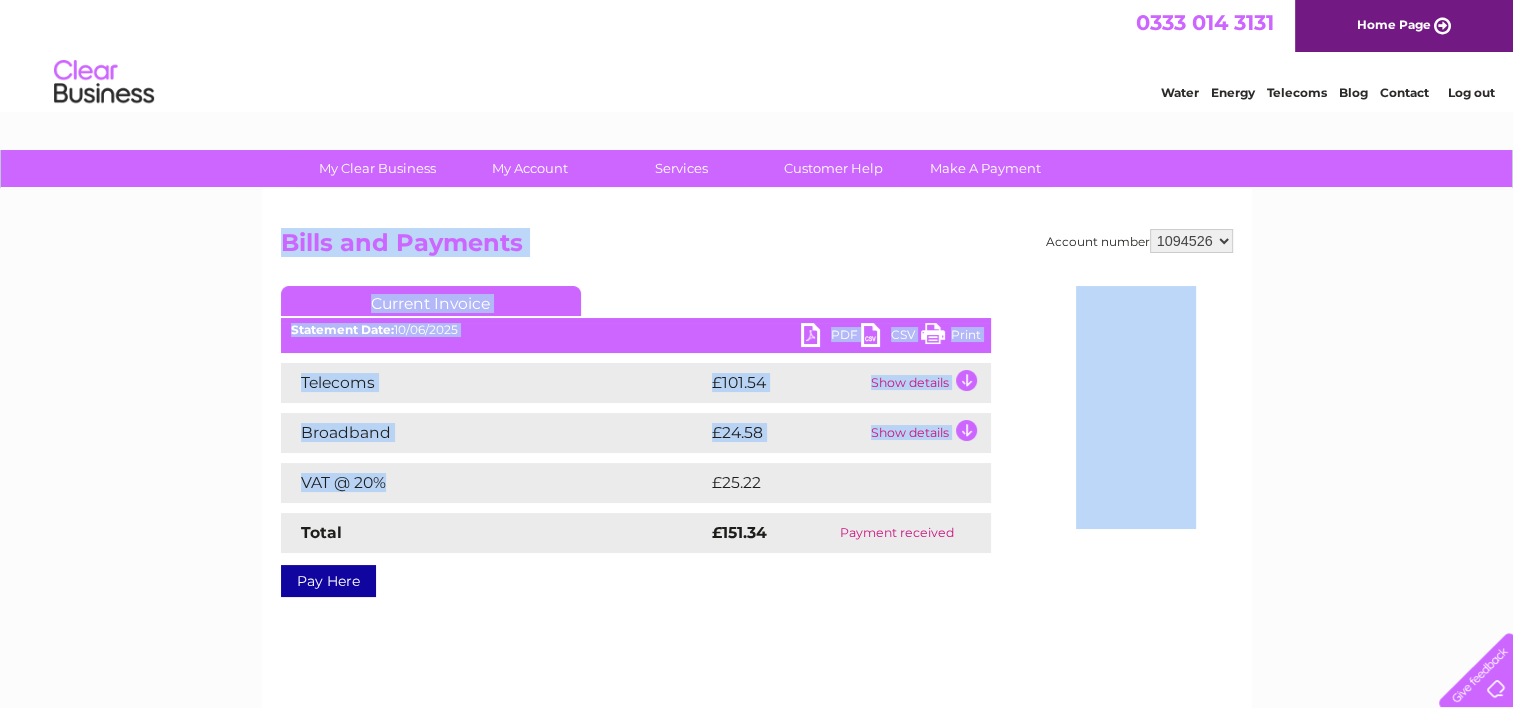 click on "996197
1001048
1094526" at bounding box center [1191, 241] 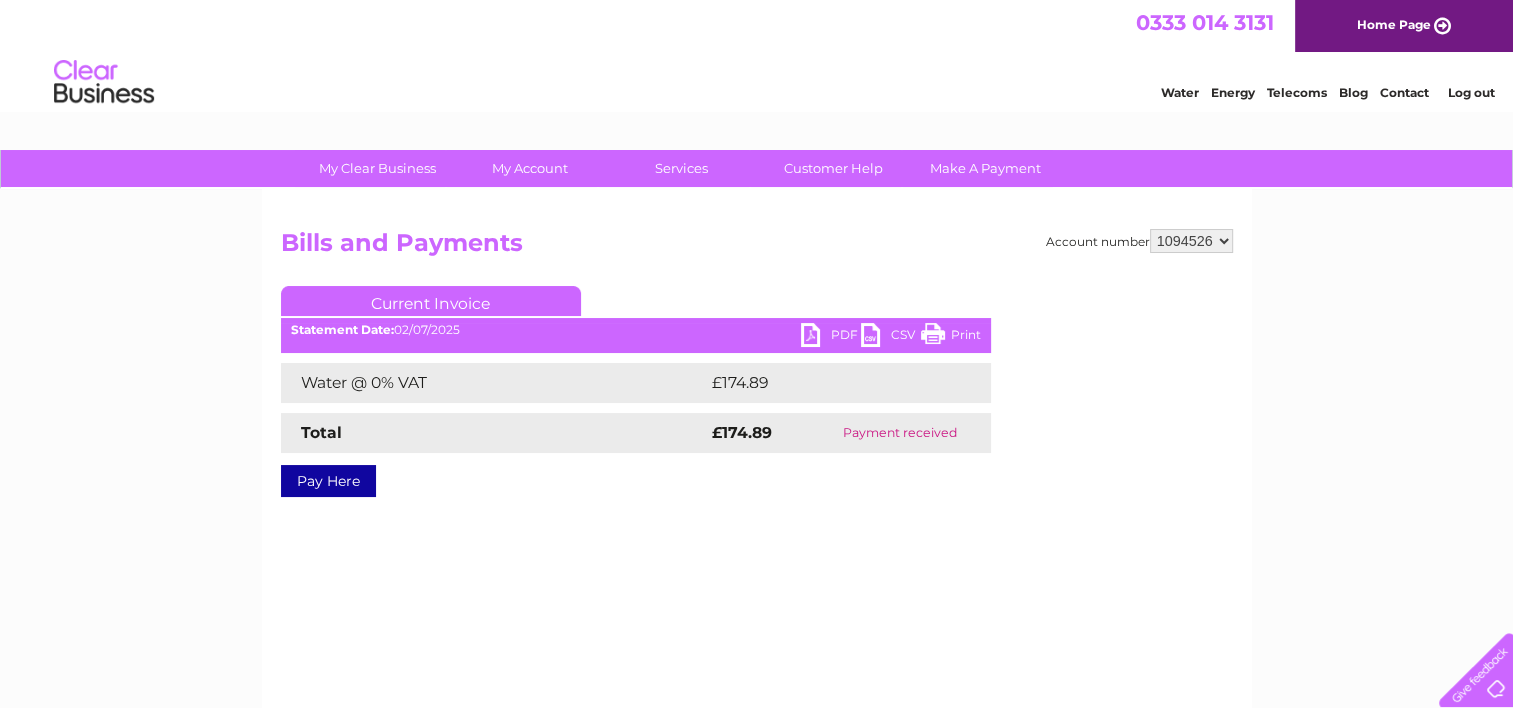 scroll, scrollTop: 0, scrollLeft: 0, axis: both 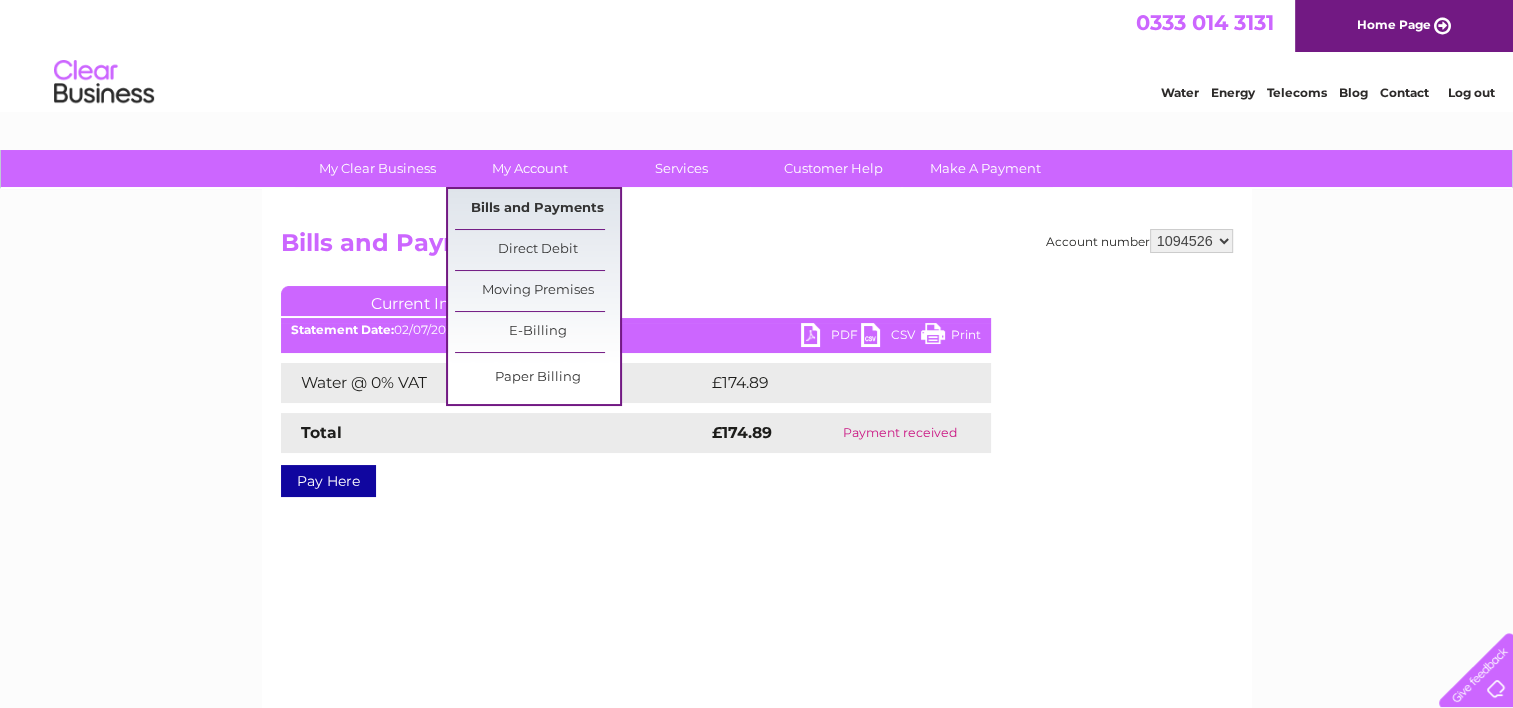 click on "Bills and Payments" at bounding box center (537, 209) 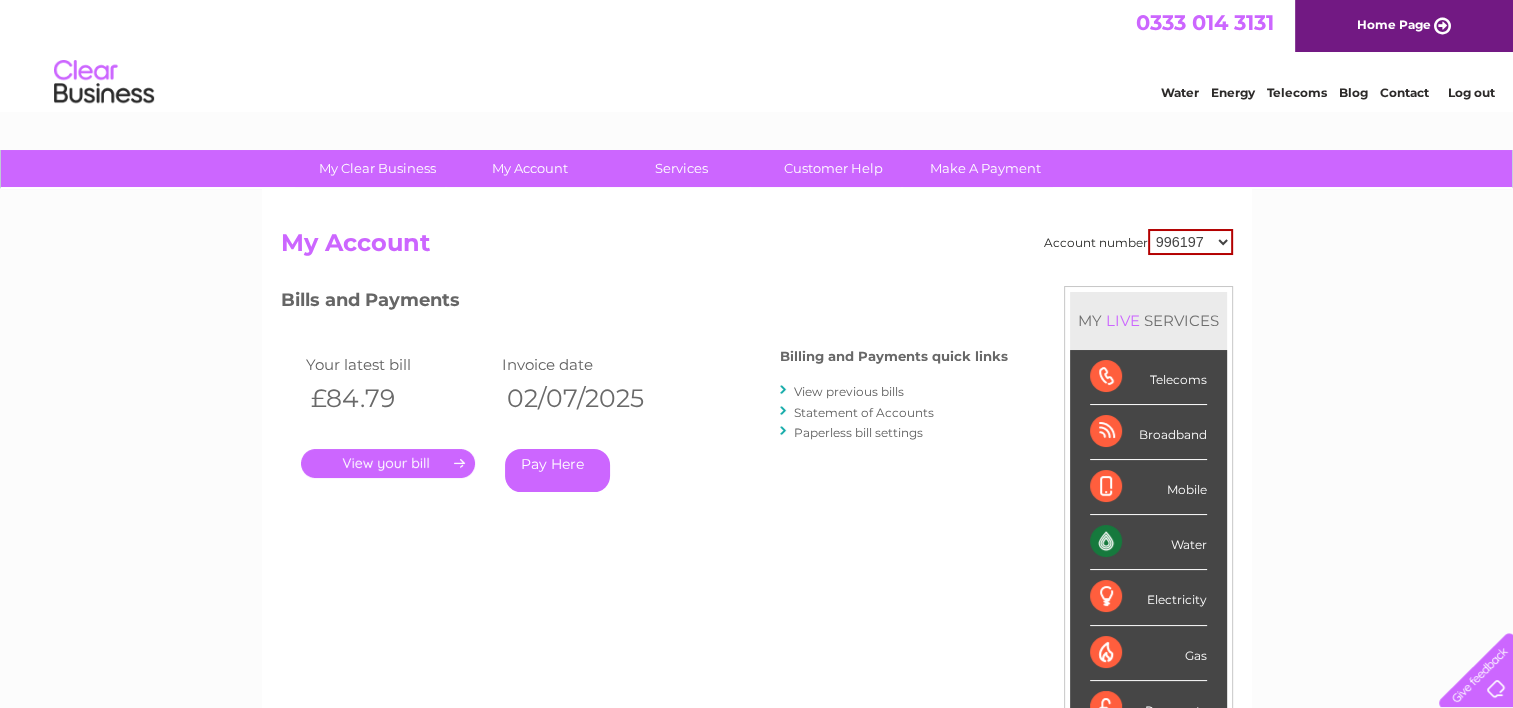 scroll, scrollTop: 0, scrollLeft: 0, axis: both 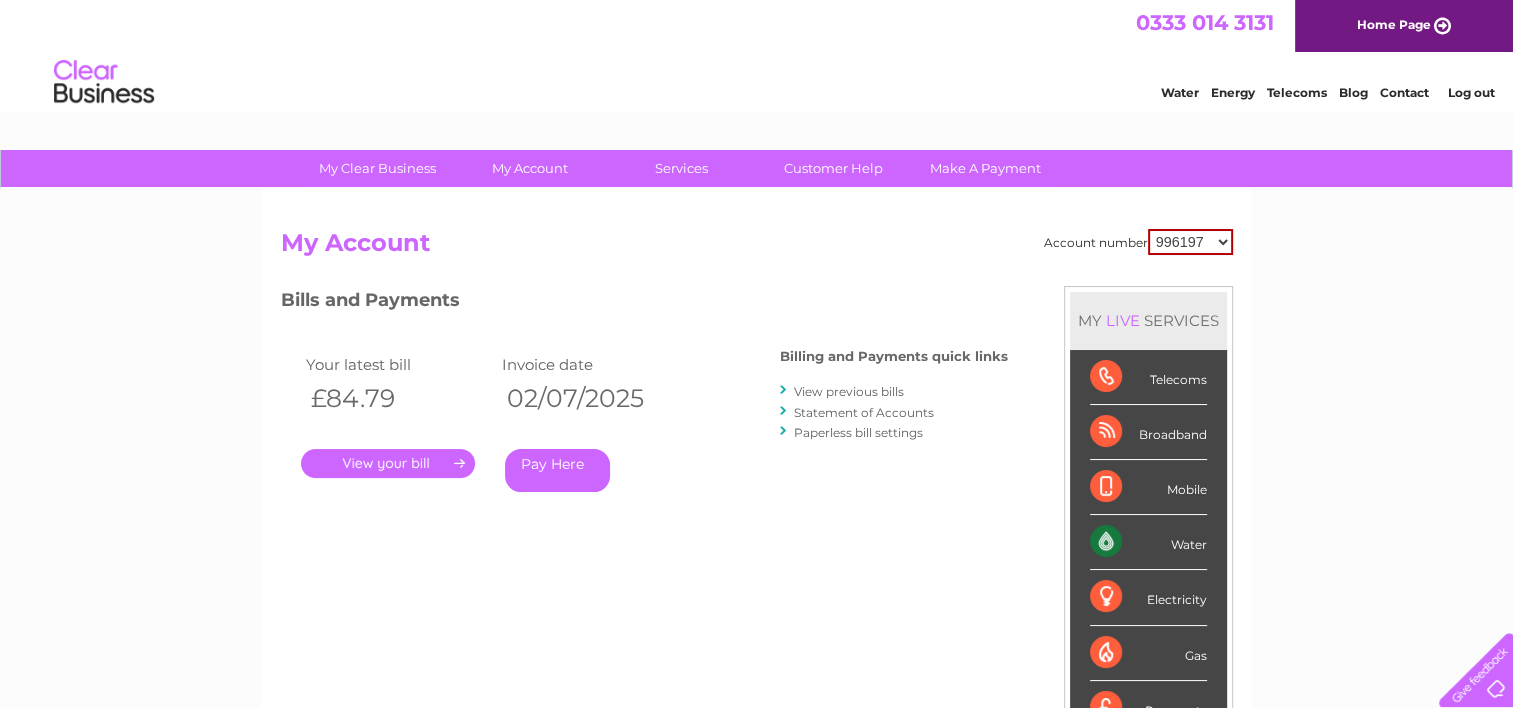click on "996197
1001048
1094526" at bounding box center [1190, 242] 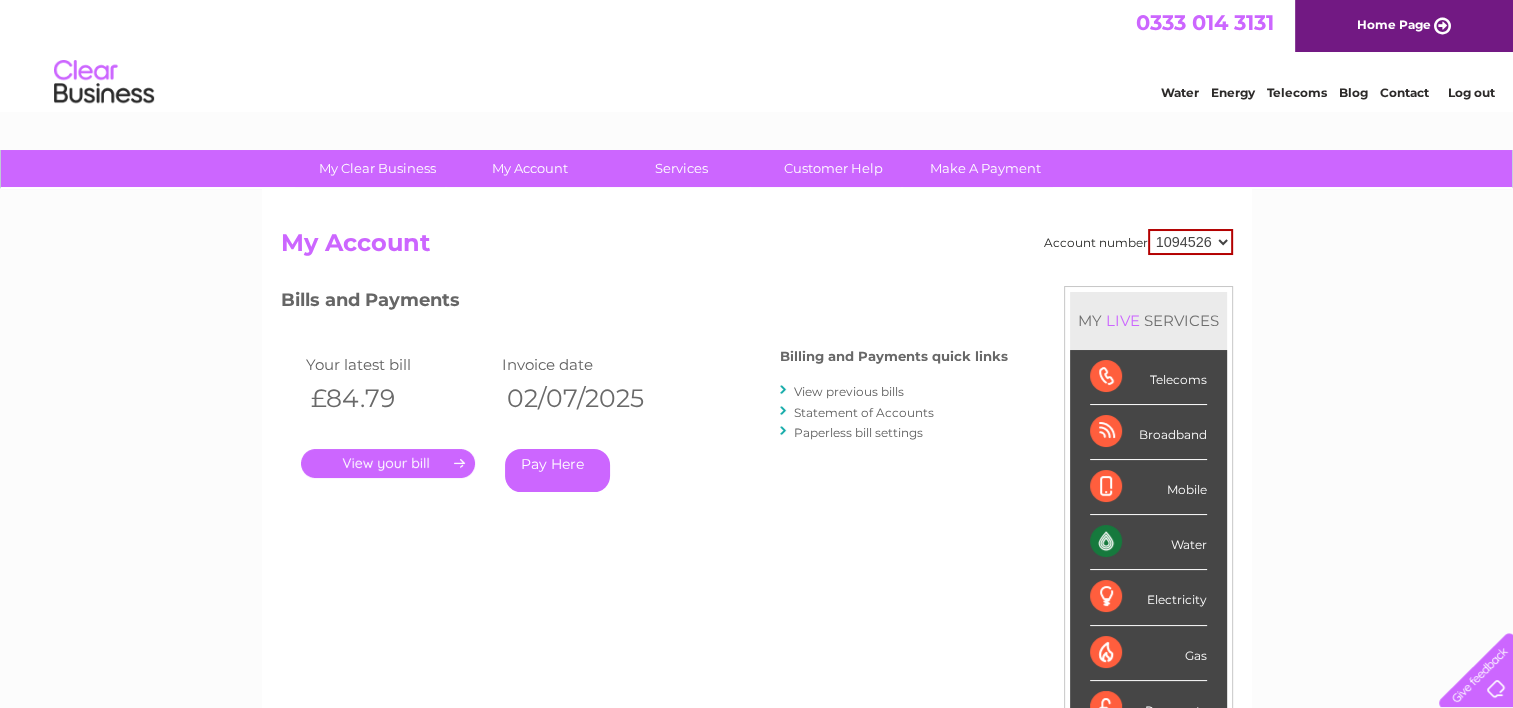 click on "996197
1001048
1094526" at bounding box center [1190, 242] 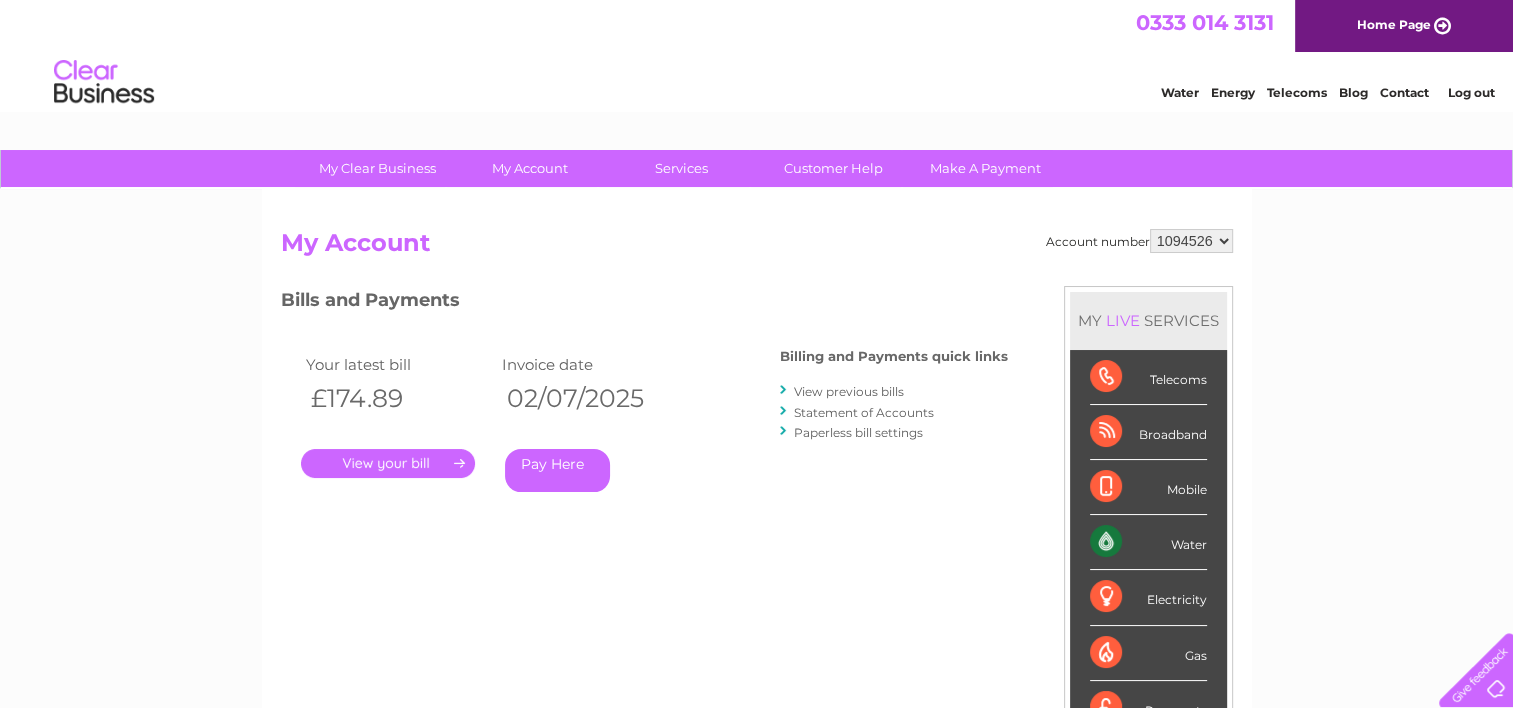 scroll, scrollTop: 0, scrollLeft: 0, axis: both 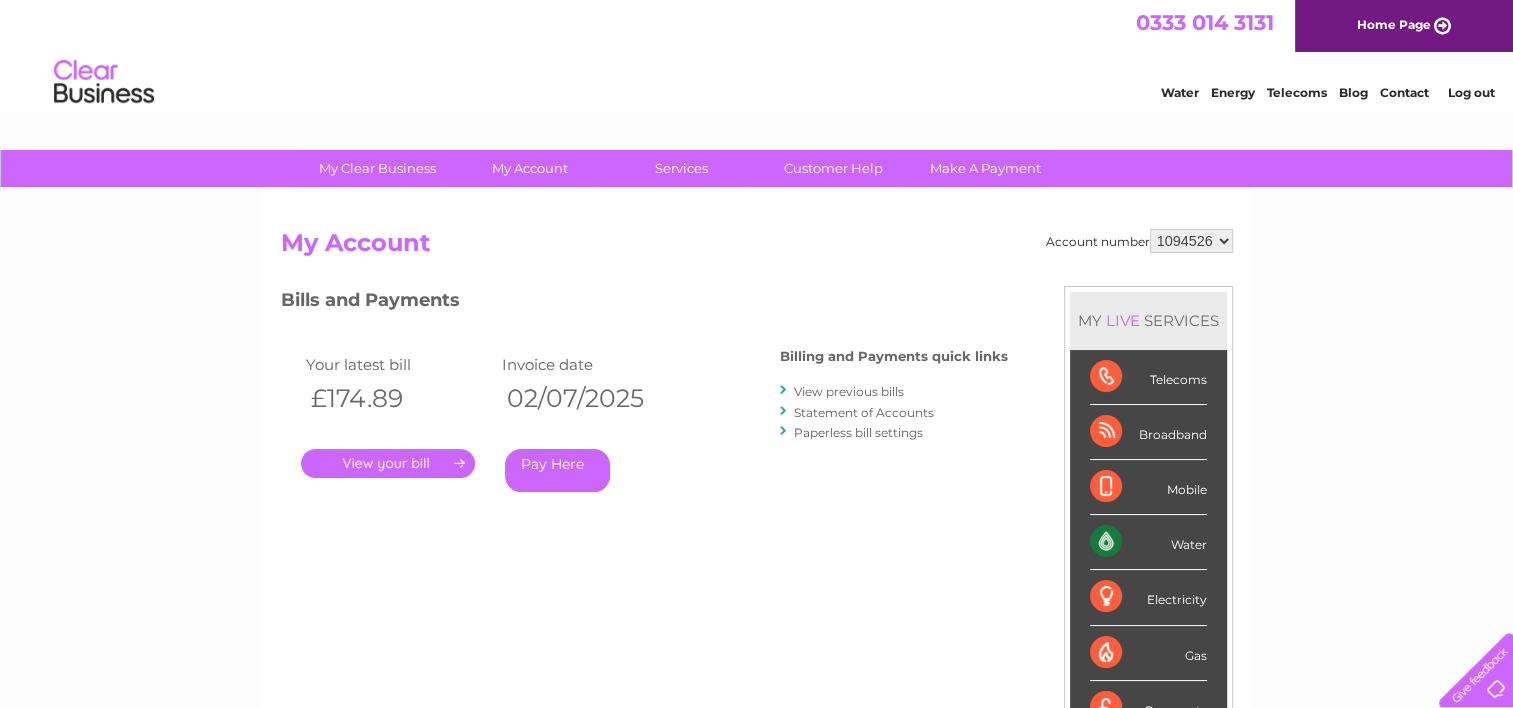 click on "View previous bills" at bounding box center [849, 391] 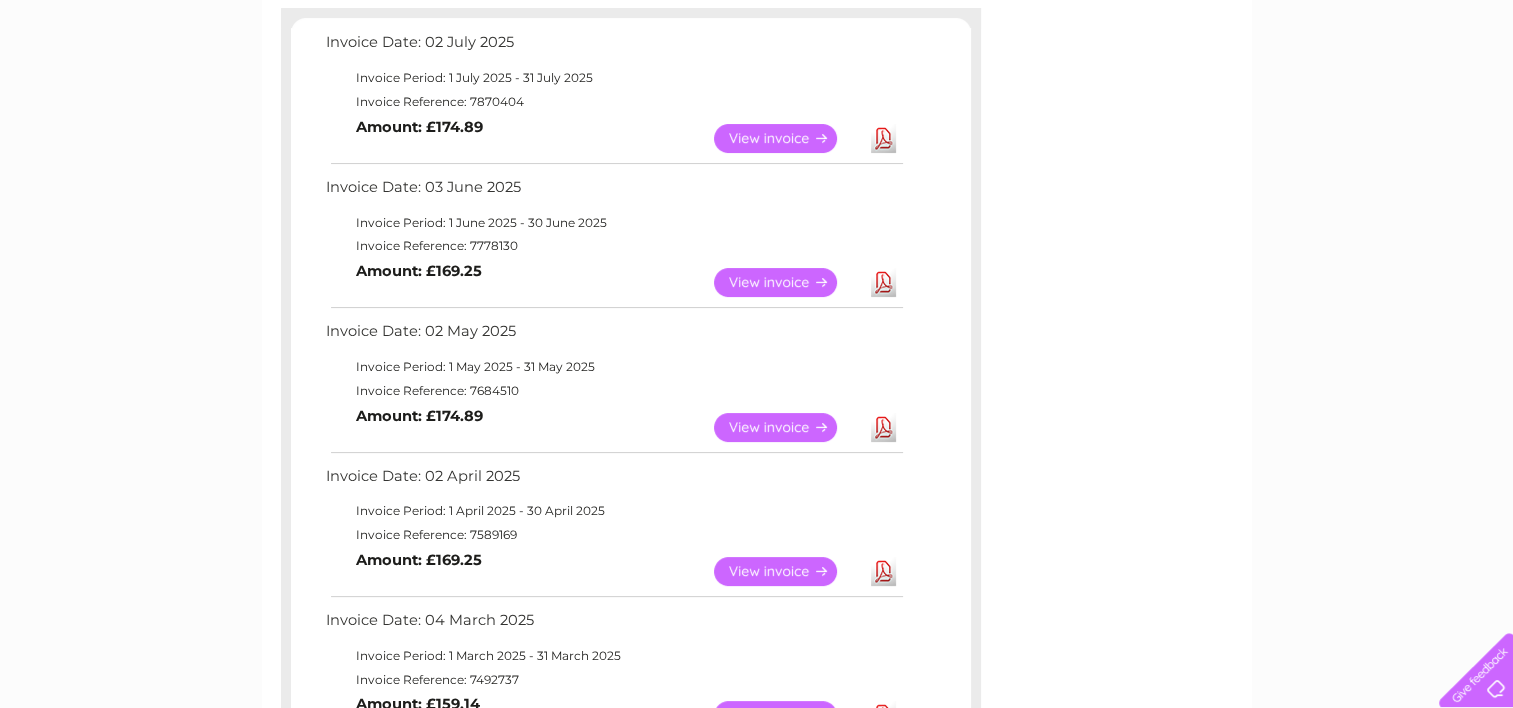 scroll, scrollTop: 347, scrollLeft: 0, axis: vertical 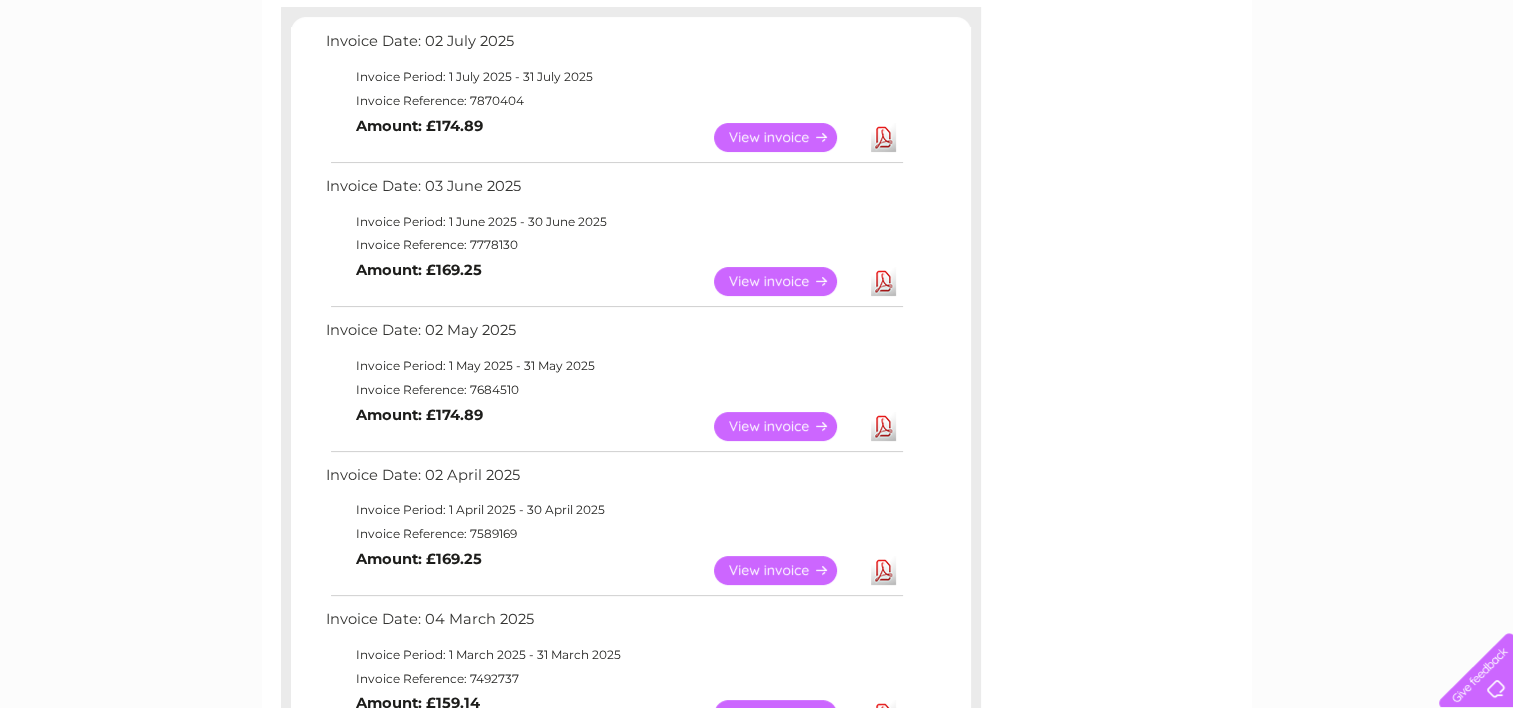 click on "View" at bounding box center [787, 570] 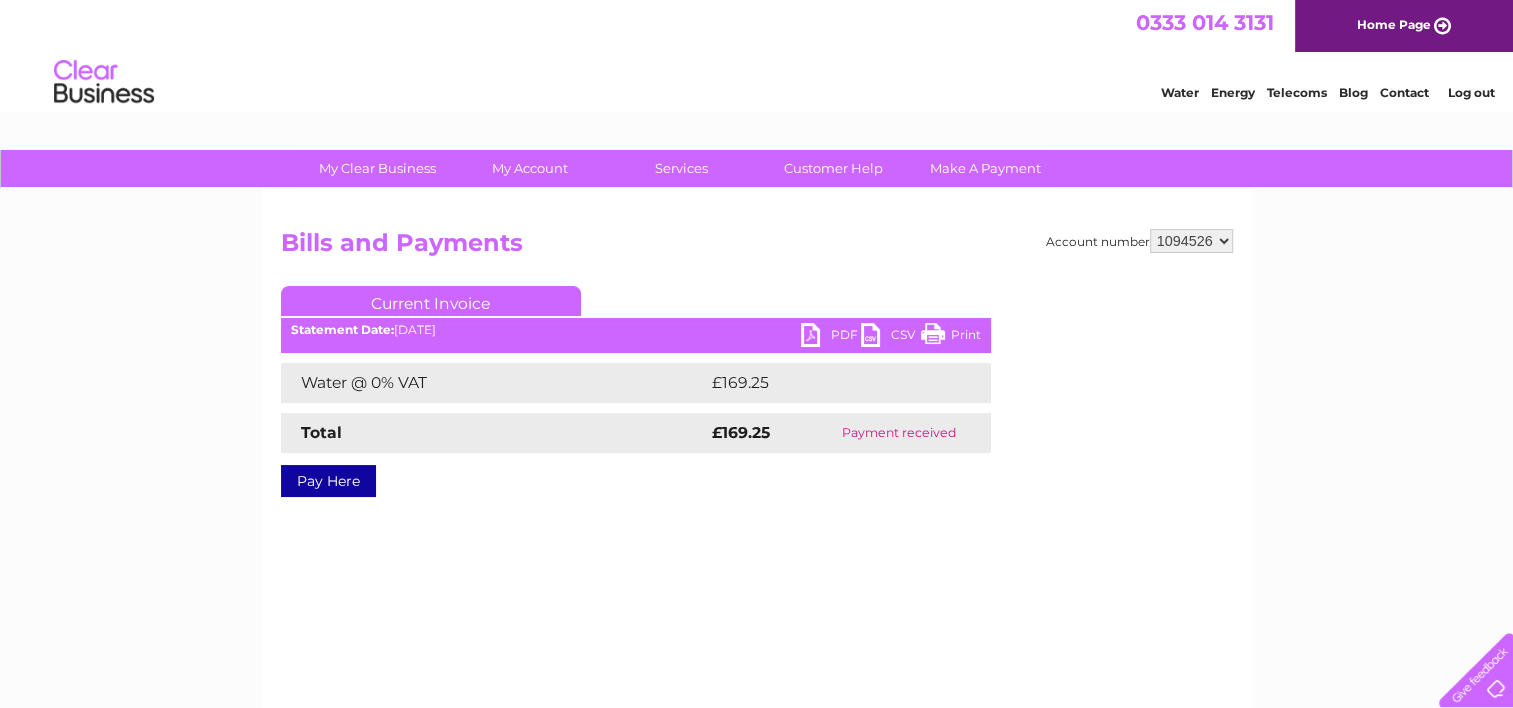 scroll, scrollTop: 0, scrollLeft: 0, axis: both 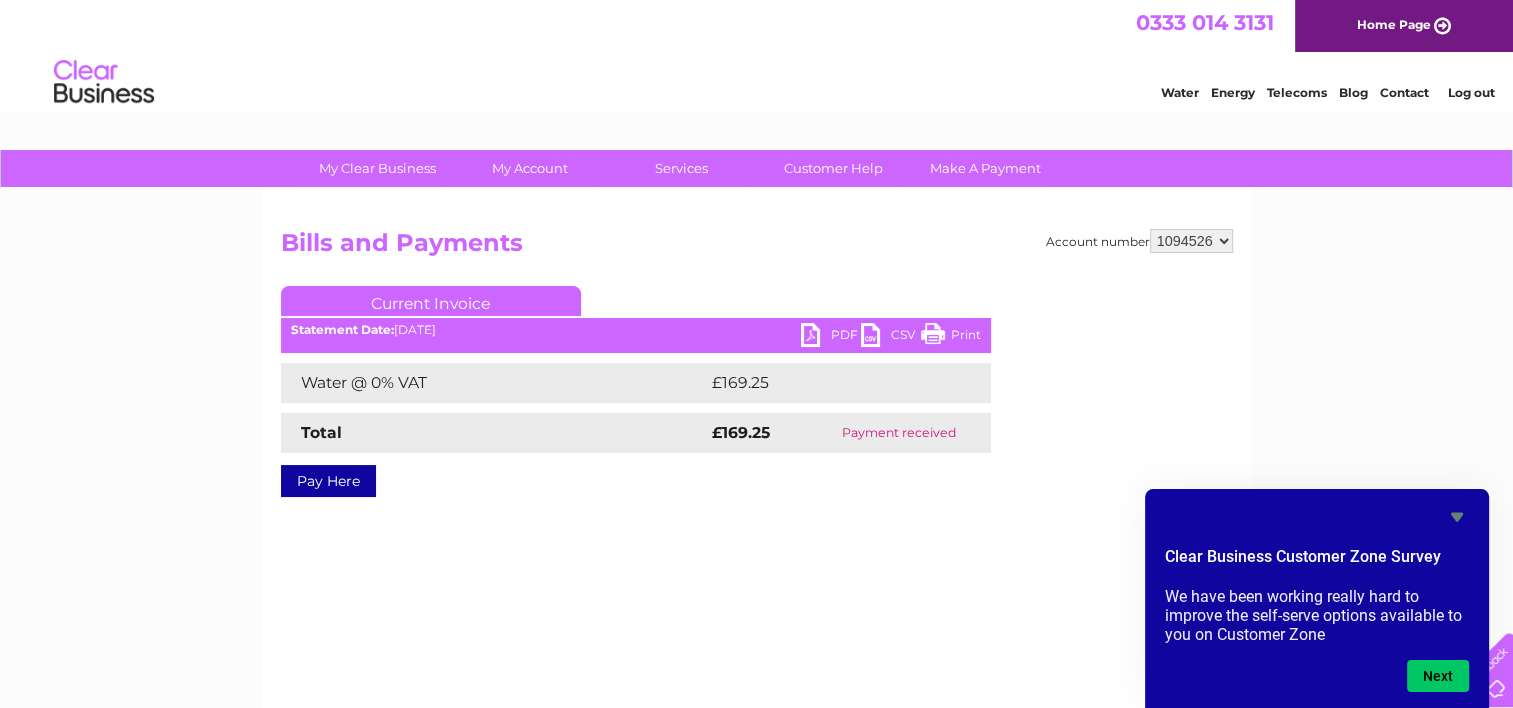 click on "Print" at bounding box center (951, 337) 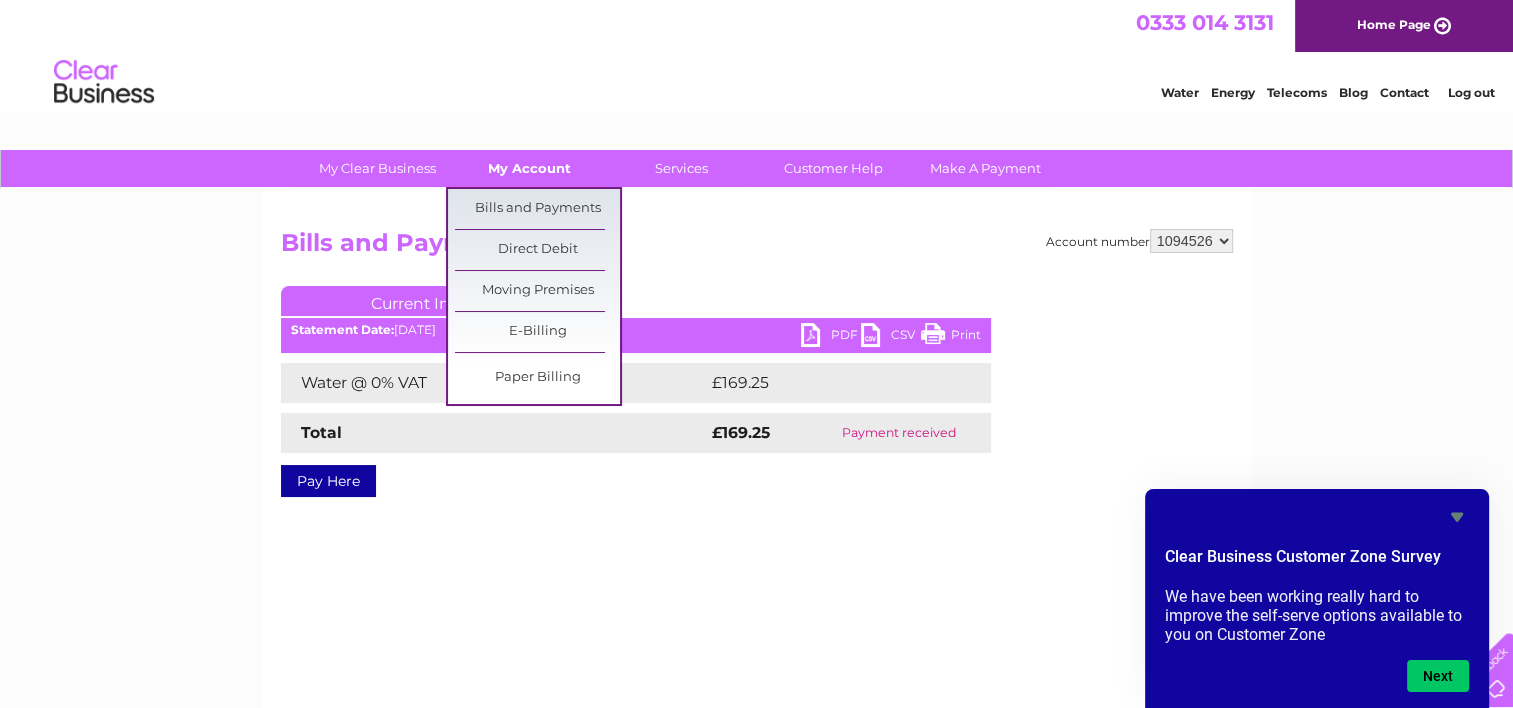 click on "My Account" at bounding box center [529, 168] 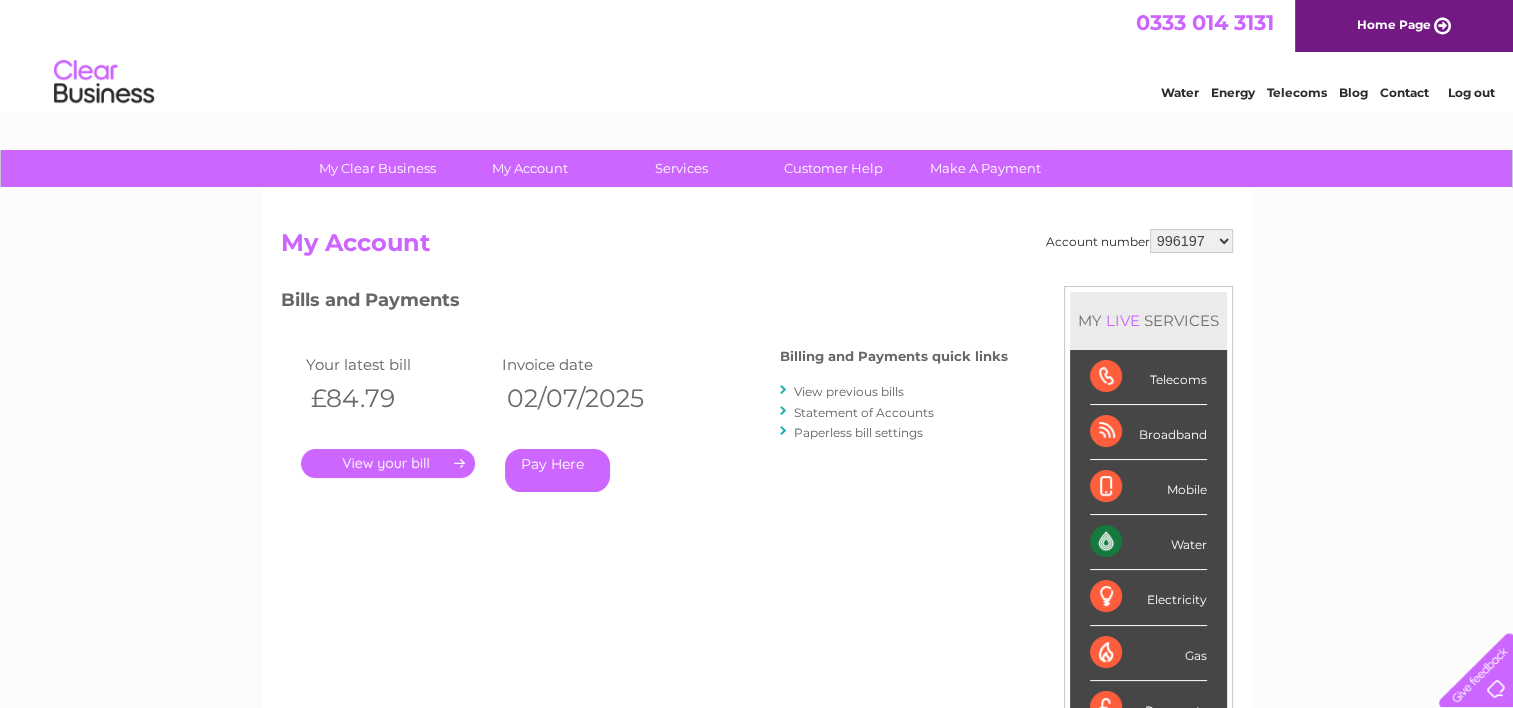 scroll, scrollTop: 0, scrollLeft: 0, axis: both 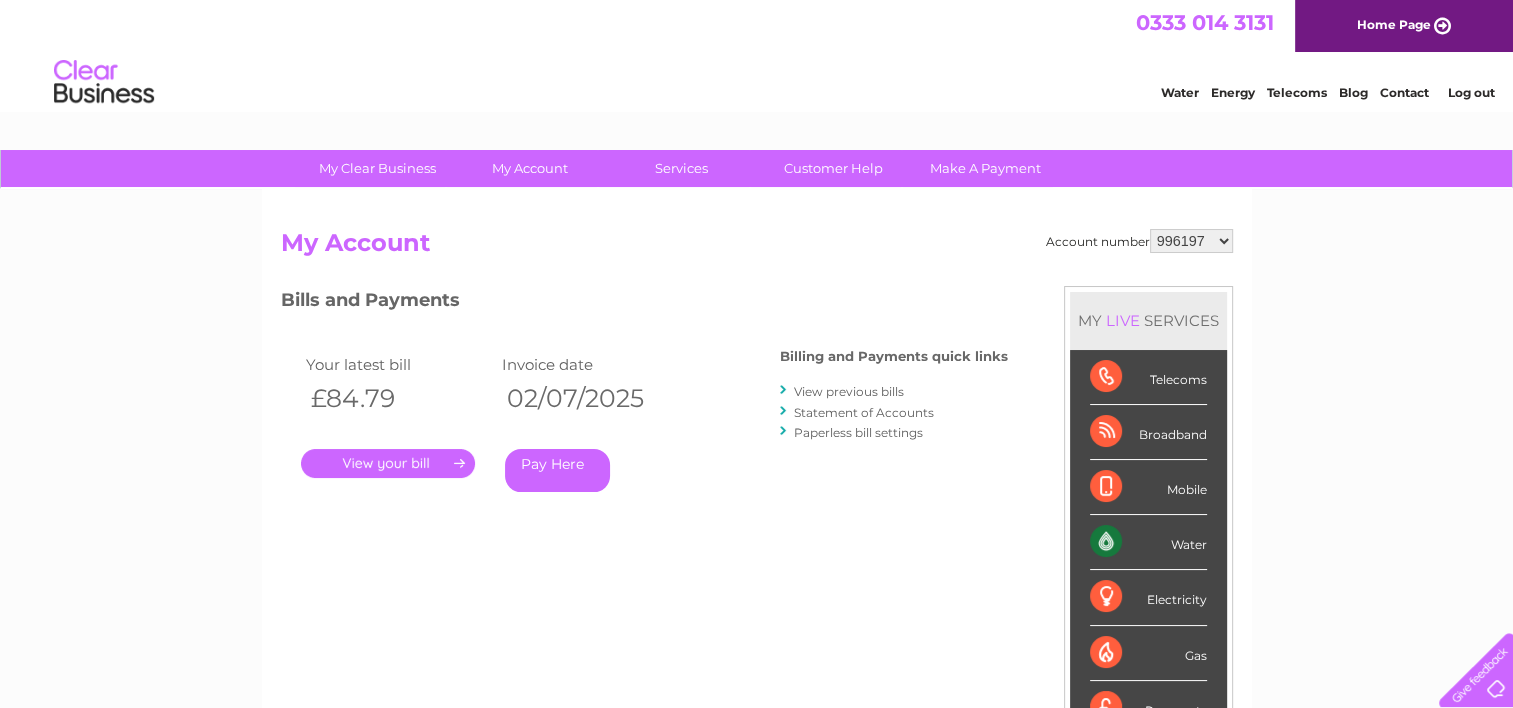 click on "996197
1001048
1094526" at bounding box center (1191, 241) 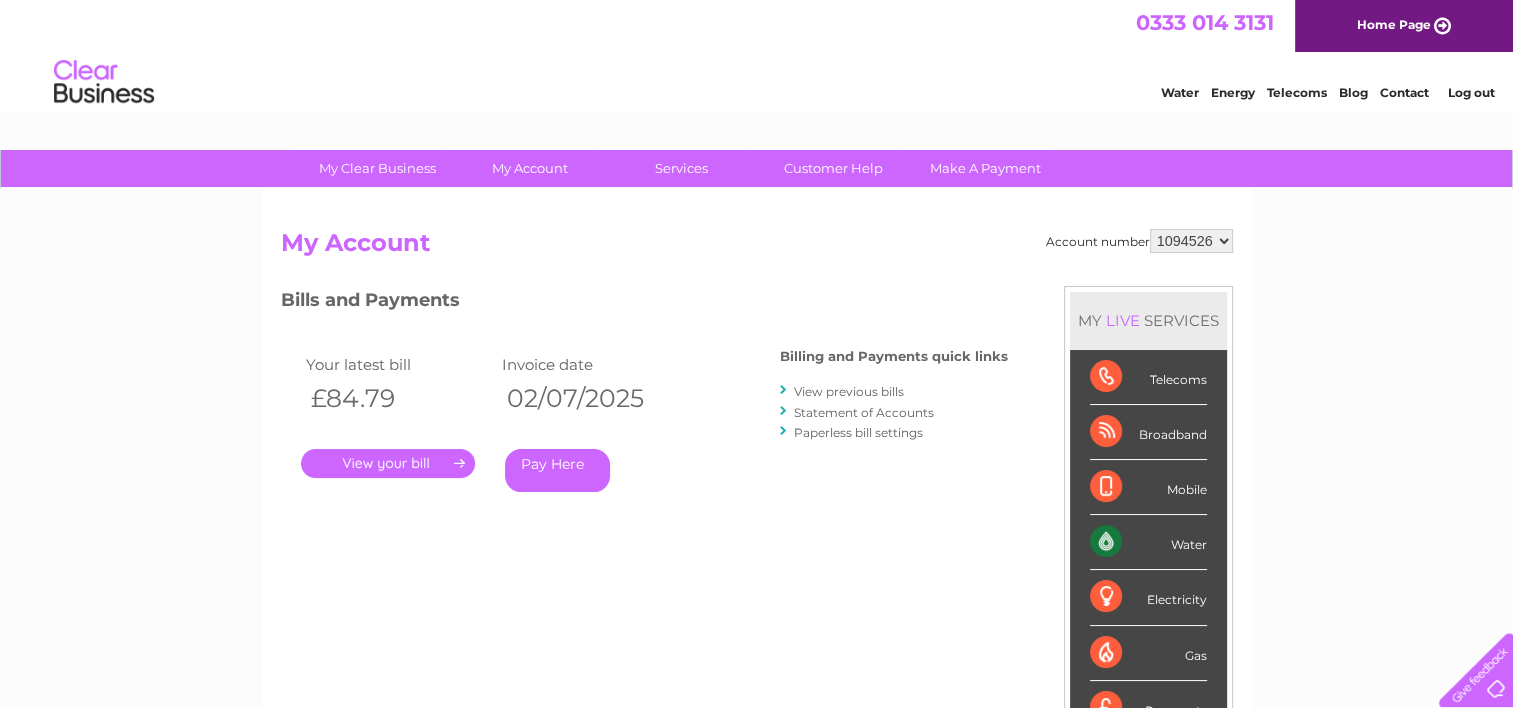 click on "996197
1001048
1094526" at bounding box center (1191, 241) 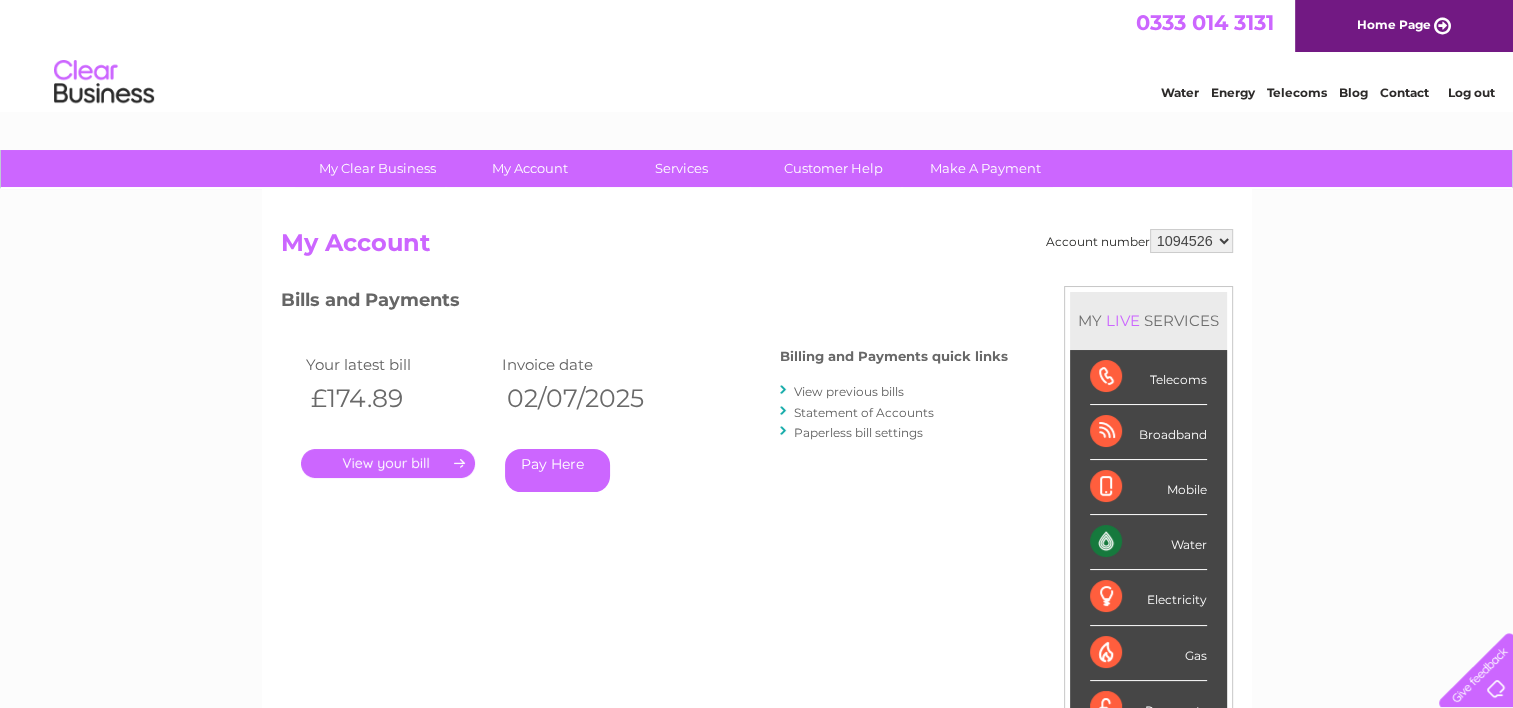 scroll, scrollTop: 0, scrollLeft: 0, axis: both 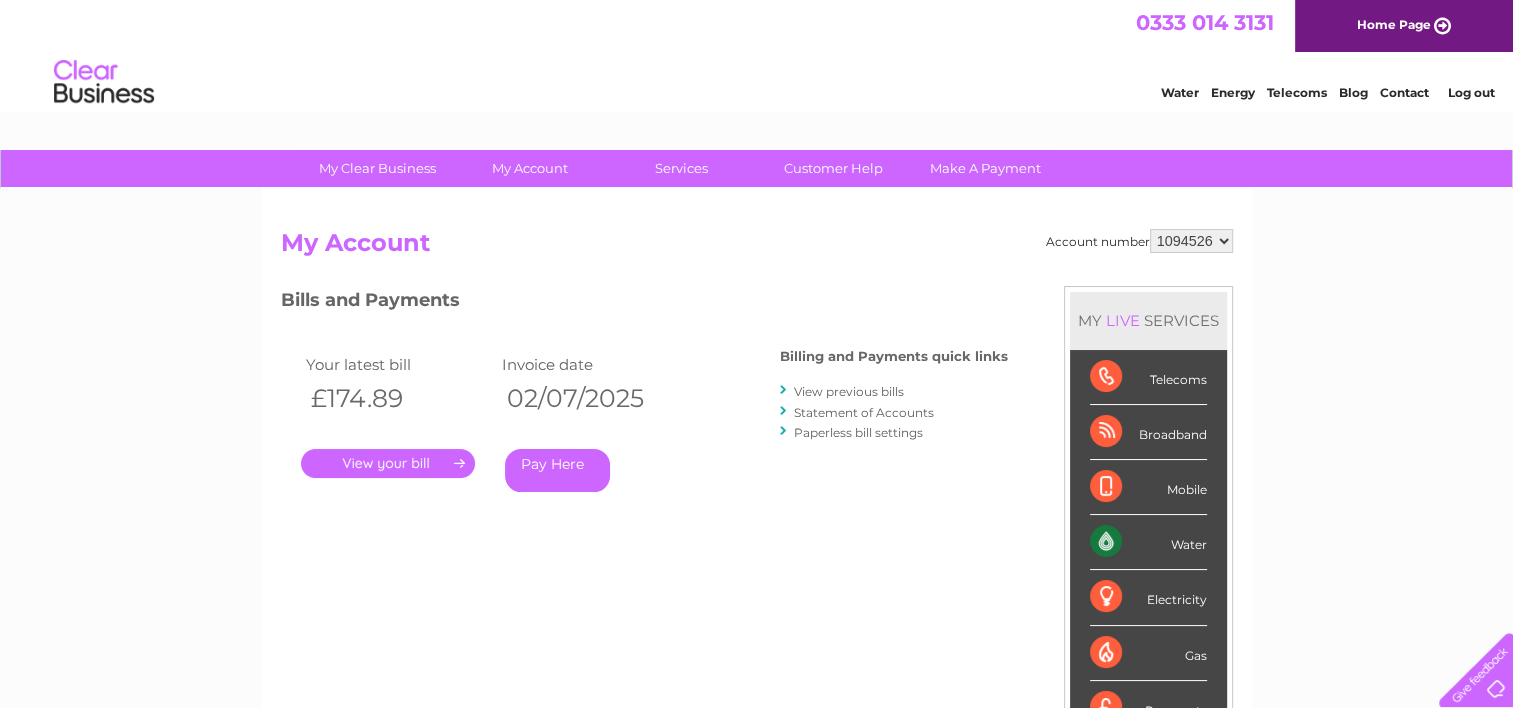 click on "View previous bills" at bounding box center (849, 391) 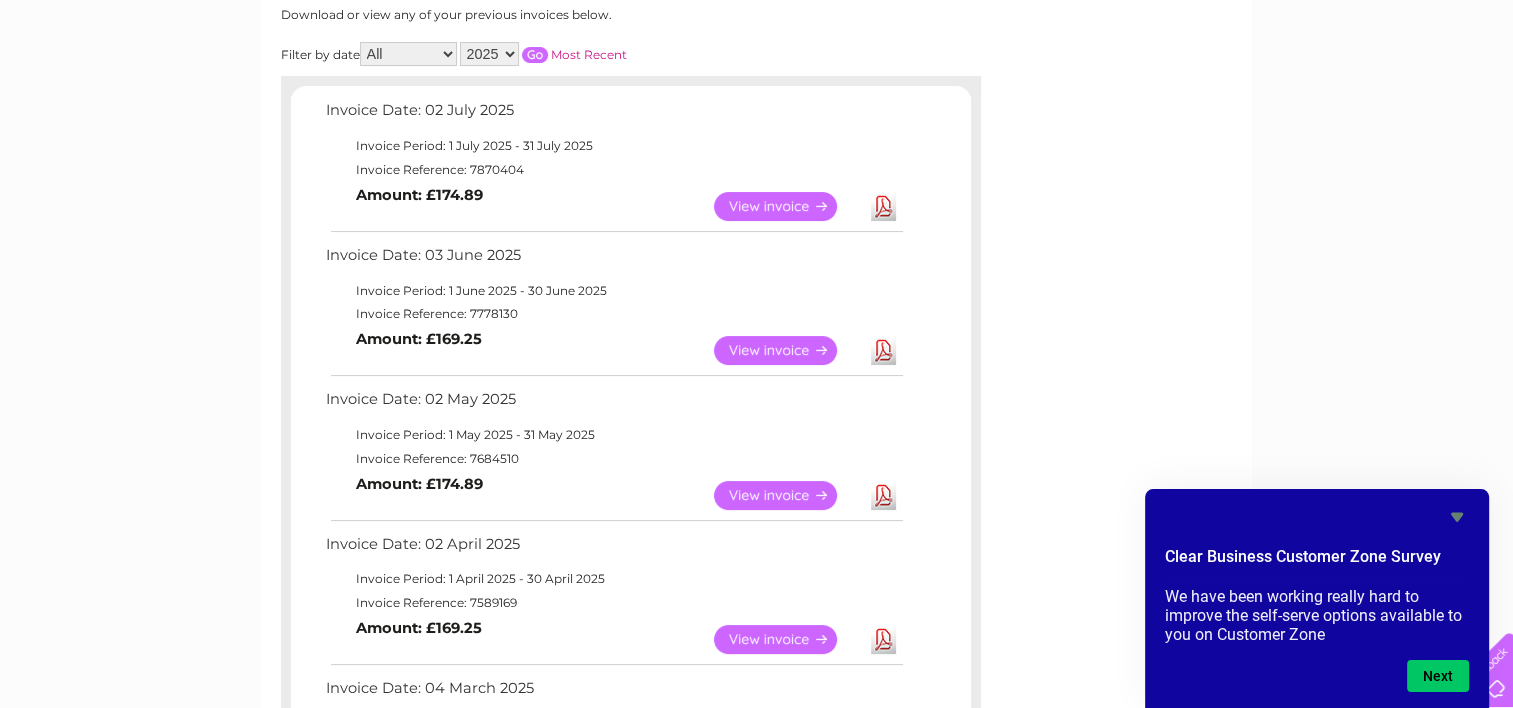 scroll, scrollTop: 295, scrollLeft: 0, axis: vertical 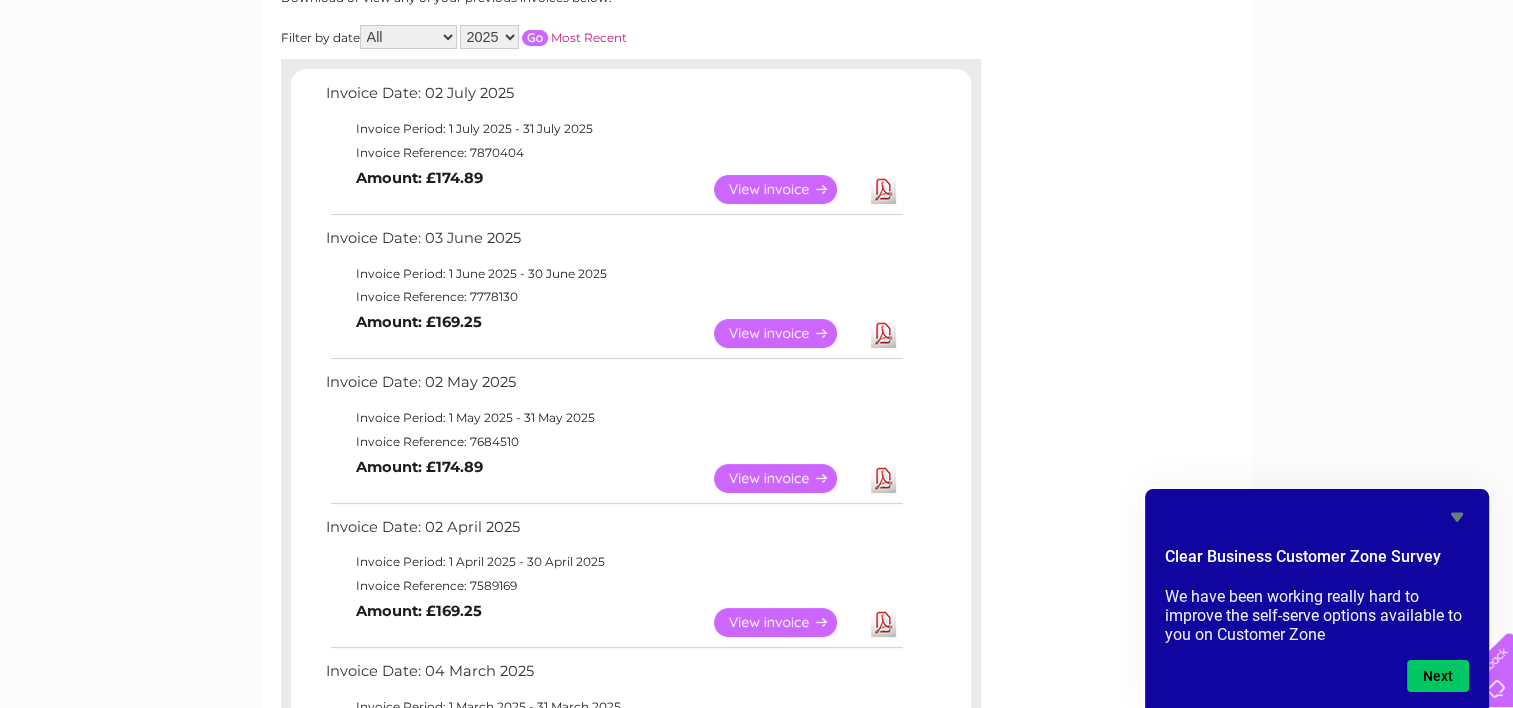 click on "View" at bounding box center (787, 622) 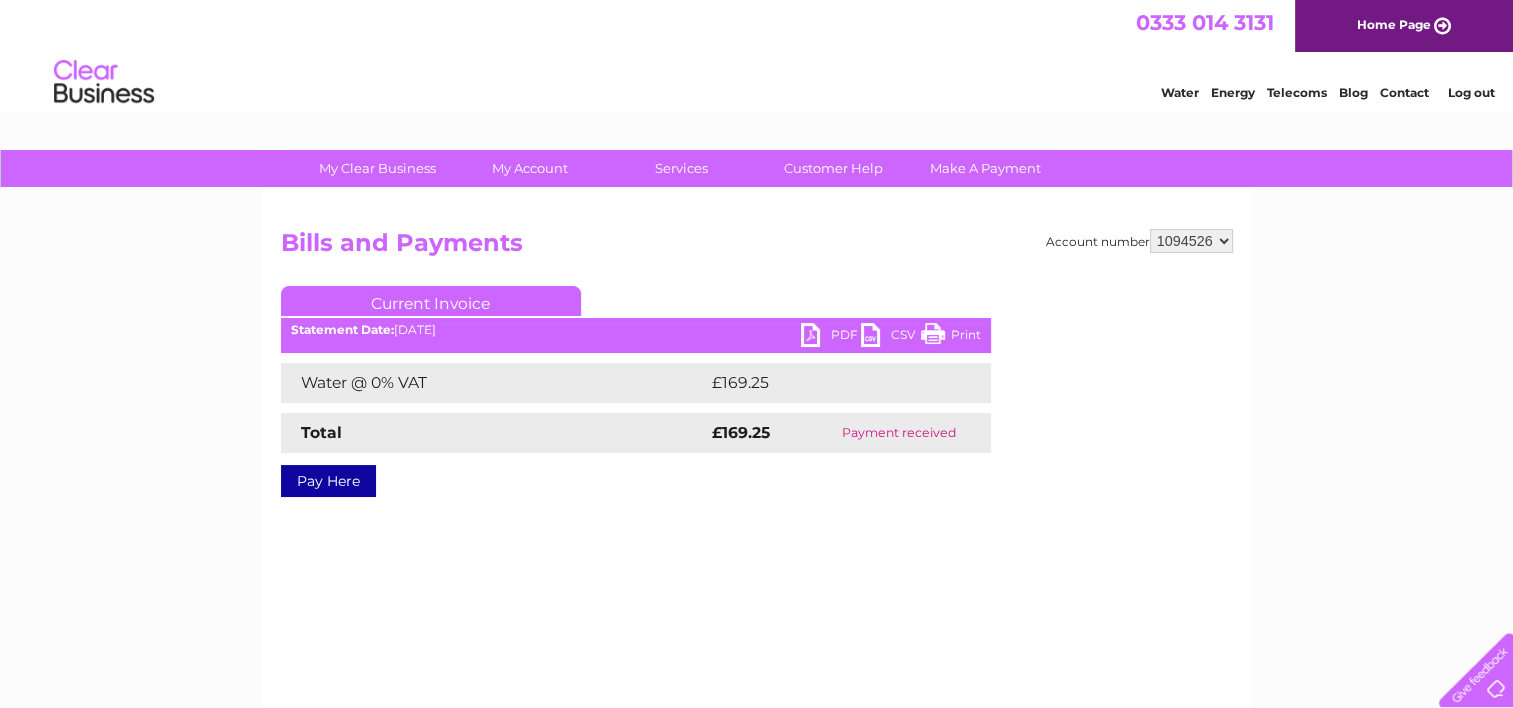 scroll, scrollTop: 0, scrollLeft: 0, axis: both 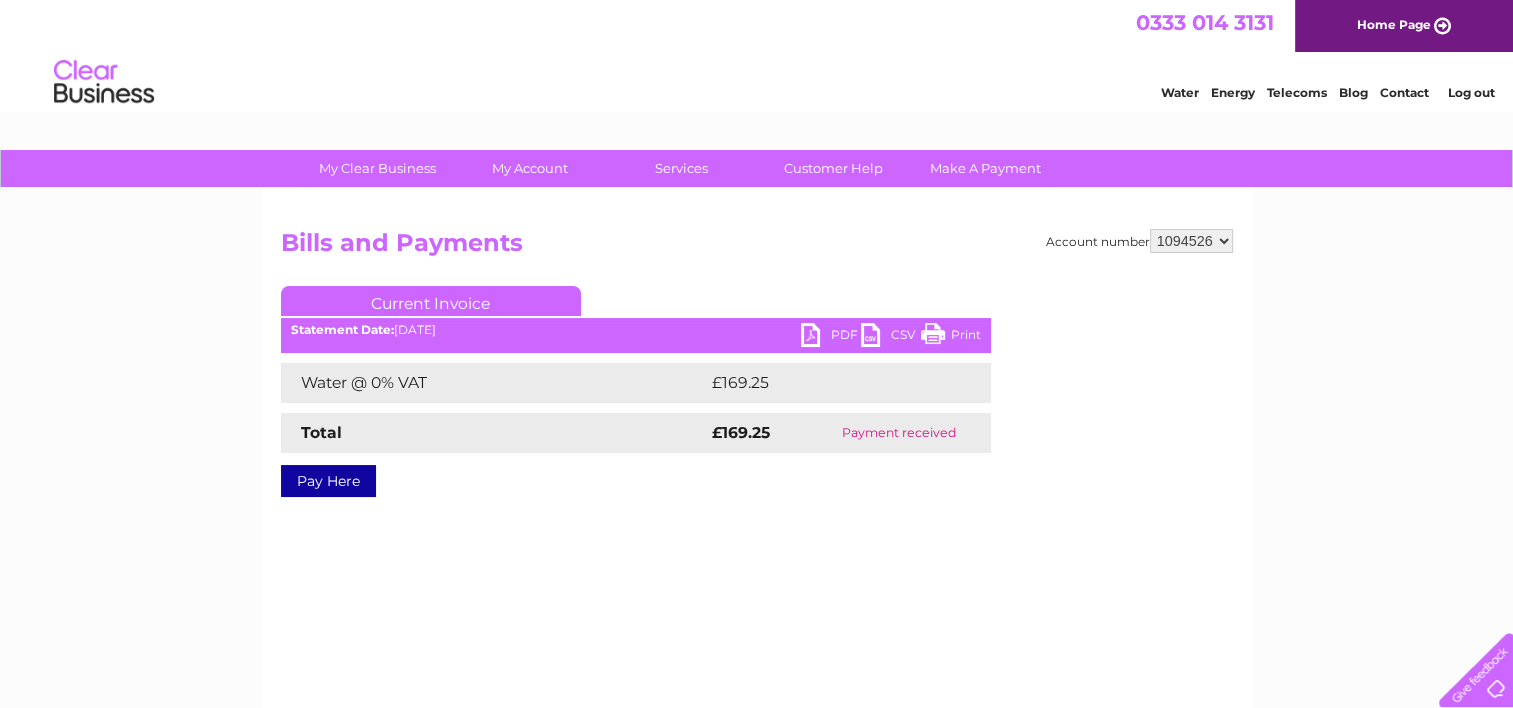 click on "Print" at bounding box center (951, 337) 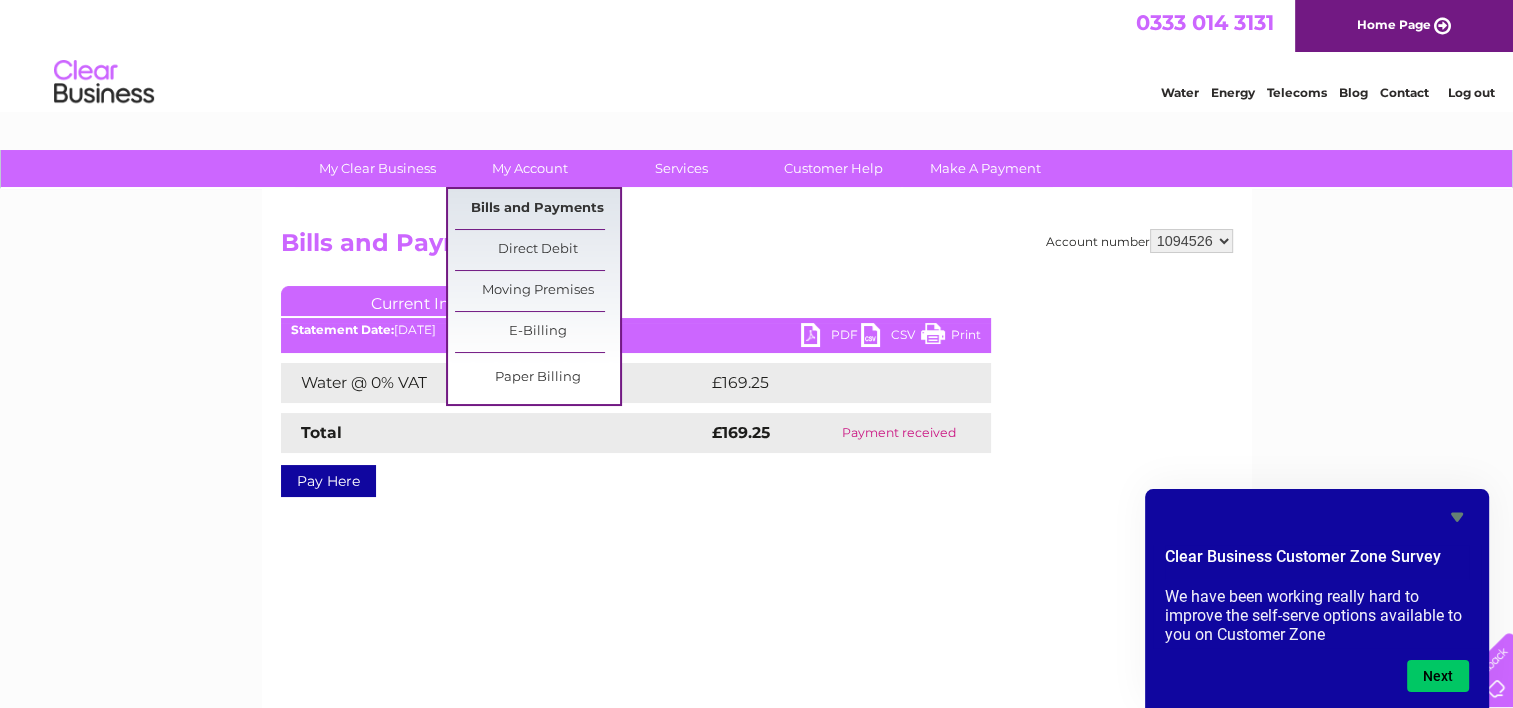 click on "Bills and Payments" at bounding box center (537, 209) 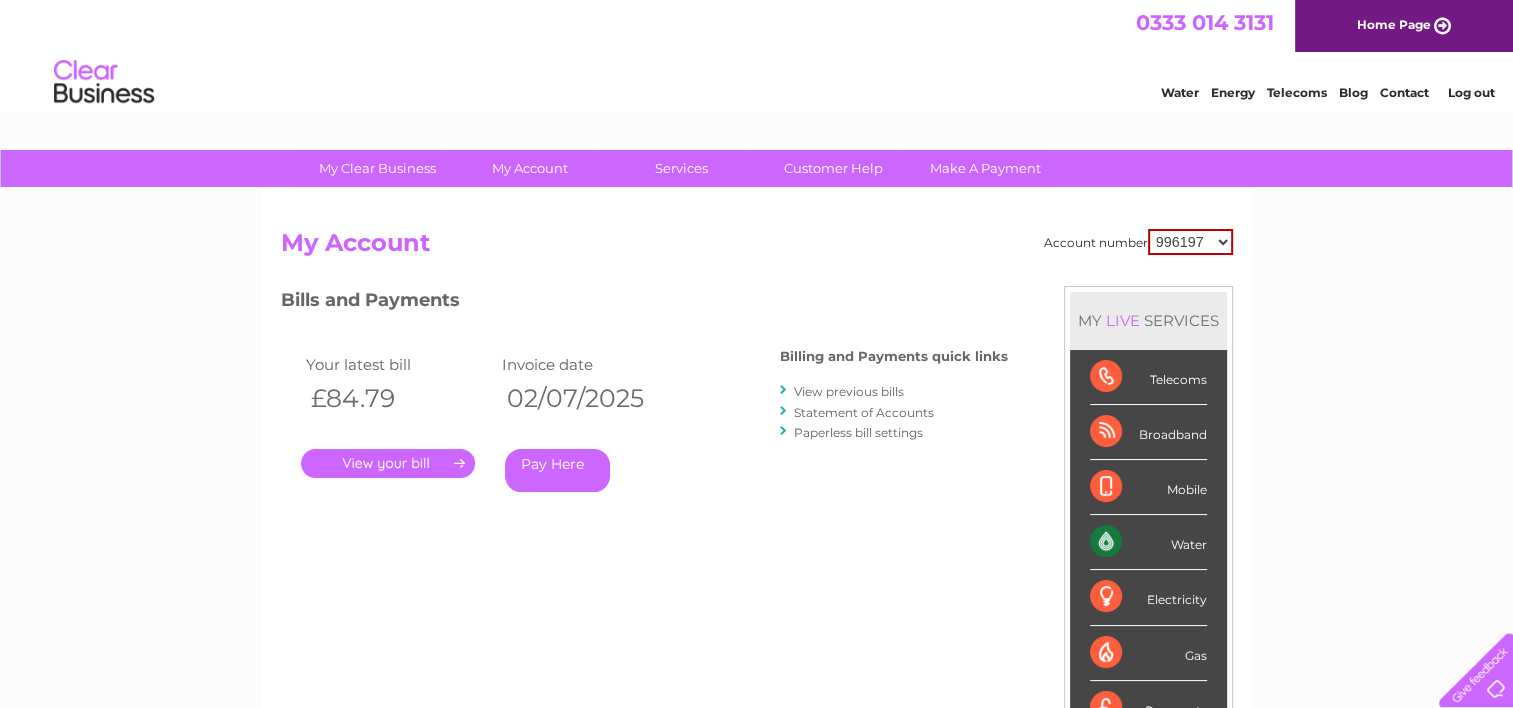 scroll, scrollTop: 0, scrollLeft: 0, axis: both 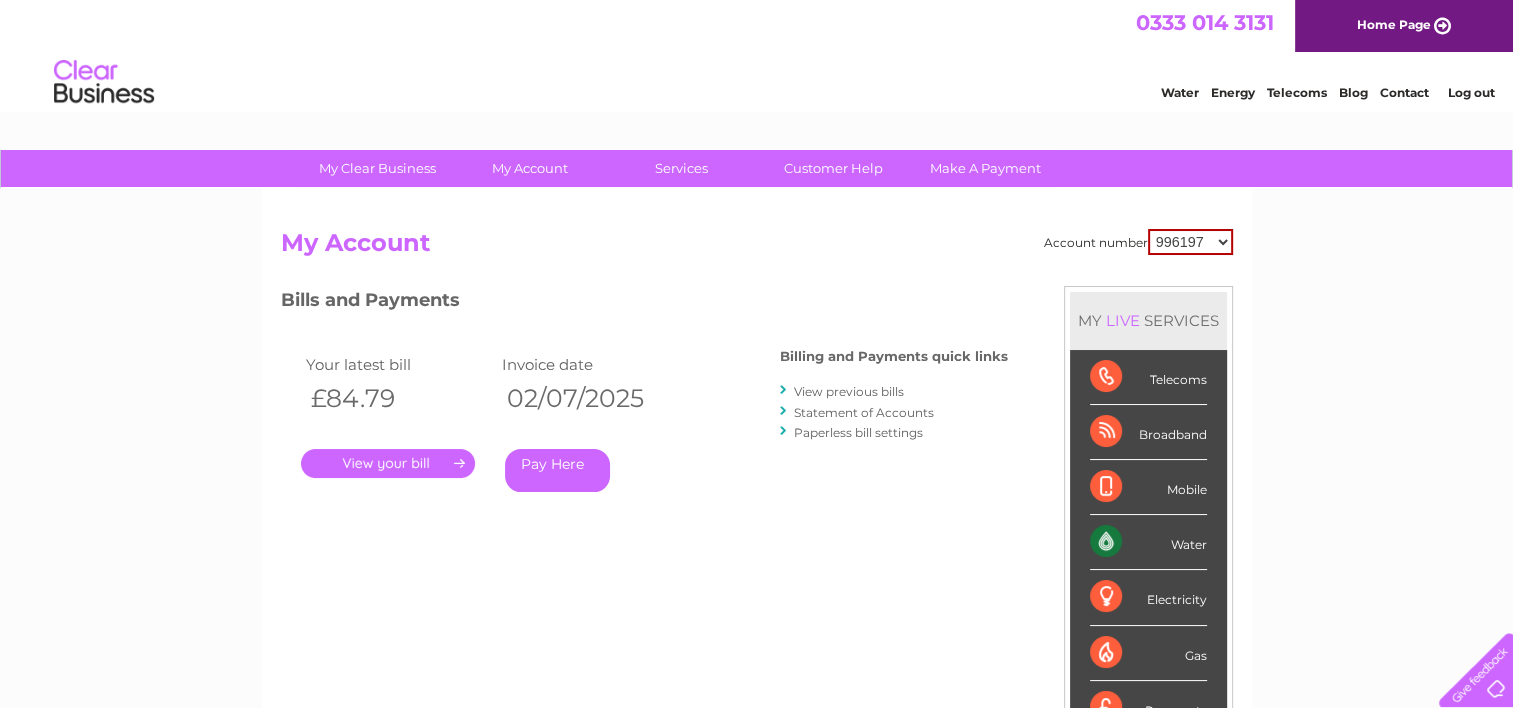 click on "996197
1001048
1094526" at bounding box center [1190, 242] 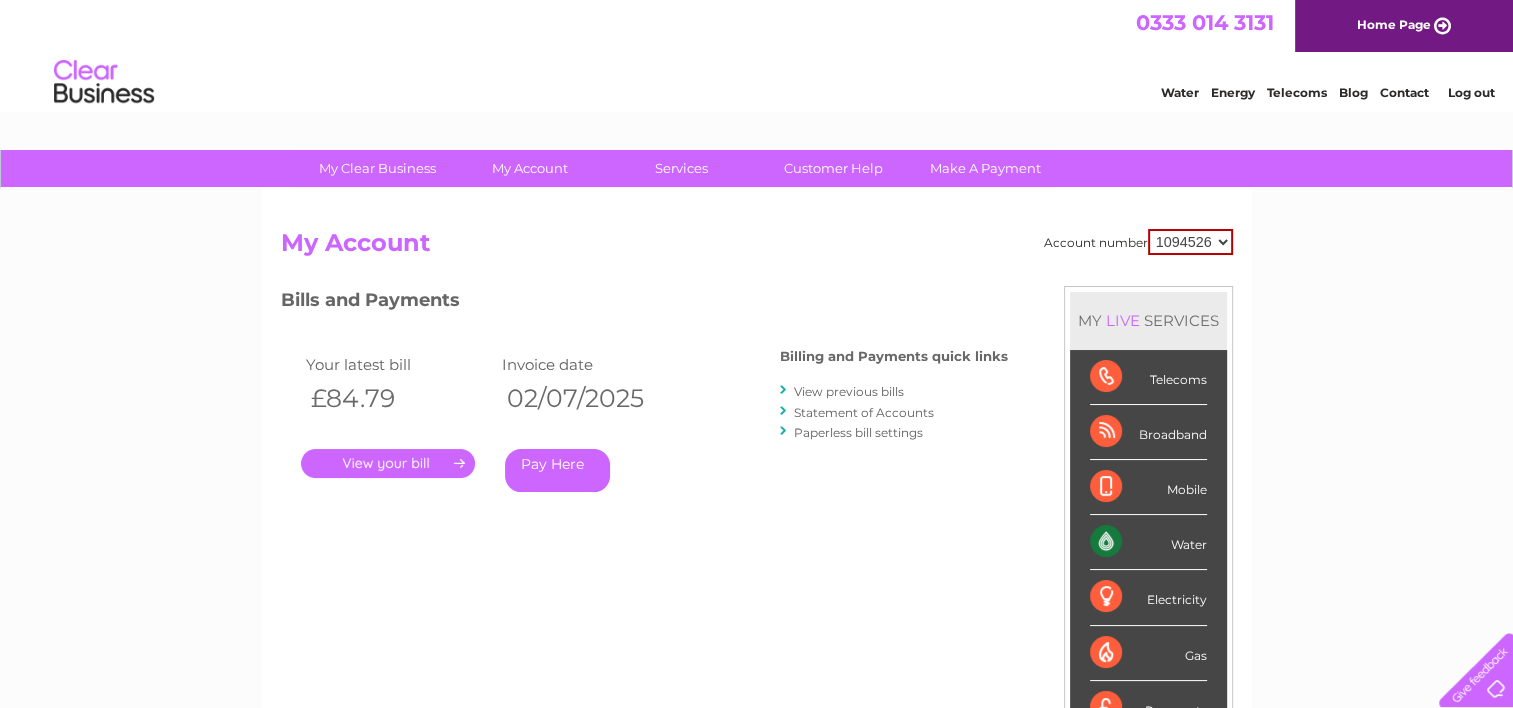 click on "996197
1001048
1094526" at bounding box center (1190, 242) 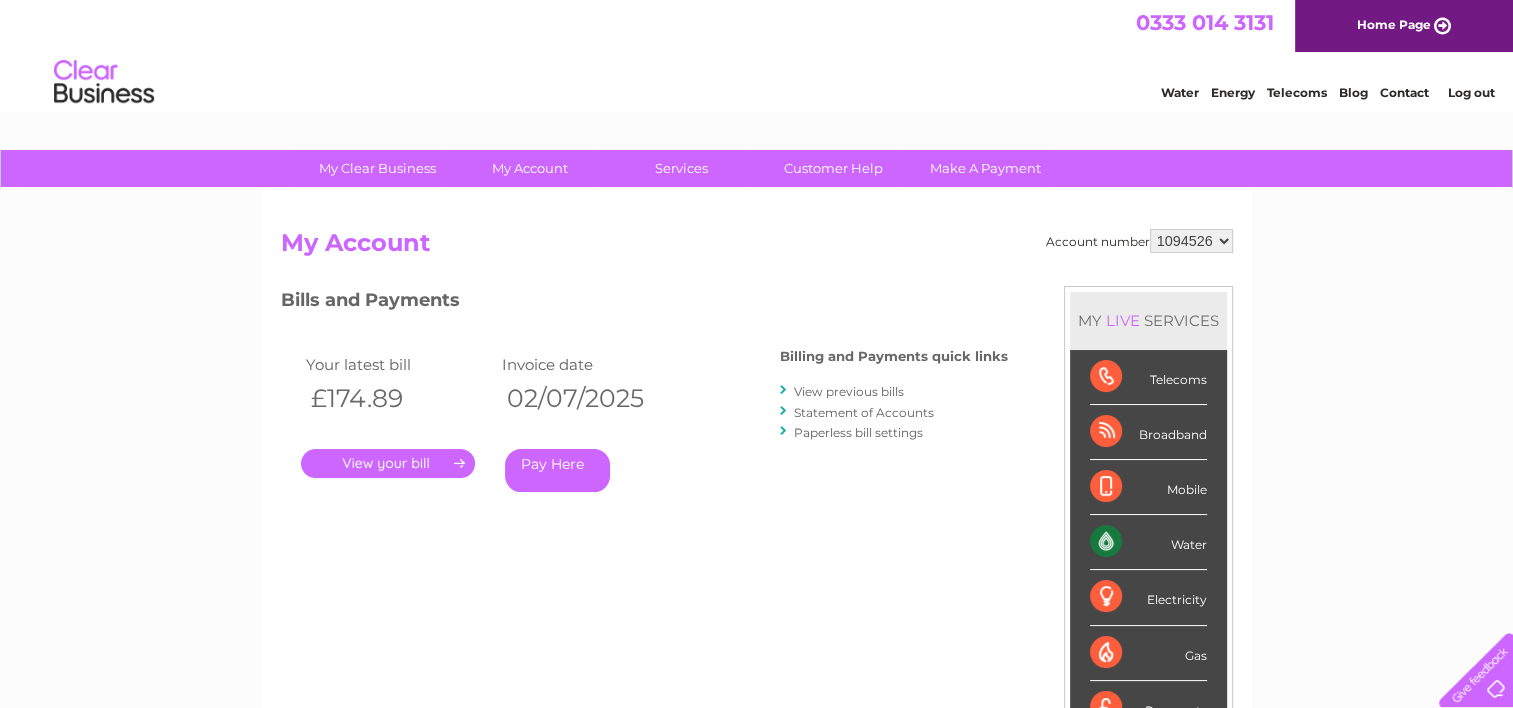scroll, scrollTop: 0, scrollLeft: 0, axis: both 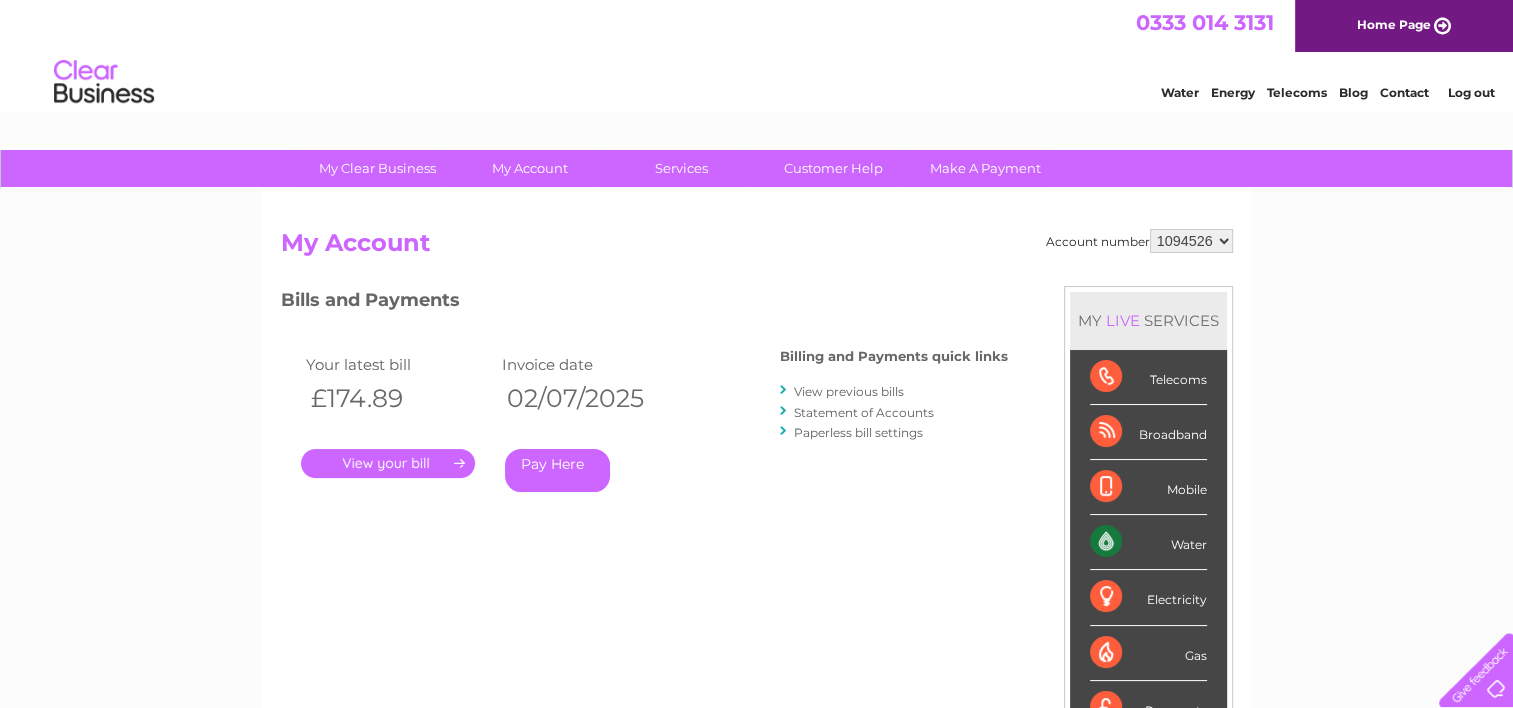 click on "View previous bills" at bounding box center (849, 391) 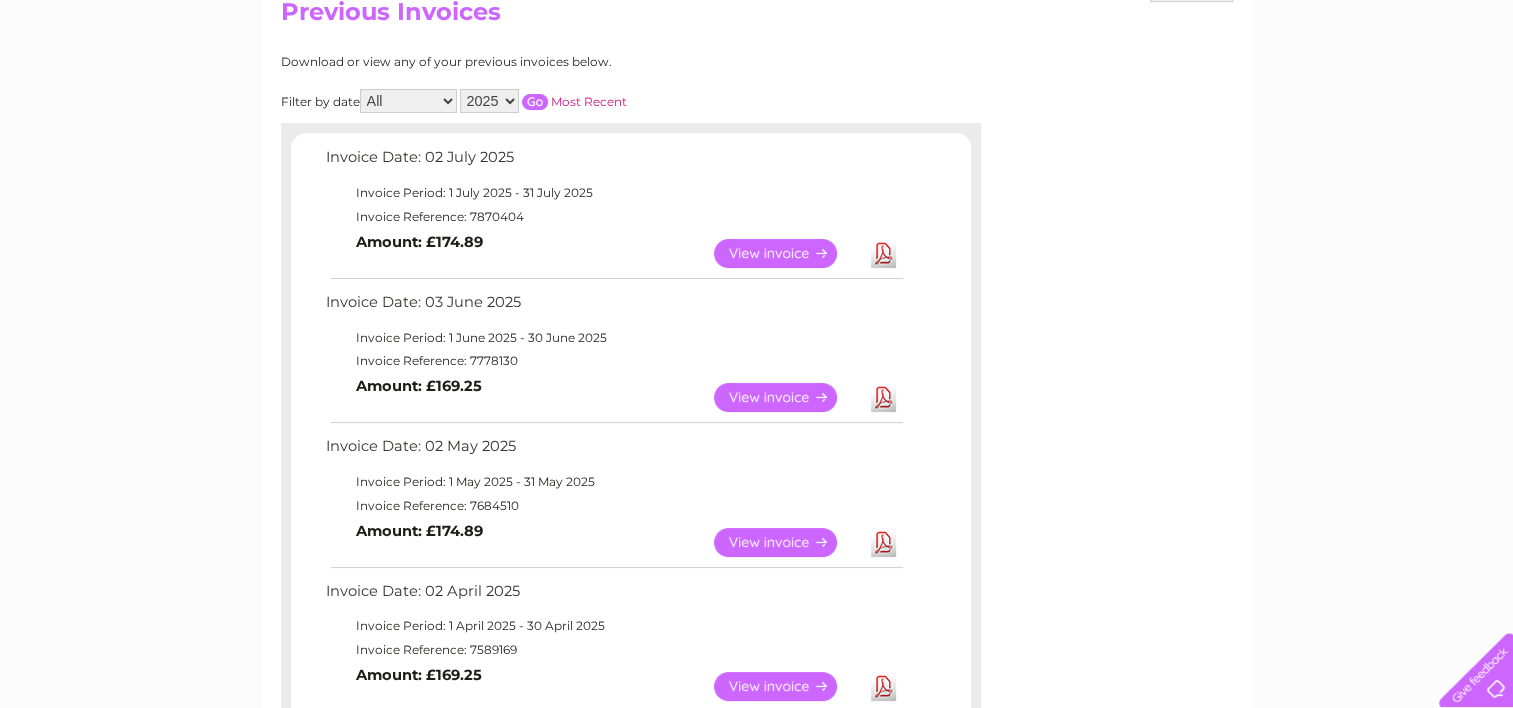 scroll, scrollTop: 230, scrollLeft: 0, axis: vertical 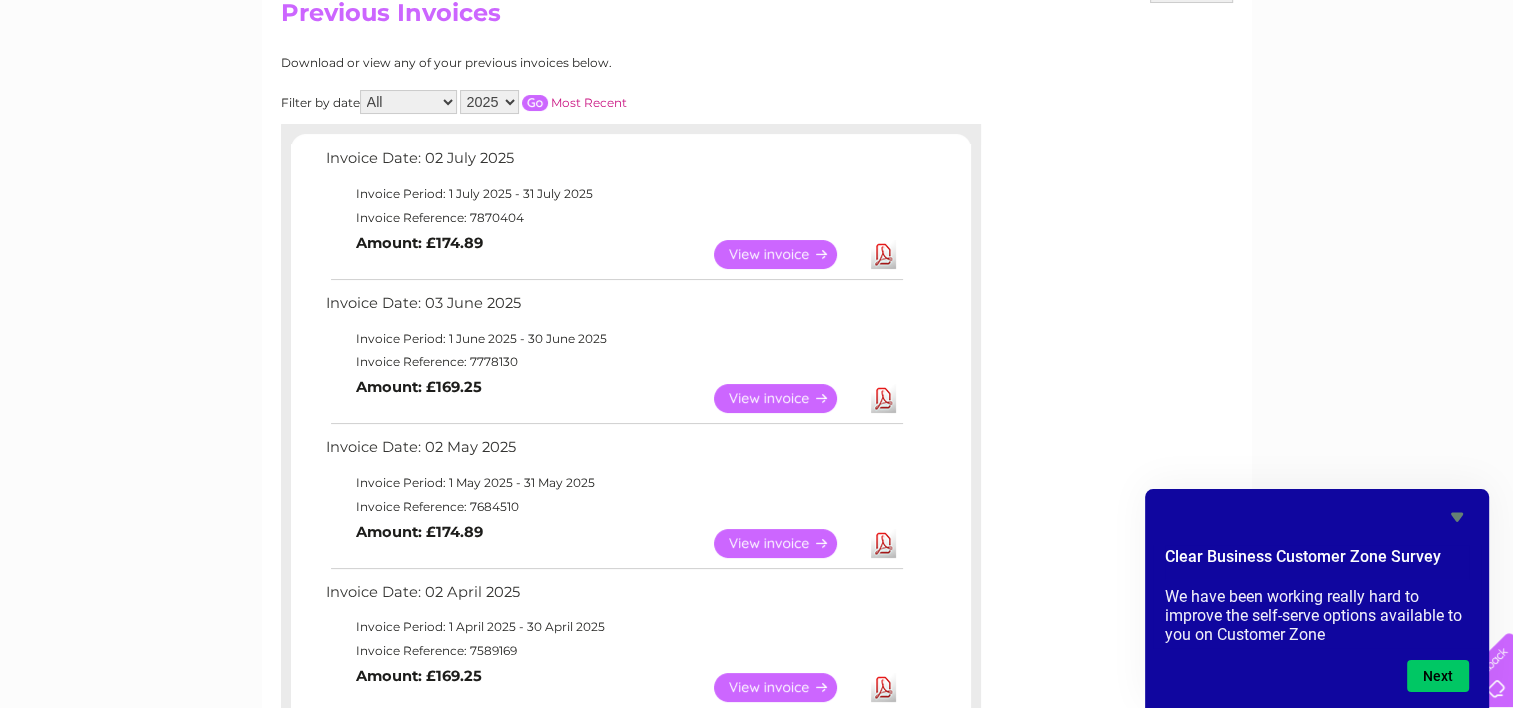 click on "View" at bounding box center [787, 543] 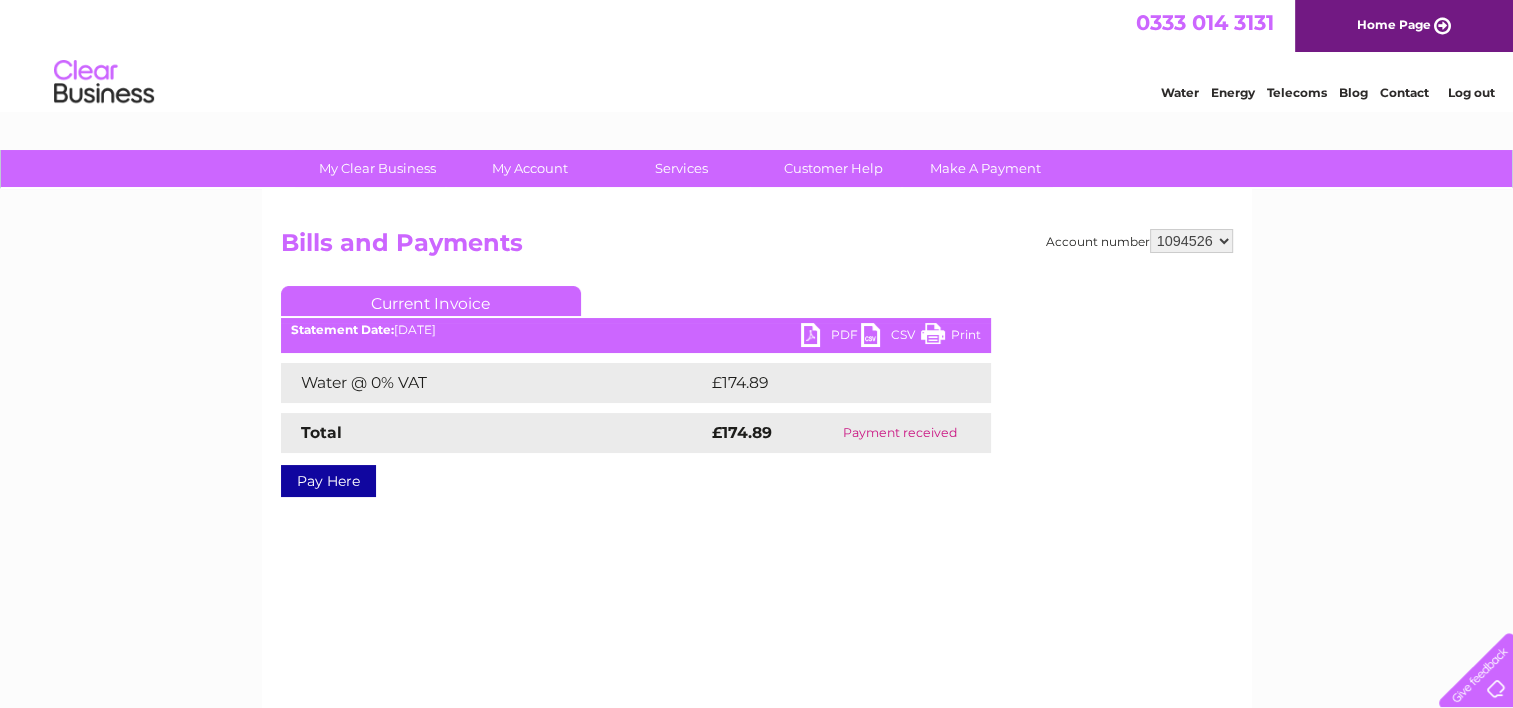 scroll, scrollTop: 0, scrollLeft: 0, axis: both 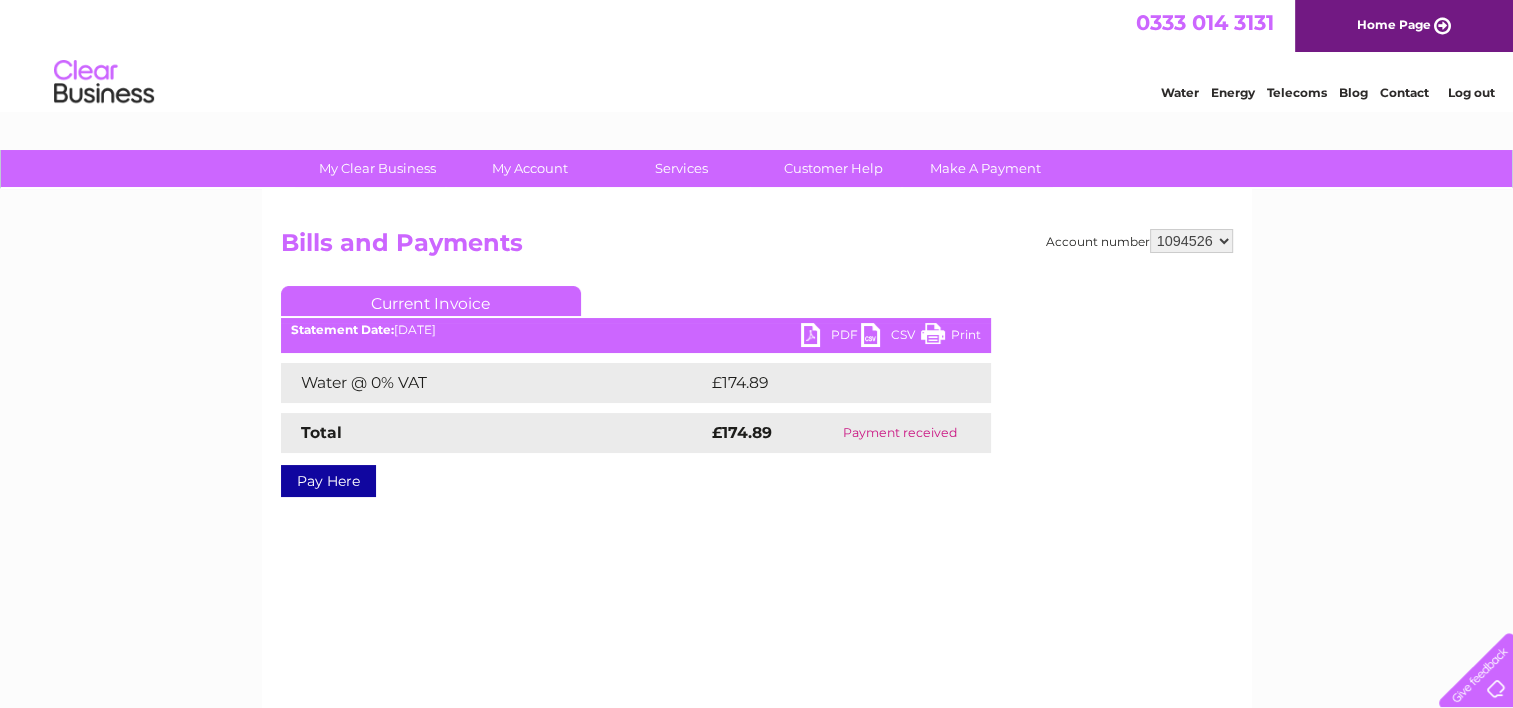 click on "Print" at bounding box center [951, 337] 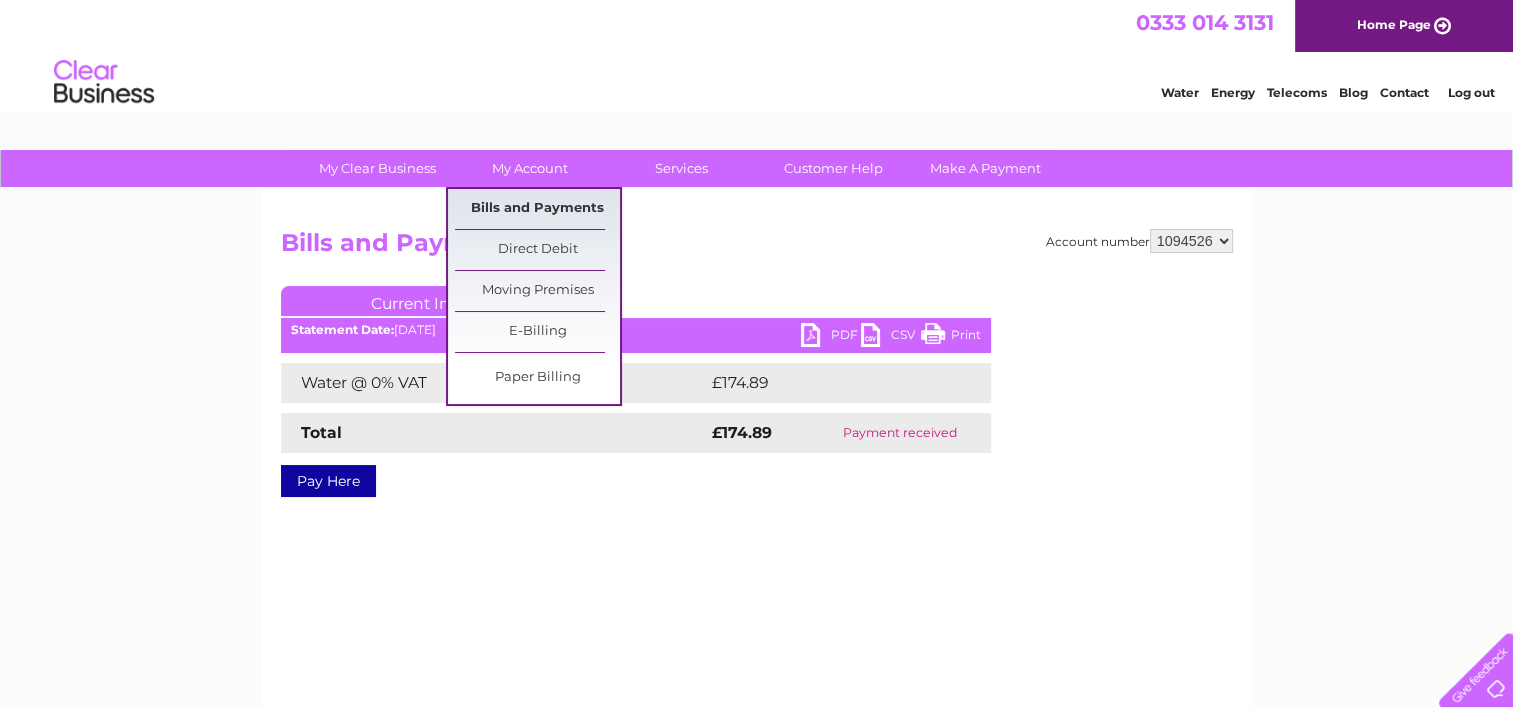 click on "Bills and Payments" at bounding box center (537, 209) 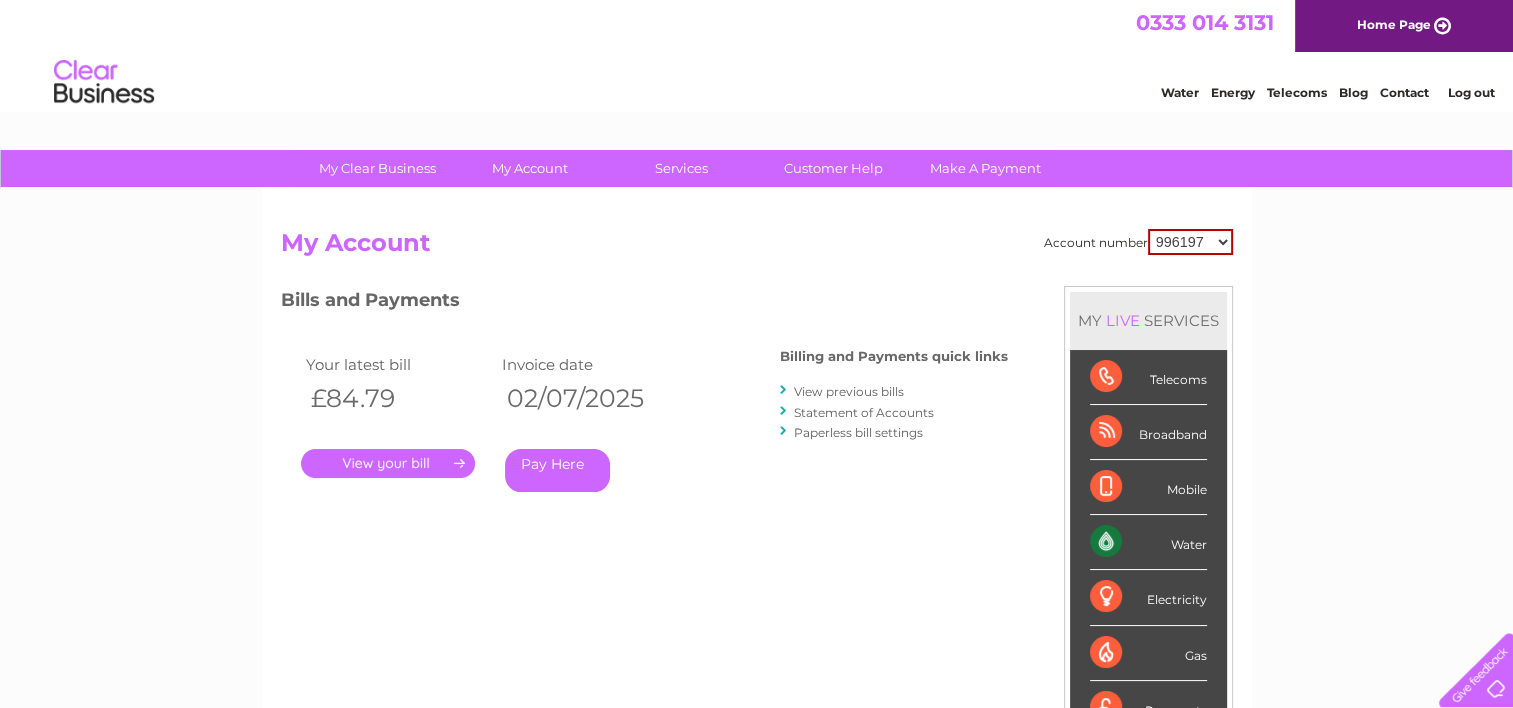 scroll, scrollTop: 0, scrollLeft: 0, axis: both 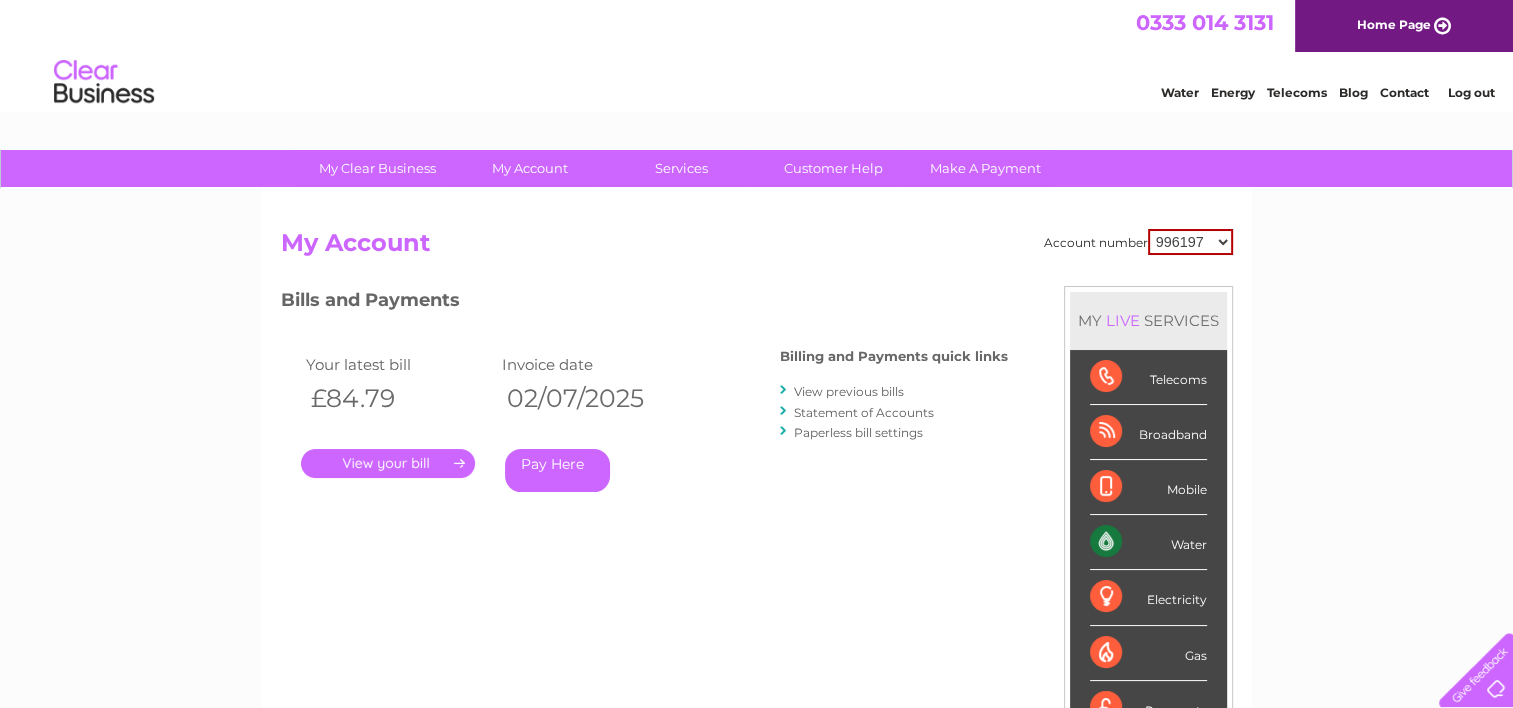 click on "996197
1001048
1094526" at bounding box center (1190, 242) 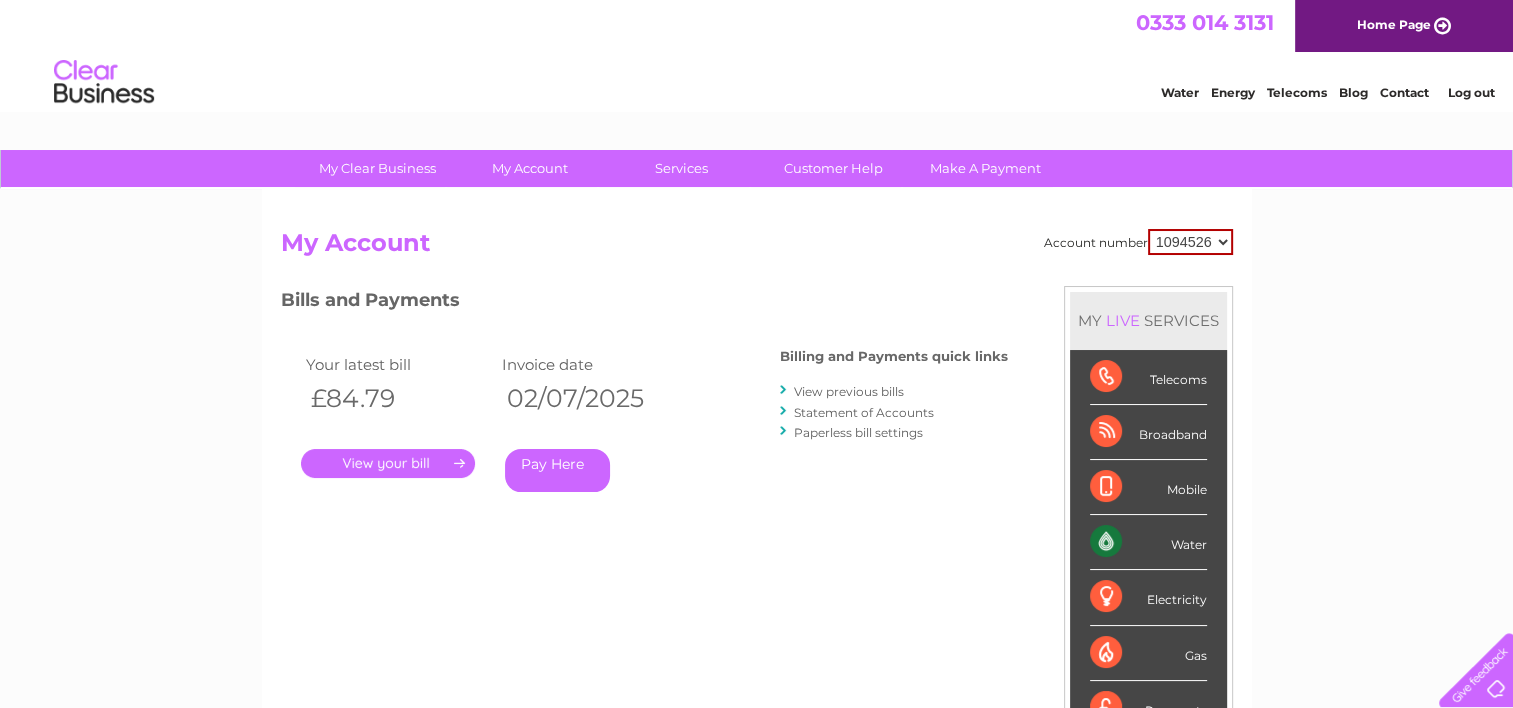 click on "996197
1001048
1094526" at bounding box center (1190, 242) 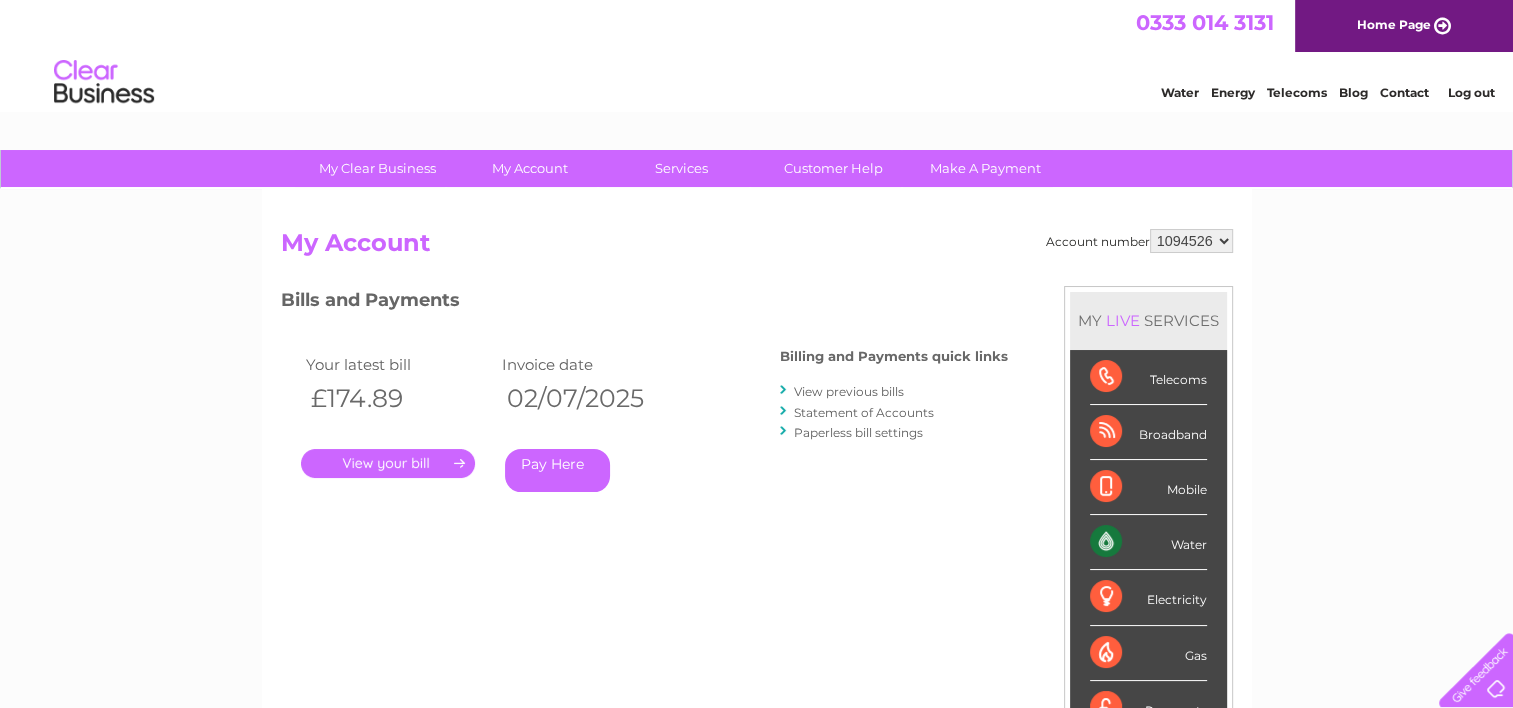 scroll, scrollTop: 0, scrollLeft: 0, axis: both 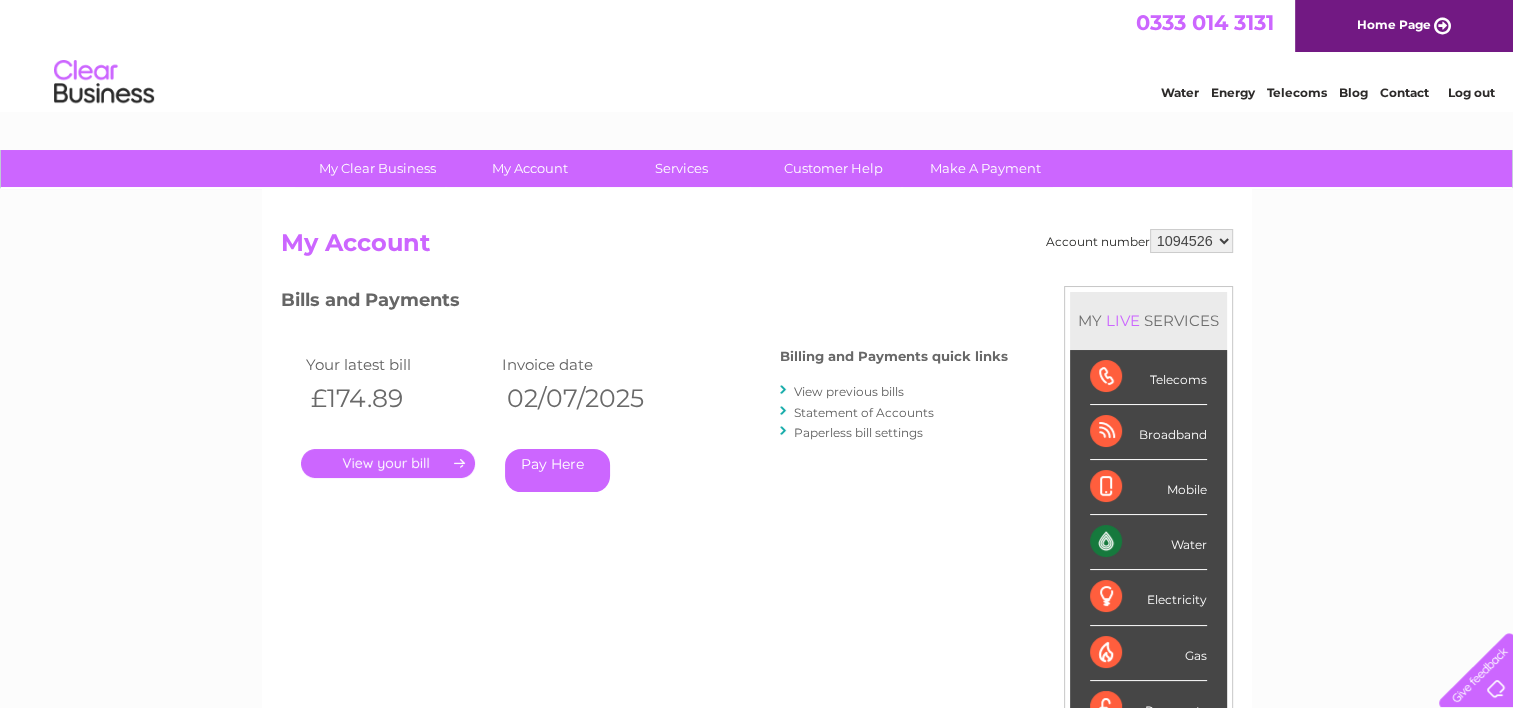 click on "View previous bills" at bounding box center [849, 391] 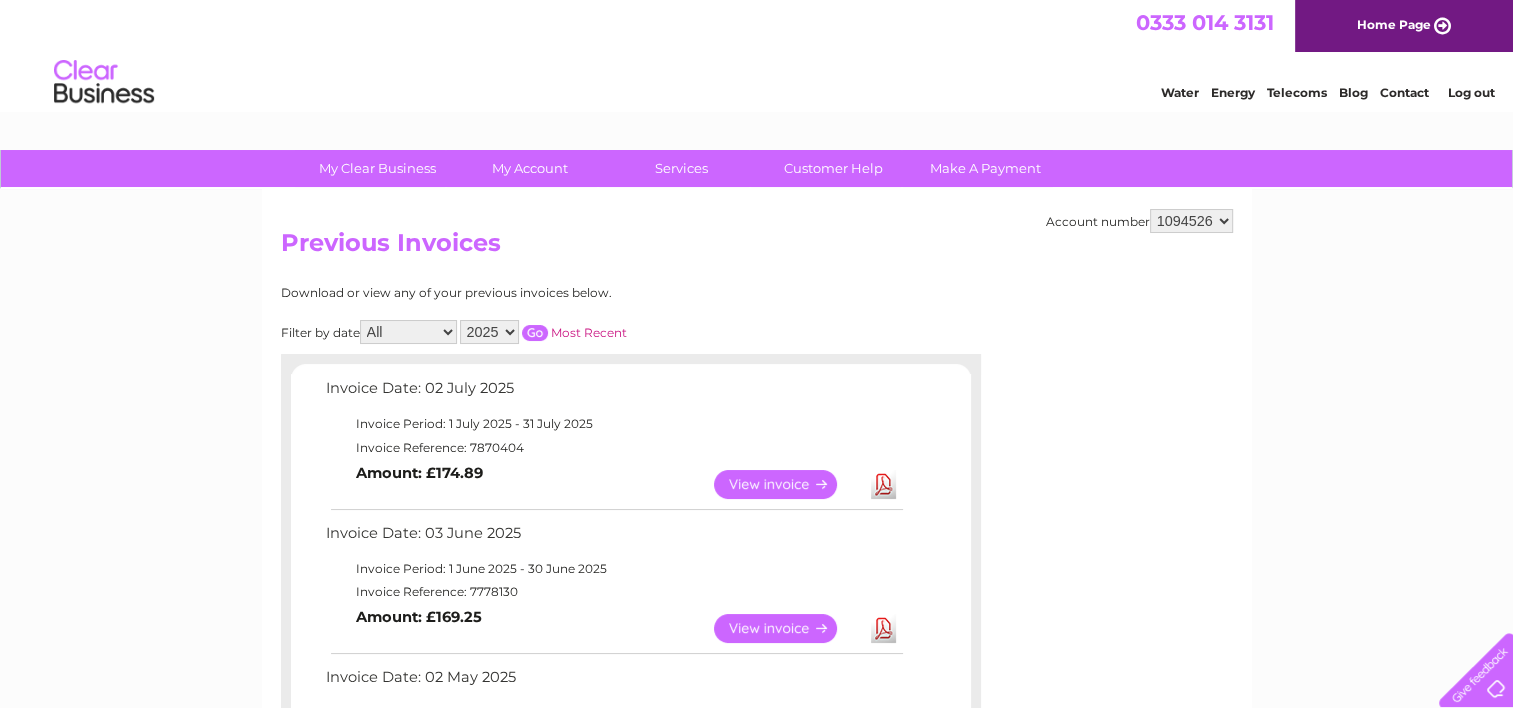 scroll, scrollTop: 0, scrollLeft: 0, axis: both 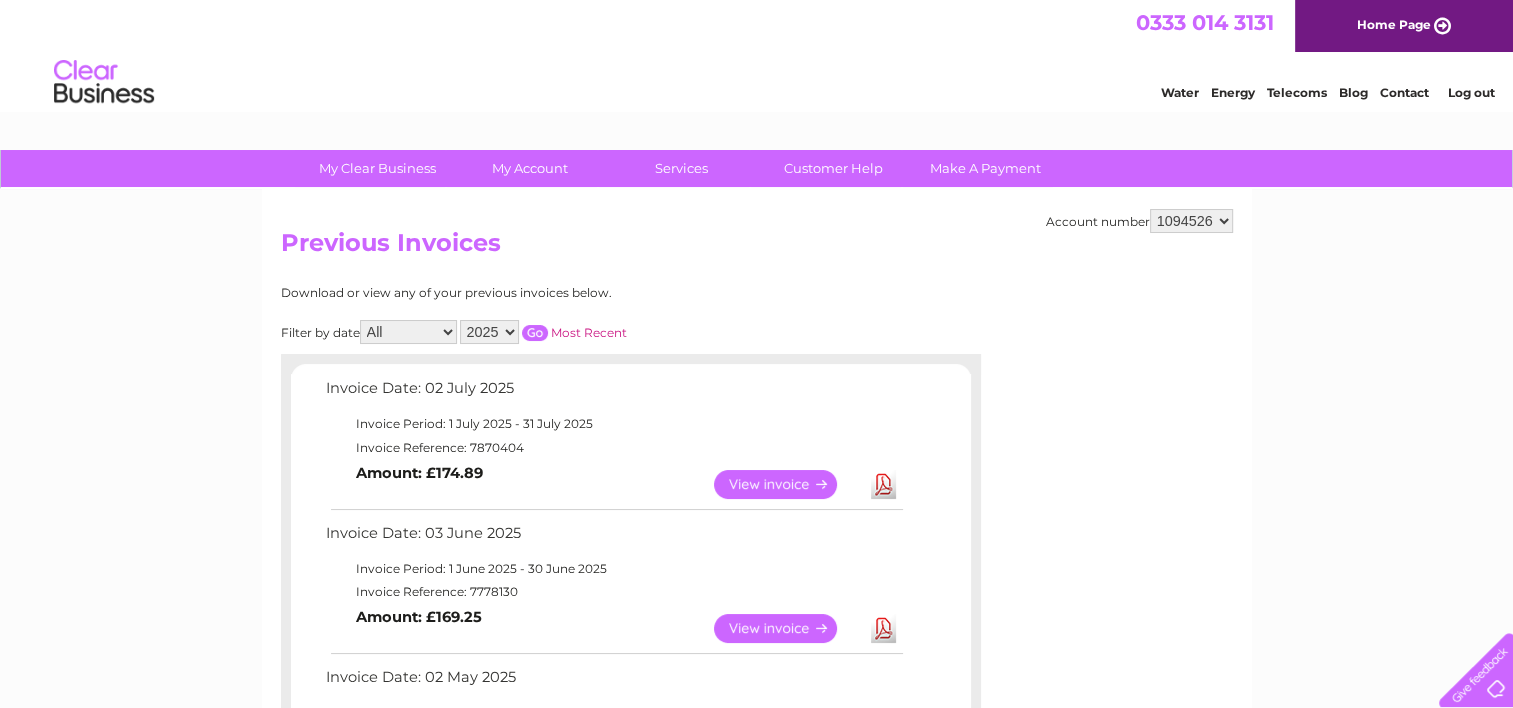 click on "View" at bounding box center (787, 628) 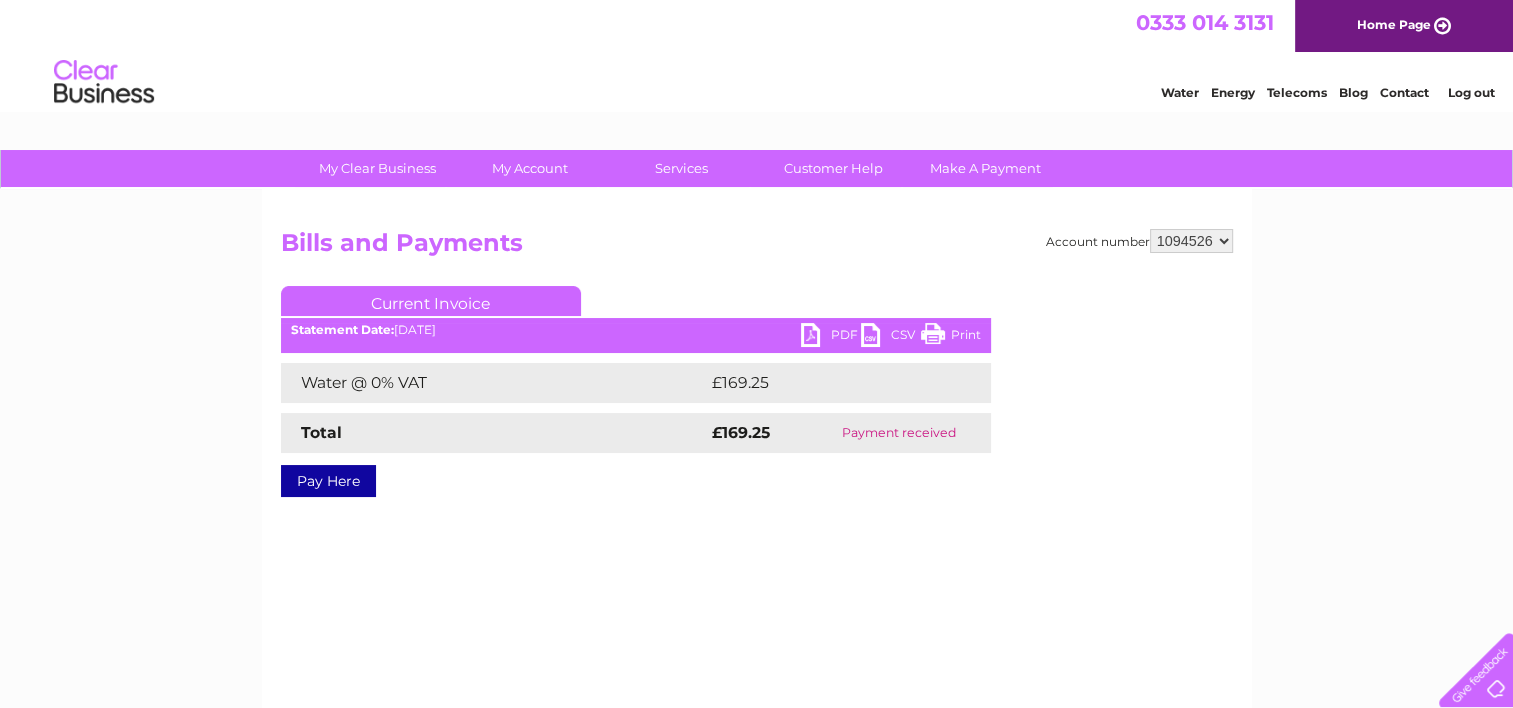 scroll, scrollTop: 0, scrollLeft: 0, axis: both 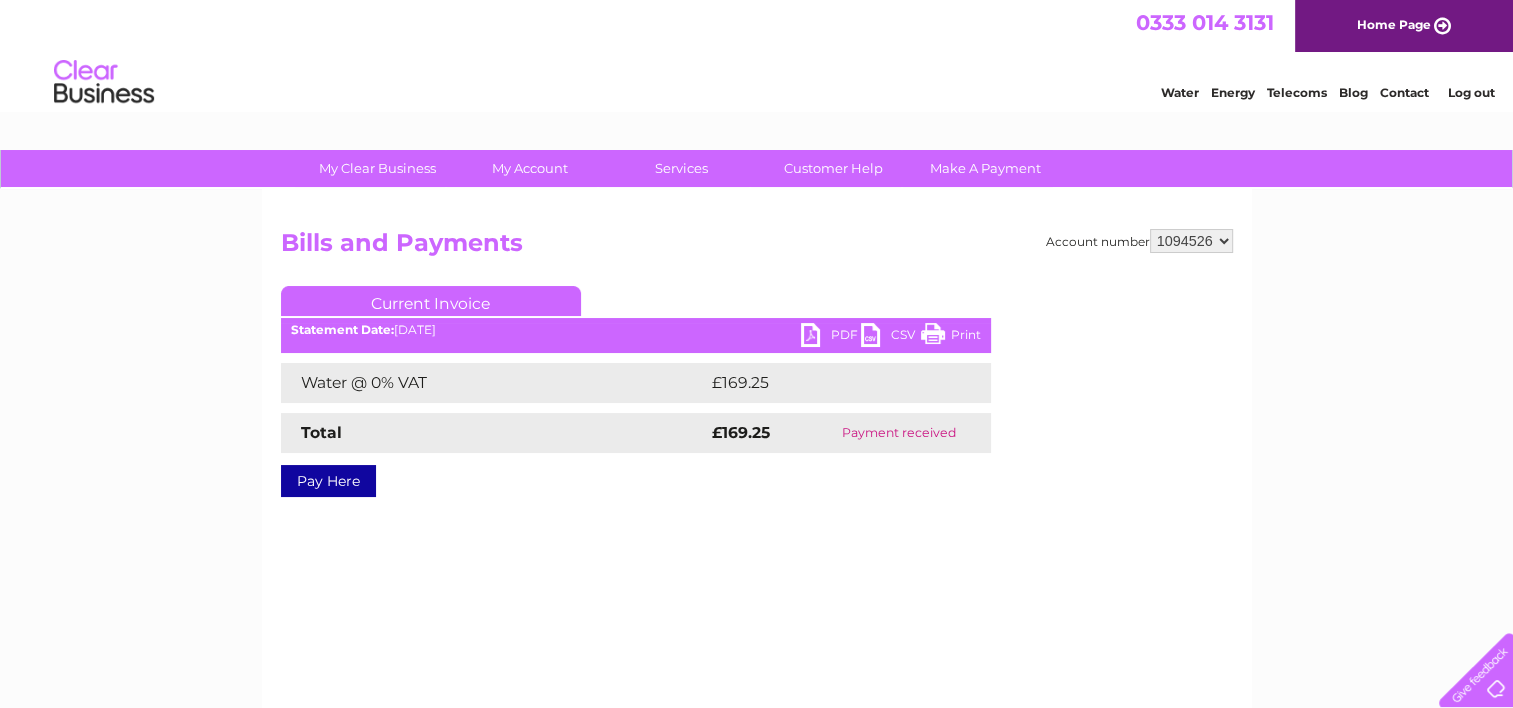 click on "Print" at bounding box center [951, 337] 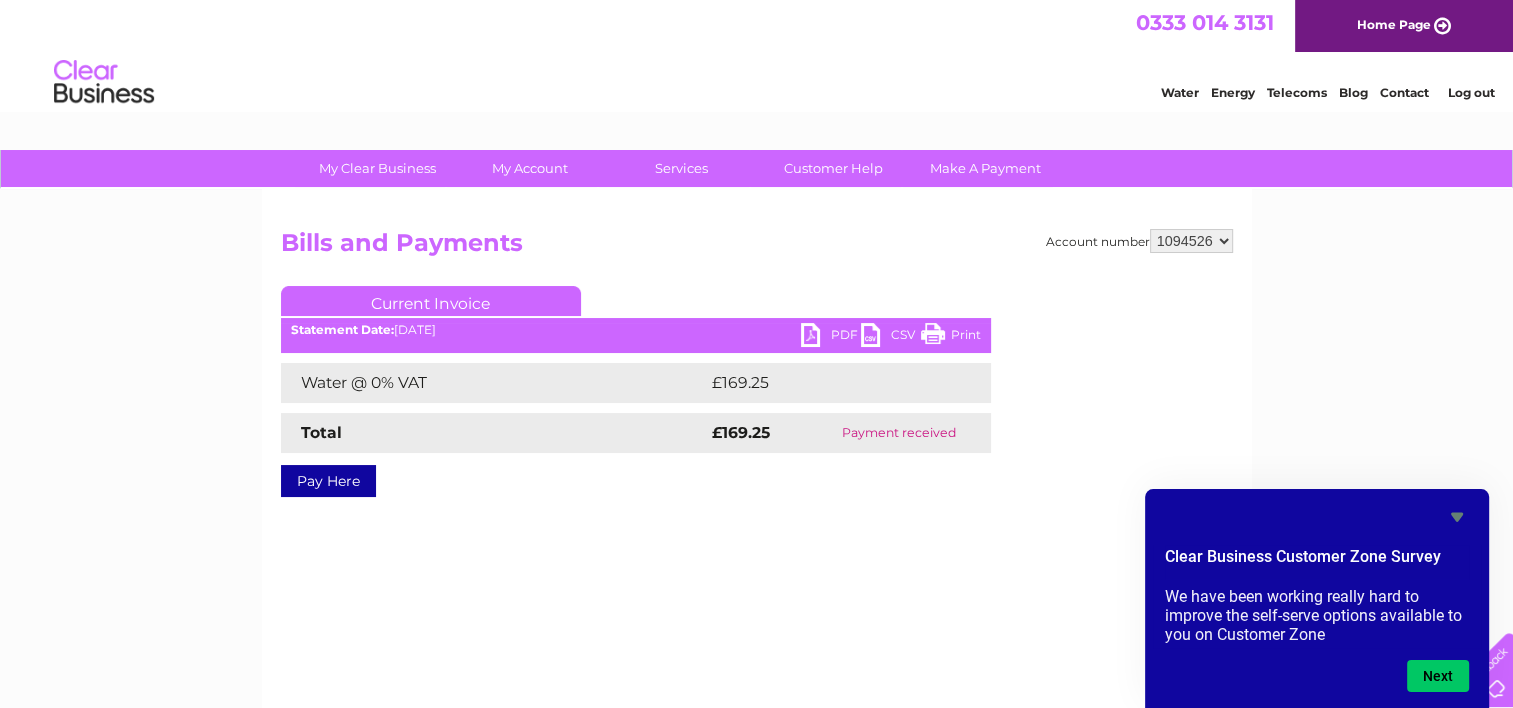 drag, startPoint x: 214, startPoint y: 386, endPoint x: 0, endPoint y: 430, distance: 218.47655 